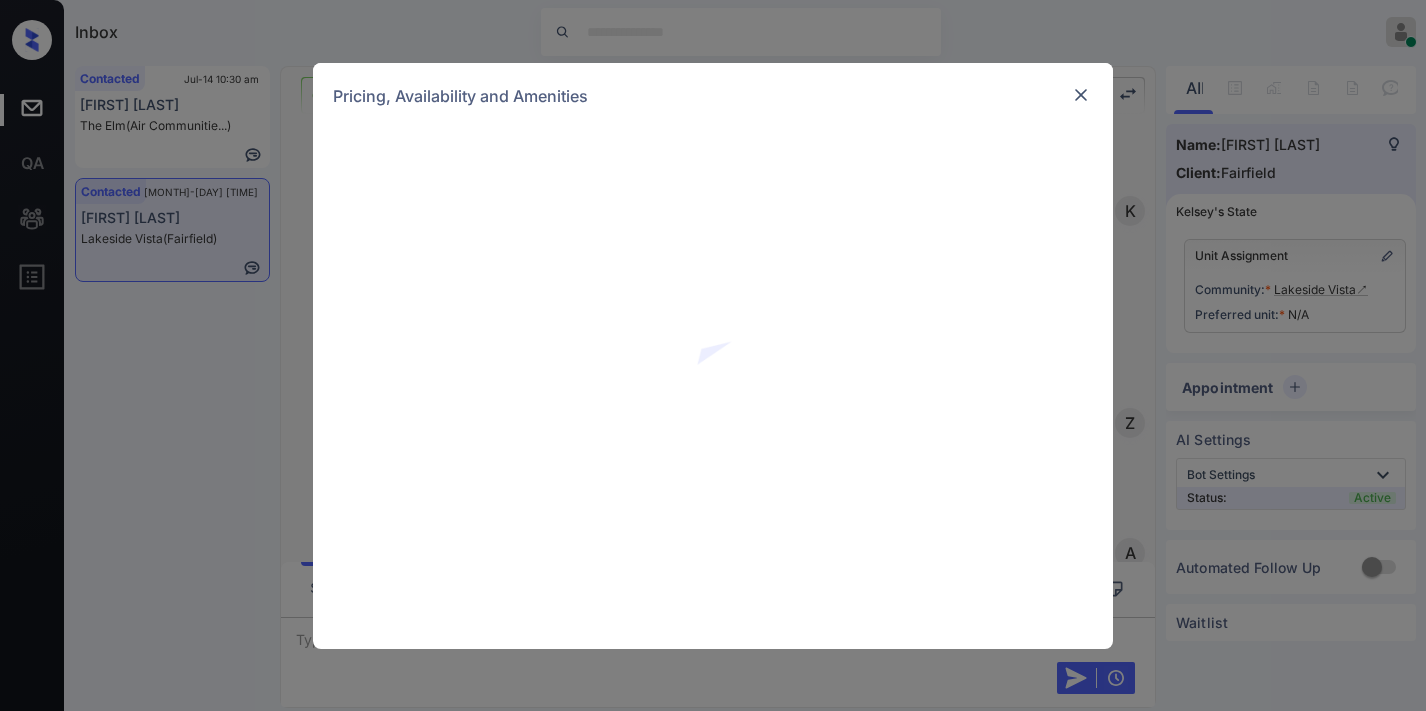 scroll, scrollTop: 0, scrollLeft: 0, axis: both 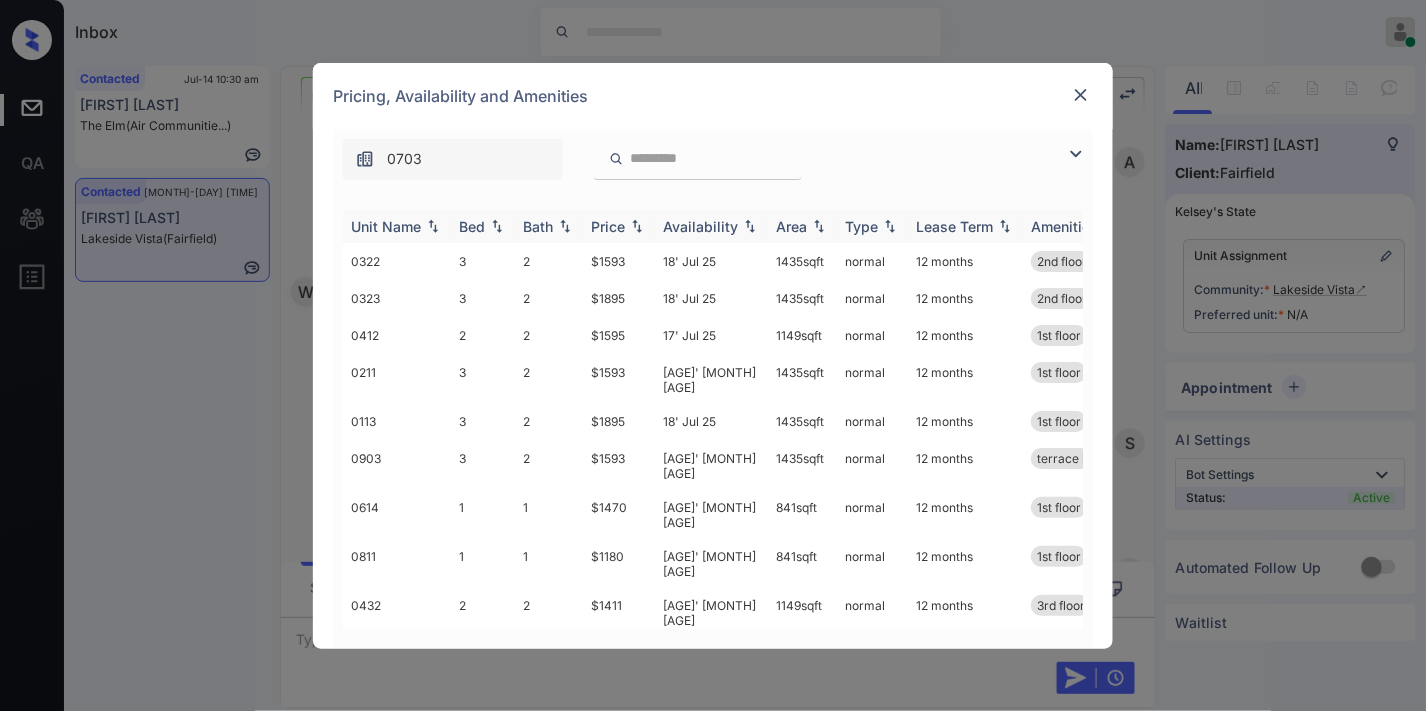 click on "Price" at bounding box center (608, 226) 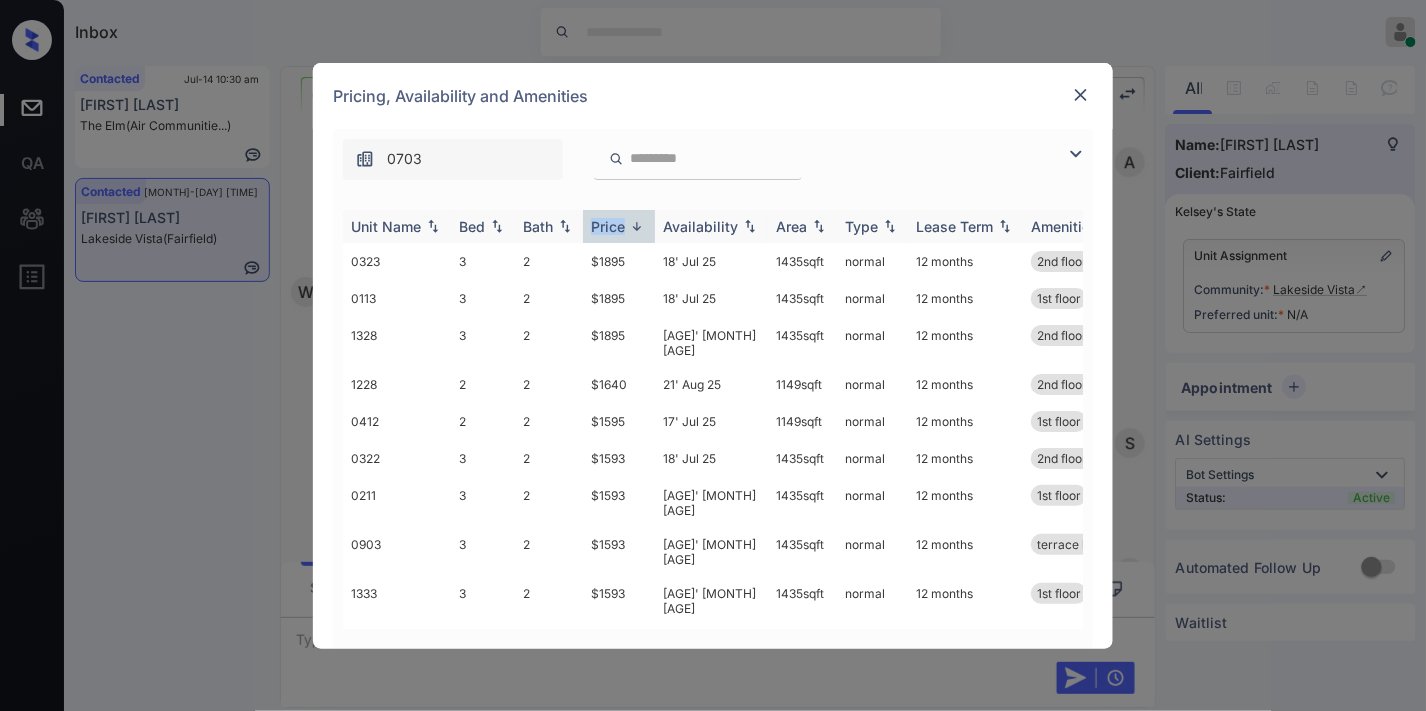 click on "Price" at bounding box center (608, 226) 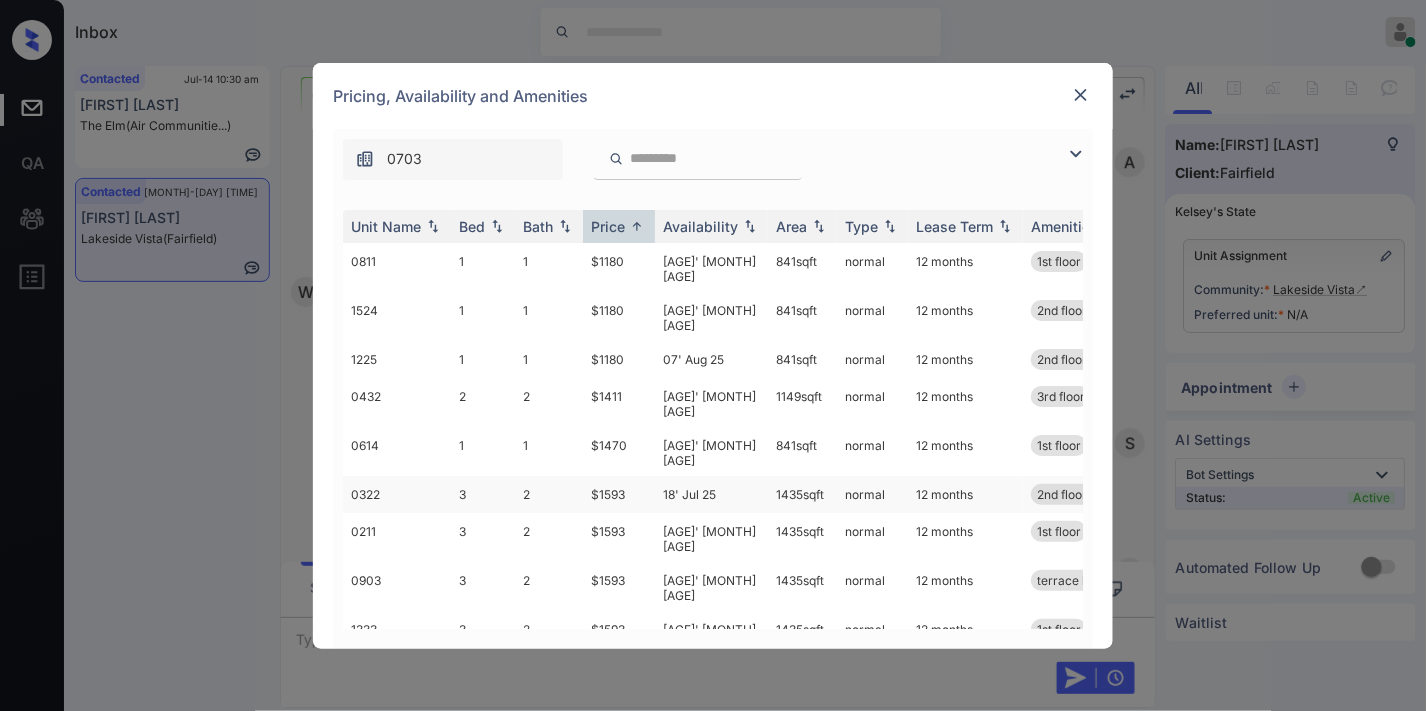 click on "$1593" at bounding box center (619, 494) 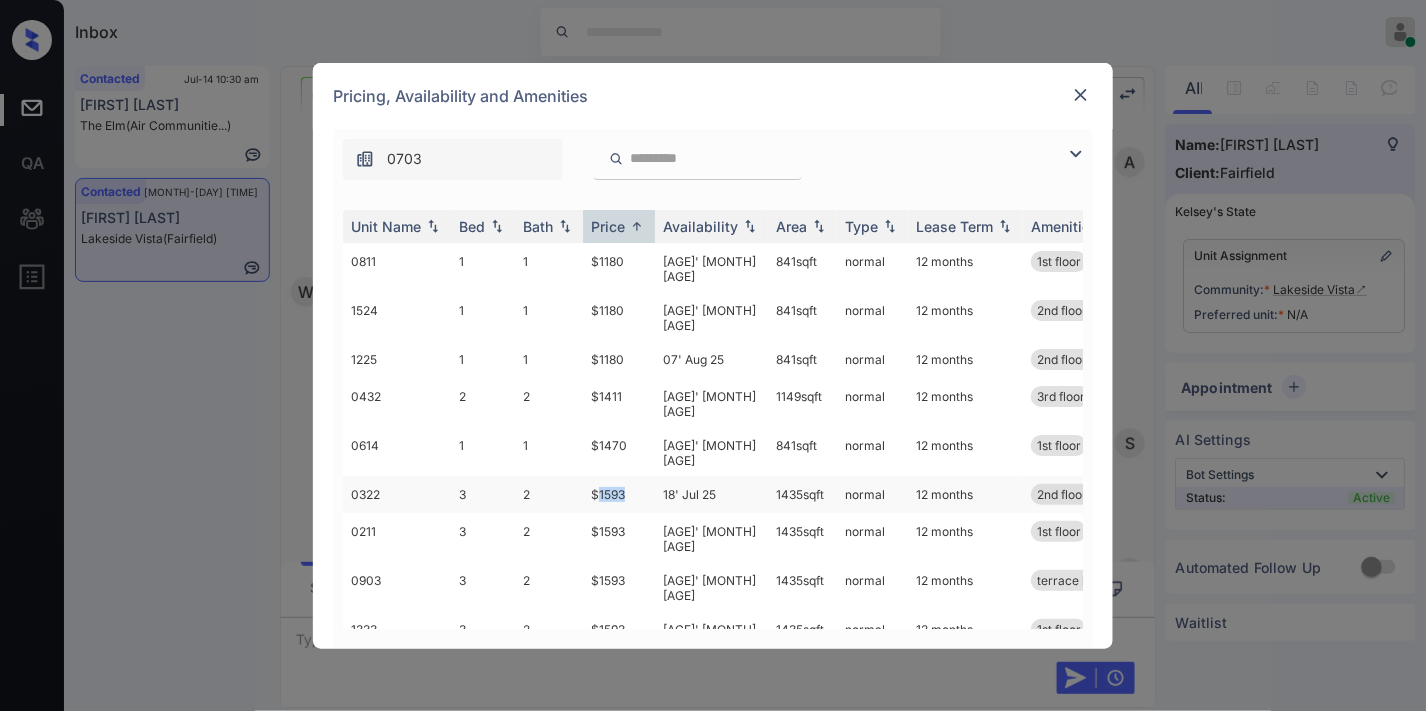 click on "$1593" at bounding box center (619, 494) 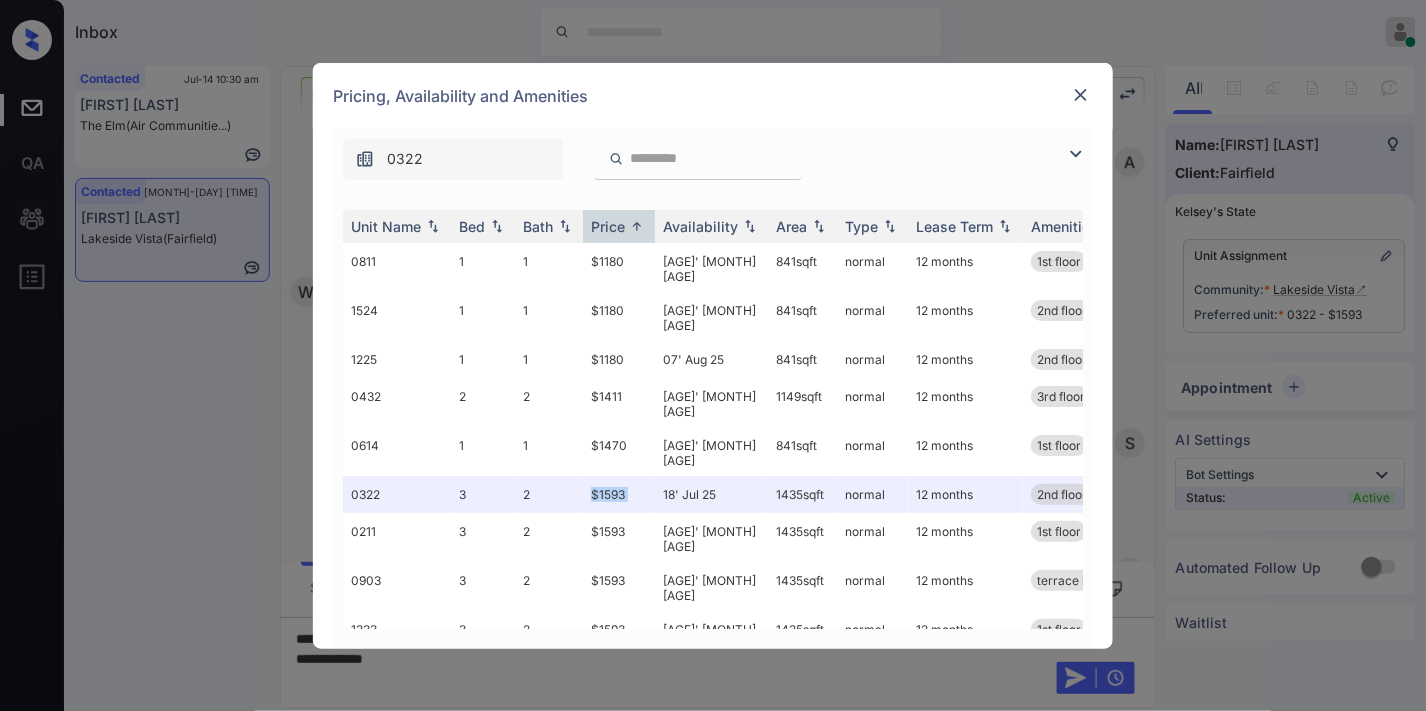click at bounding box center (1081, 95) 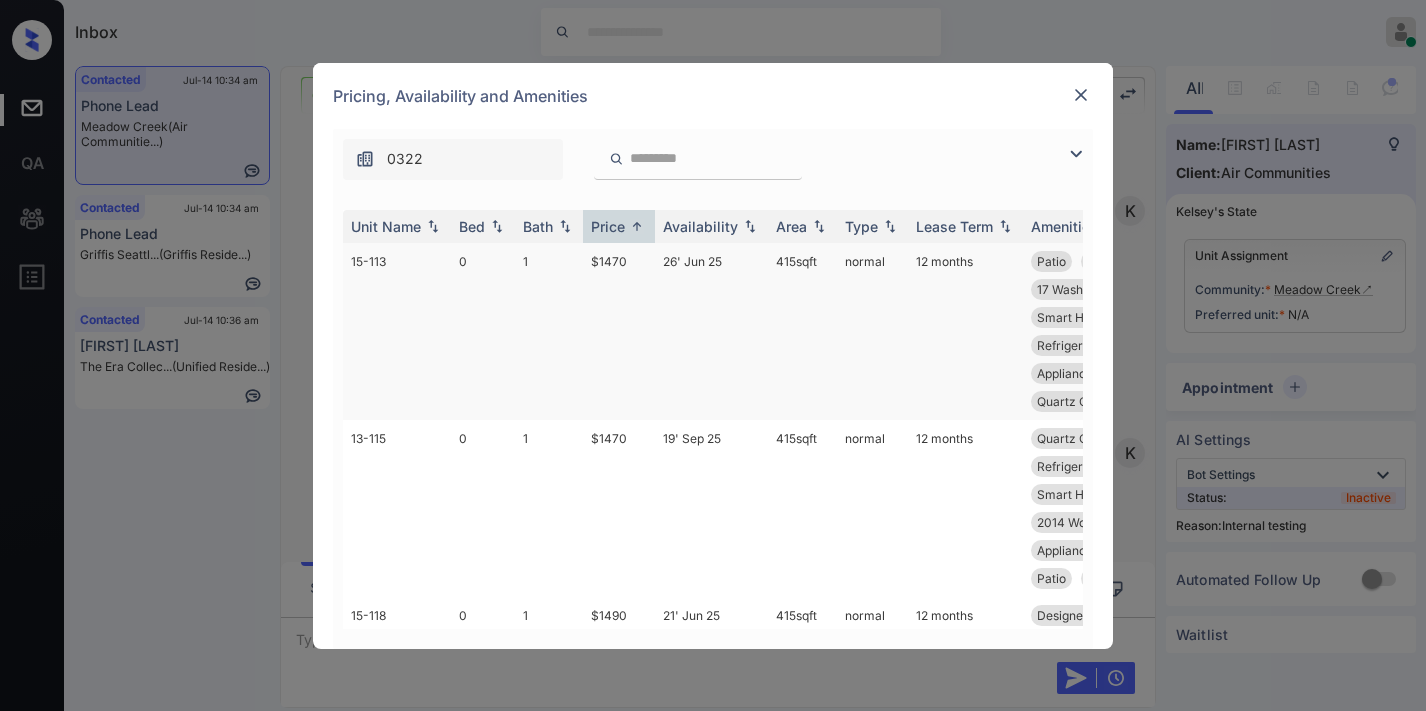 scroll, scrollTop: 0, scrollLeft: 0, axis: both 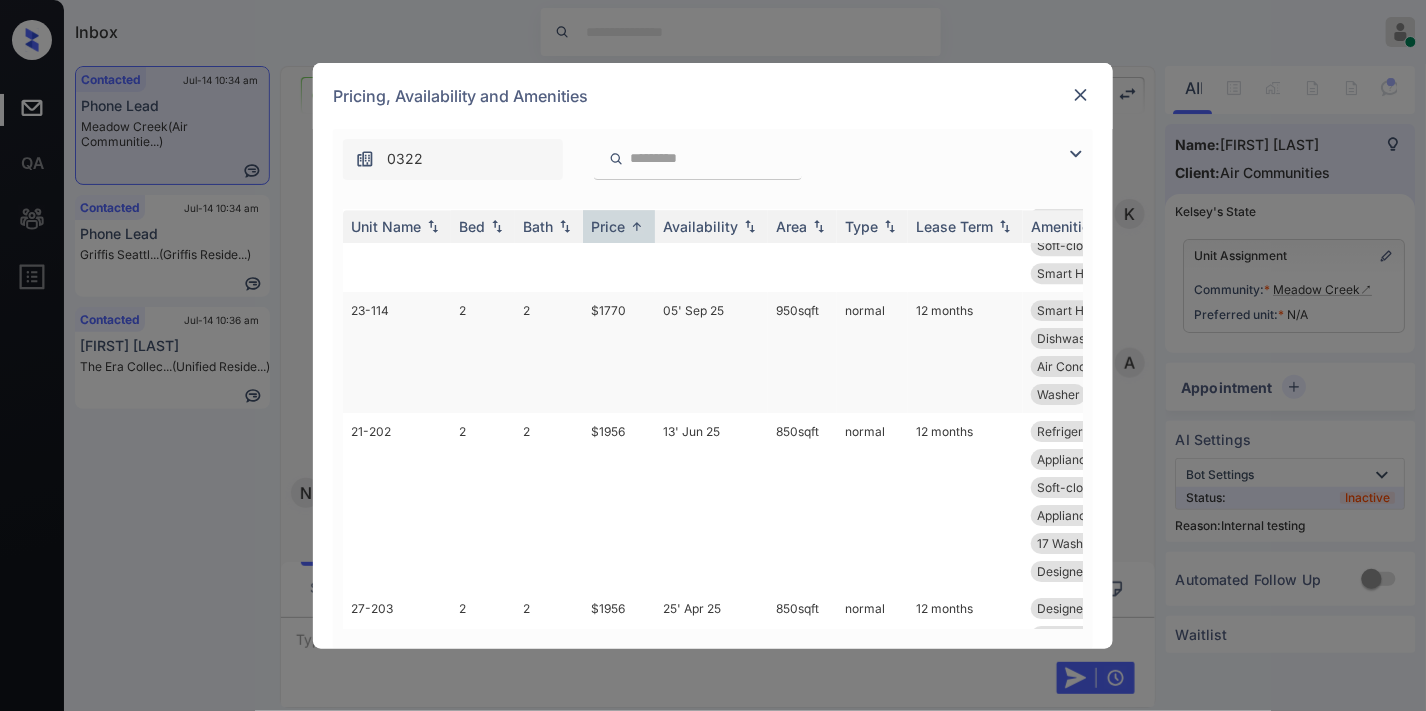 click on "$1770" at bounding box center [619, 352] 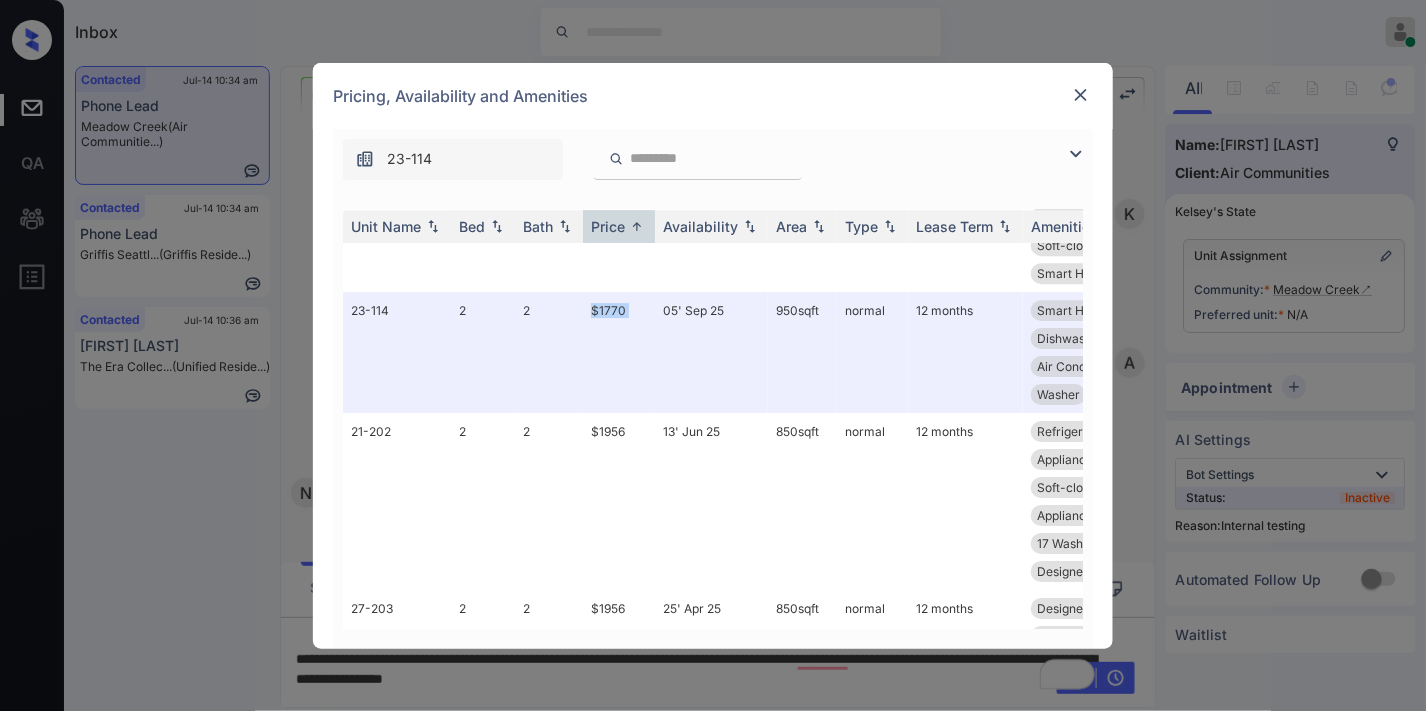 click at bounding box center (1081, 95) 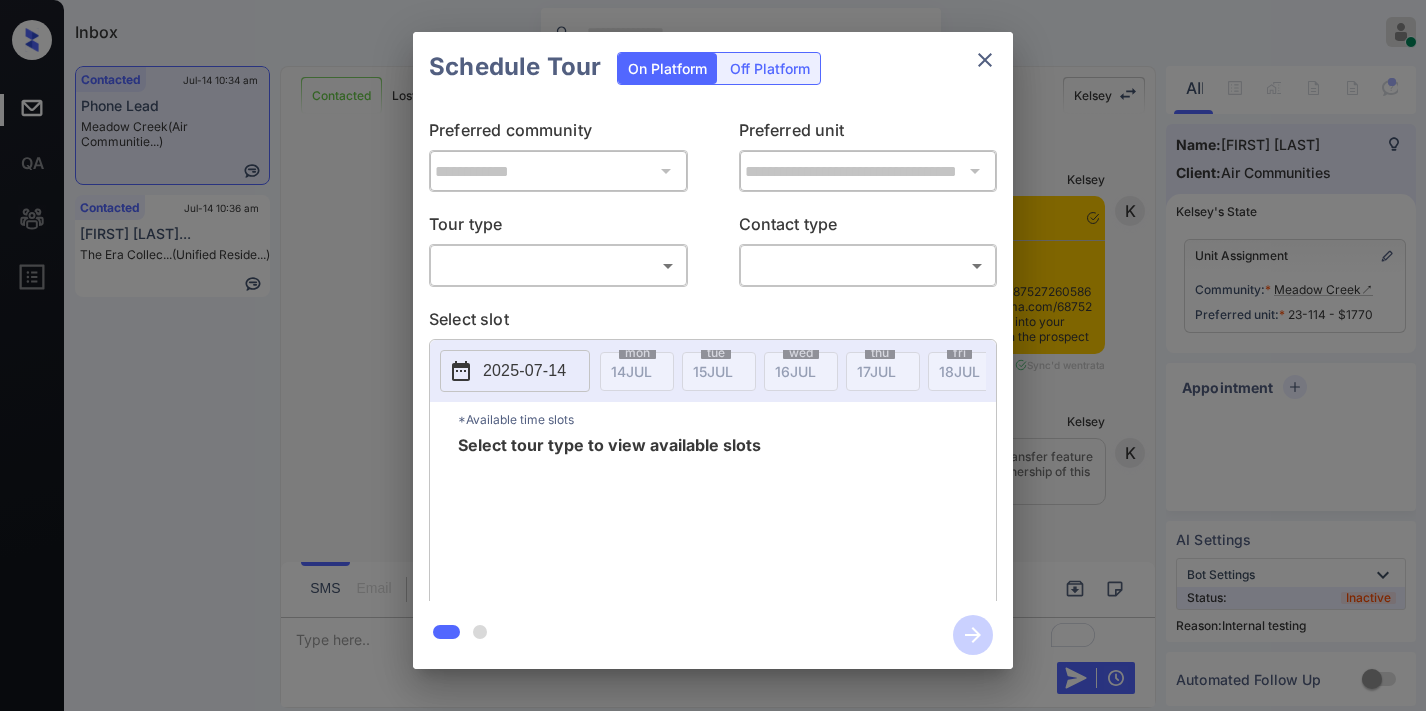 click on "Inbox [FIRST] [LAST] Online Set yourself   offline Set yourself   on break Profile Switch to  dark  mode Sign out Contacted [DATE] [TIME]   Phone Lead [LOCATION]  (Air Communitie...) Contacted [DATE] [TIME]   [FIRST] [LAST]... The Era Collec...  (Unified Reside...) Contacted Lost Lead Sentiment: Angry Upon sliding the acknowledgement:  Lead will move to lost stage. * ​ SMS and call option will be set to opt out. AFM will be turned off for the lead. [FIRST] New Message [FIRST] Notes Note:  - Paste this link into your browser to view [FIRST]’s conversation with the prospect [DATE] [TIME]  Sync'd w  entrata K New Message [FIRST] Due to the activation of disableLeadTransfer feature flag, [FIRST] will no longer transfer ownership of this CRM guest card [DATE] [TIME] K New Message Zuma Lead transferred to leasing agent: [FIRST] [DATE] [TIME] Z New Message A A" at bounding box center [713, 355] 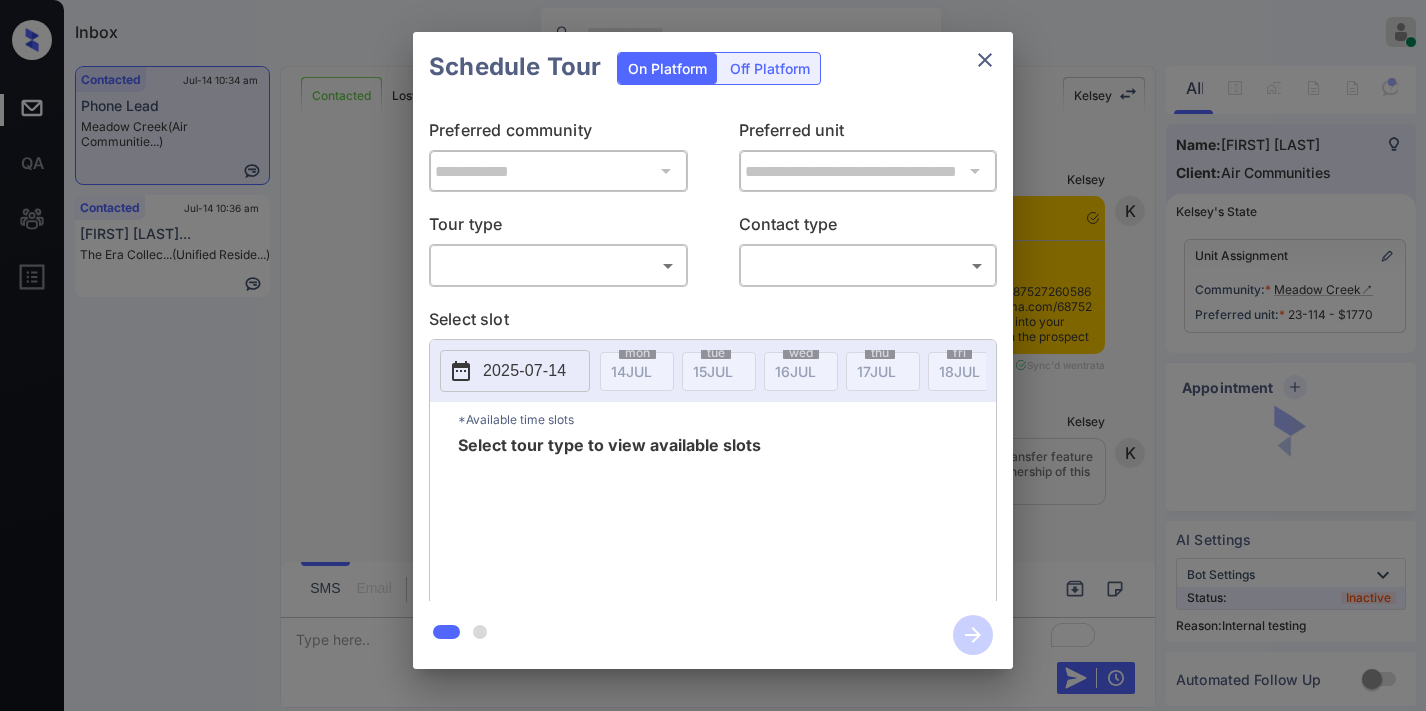 scroll, scrollTop: 0, scrollLeft: 0, axis: both 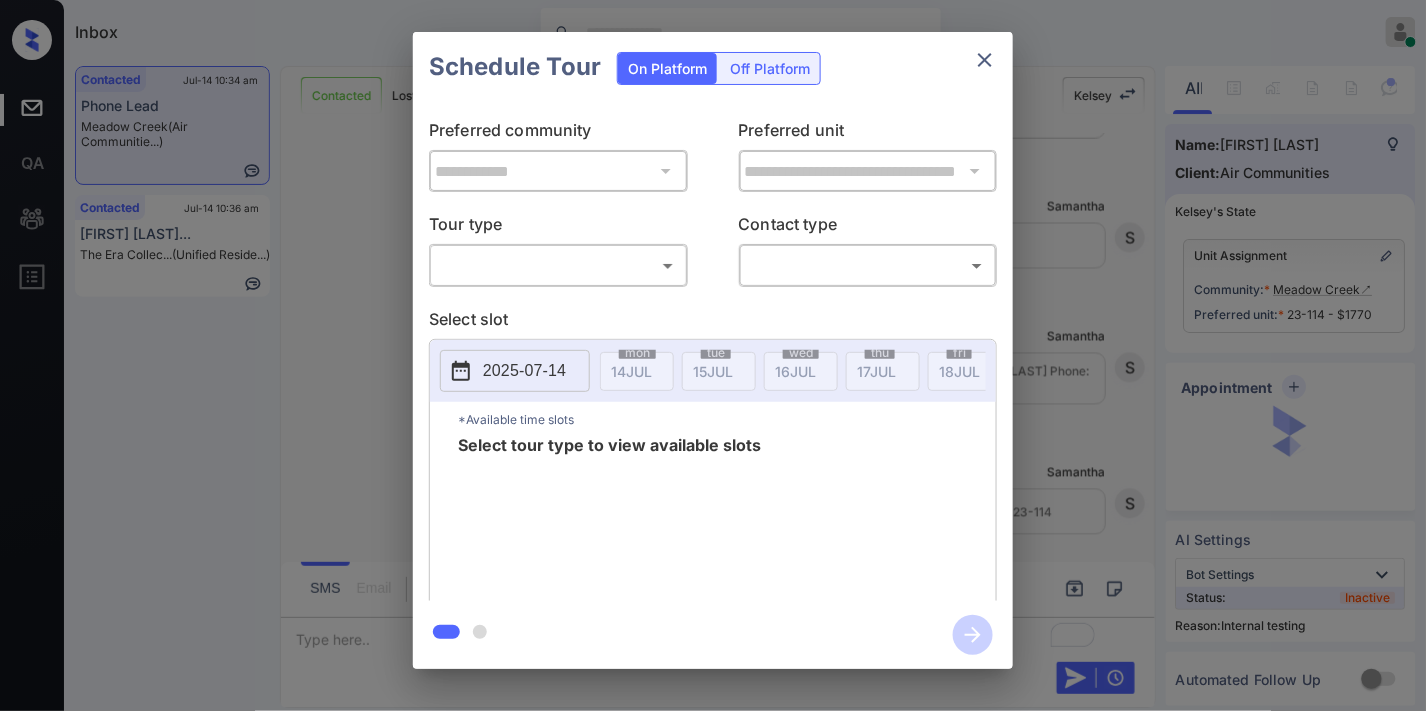 type on "********" 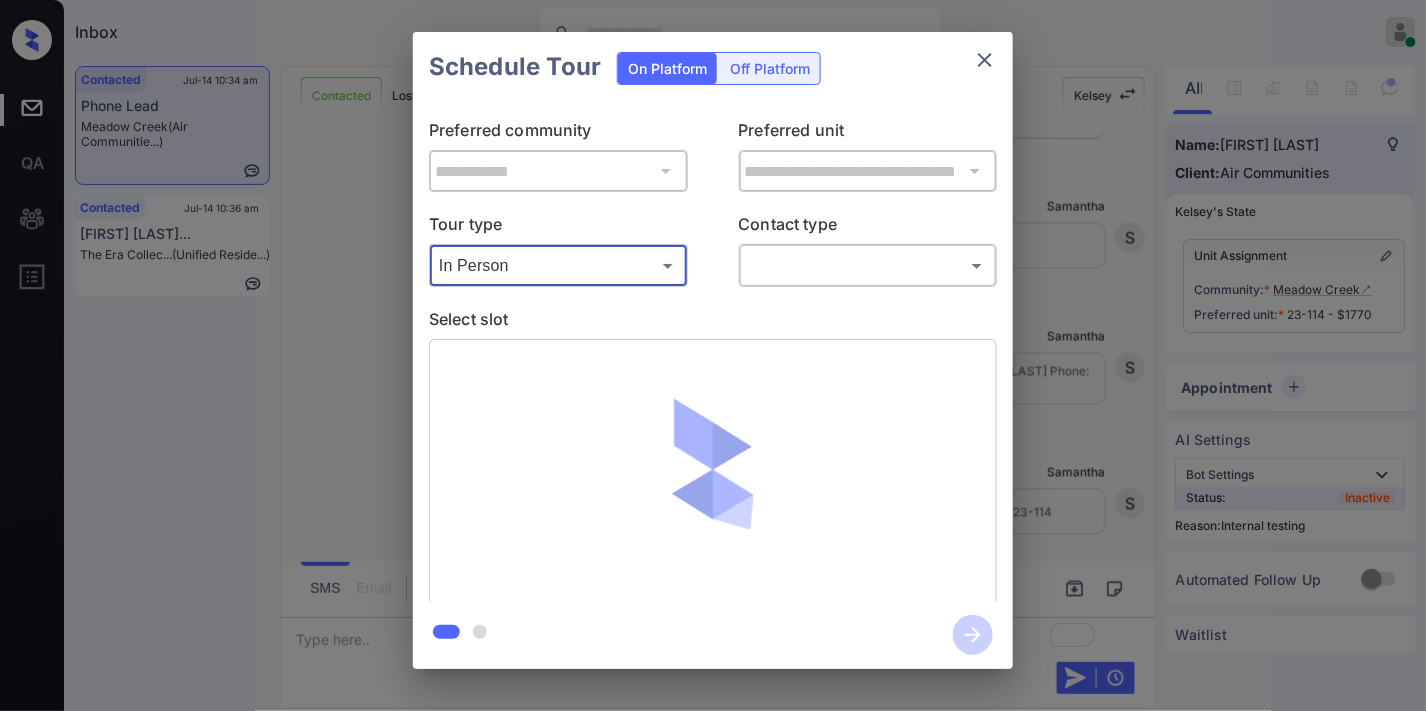 click on "Inbox Samantha Soliven Online Set yourself   offline Set yourself   on break Profile Switch to  dark  mode Sign out Contacted Jul-14 10:34 am   Phone Lead Meadow Creek  (Air Communitie...) Contacted Jul-14 10:36 am   Michael Hennin... The Era Collec...  (Unified Reside...) Contacted Lost Lead Sentiment: Angry Upon sliding the acknowledgement:  Lead will move to lost stage. * ​ SMS and call option will be set to opt out. AFM will be turned off for the lead. Kelsey New Message Kelsey Notes Note: <a href="https://conversation.getzuma.com/68752726058649af96ff1a86">https://conversation.getzuma.com/68752726058649af96ff1a86</a> - Paste this link into your browser to view Kelsey’s conversation with the prospect Jul 14, 2025 08:49 am  Sync'd w  entrata K New Message Kelsey Due to the activation of disableLeadTransfer feature flag, Kelsey will no longer transfer ownership of this CRM guest card Jul 14, 2025 08:49 am K New Message Zuma Lead transferred to leasing agent: kelsey Jul 14, 2025 08:49 am Z New Message A A" at bounding box center (713, 355) 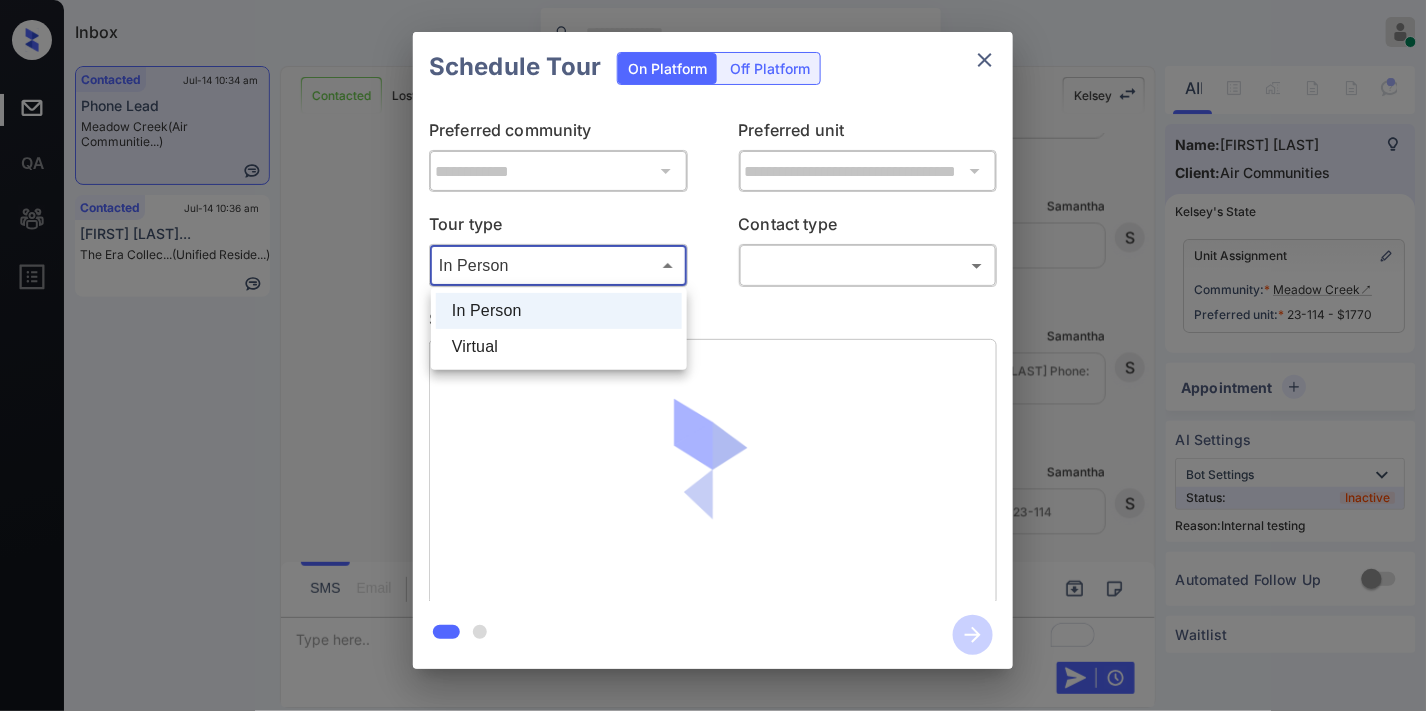 click on "In Person" at bounding box center (559, 311) 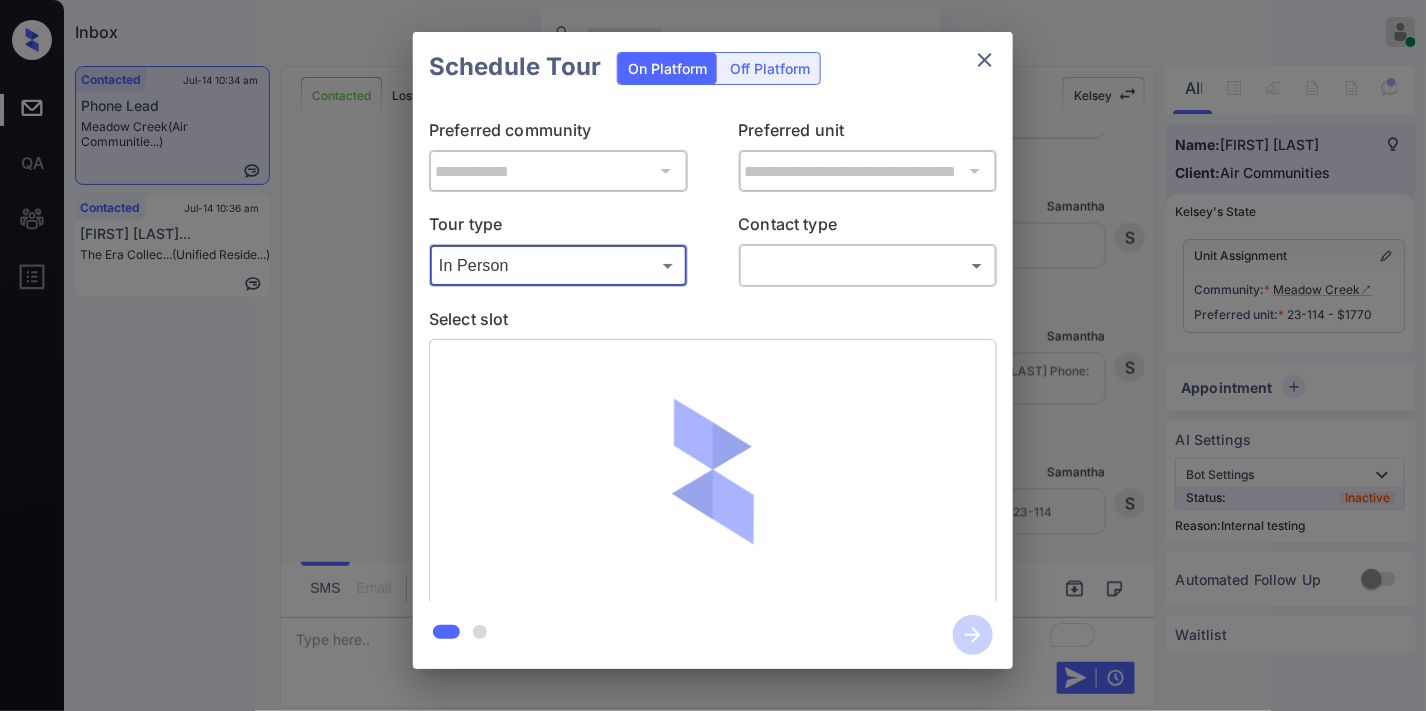 click on "Contact type" at bounding box center (868, 228) 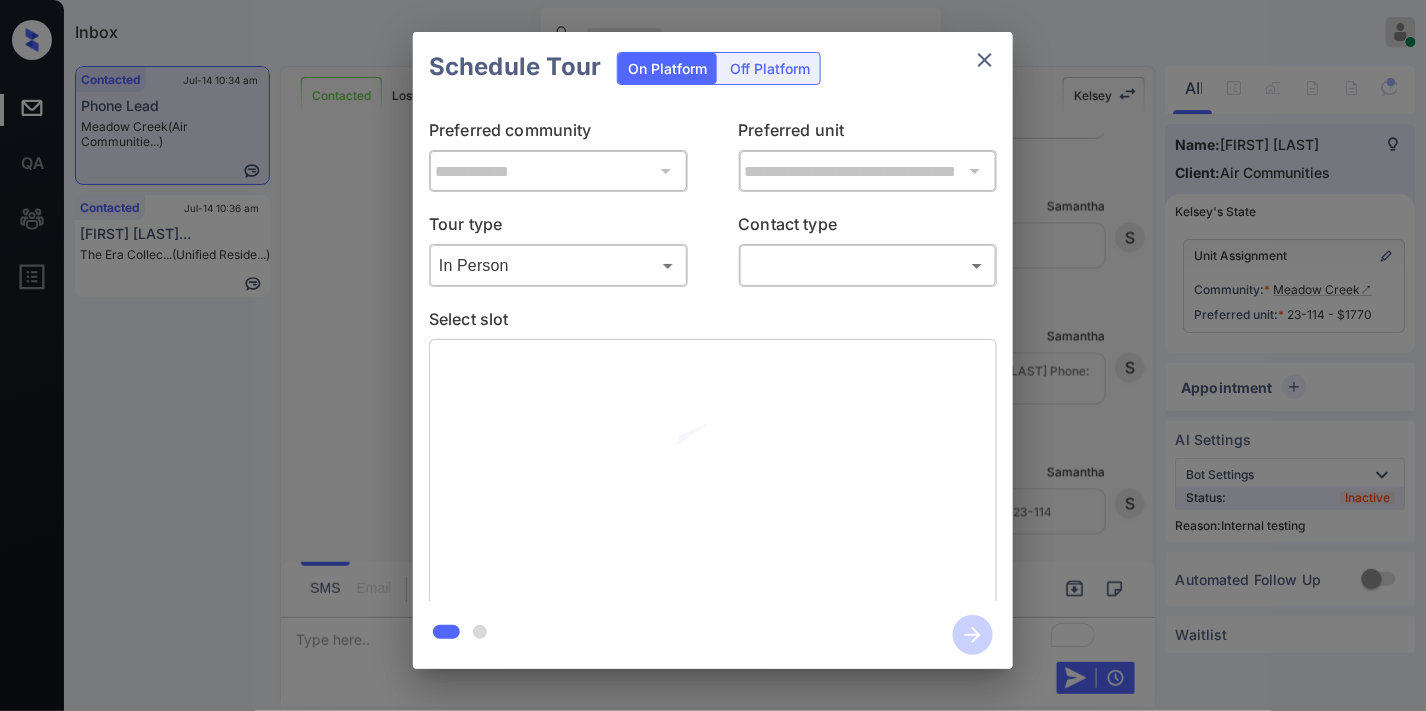 click on "Inbox Samantha Soliven Online Set yourself   offline Set yourself   on break Profile Switch to  dark  mode Sign out Contacted Jul-14 10:34 am   Phone Lead Meadow Creek  (Air Communitie...) Contacted Jul-14 10:36 am   Michael Hennin... The Era Collec...  (Unified Reside...) Contacted Lost Lead Sentiment: Angry Upon sliding the acknowledgement:  Lead will move to lost stage. * ​ SMS and call option will be set to opt out. AFM will be turned off for the lead. Kelsey New Message Kelsey Notes Note: <a href="https://conversation.getzuma.com/68752726058649af96ff1a86">https://conversation.getzuma.com/68752726058649af96ff1a86</a> - Paste this link into your browser to view Kelsey’s conversation with the prospect Jul 14, 2025 08:49 am  Sync'd w  entrata K New Message Kelsey Due to the activation of disableLeadTransfer feature flag, Kelsey will no longer transfer ownership of this CRM guest card Jul 14, 2025 08:49 am K New Message Zuma Lead transferred to leasing agent: kelsey Jul 14, 2025 08:49 am Z New Message A A" at bounding box center [713, 355] 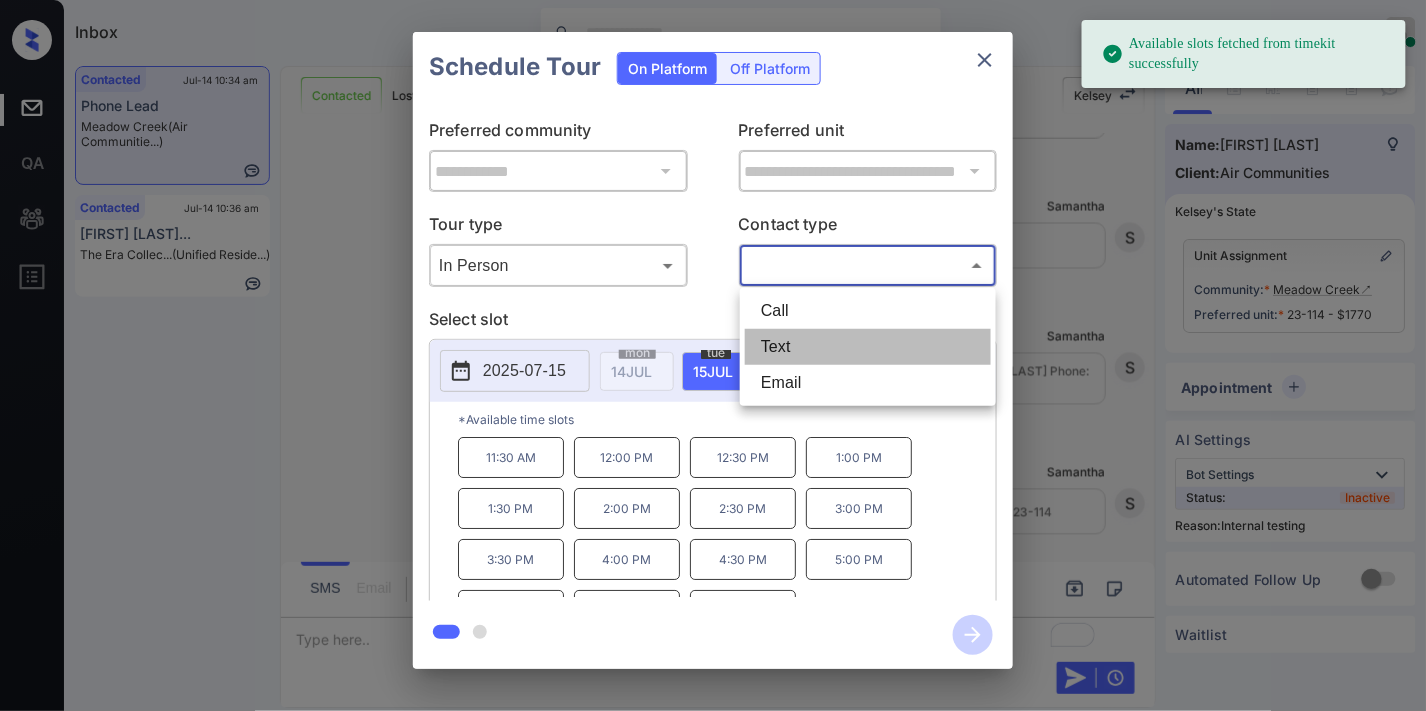 click on "Text" at bounding box center (868, 347) 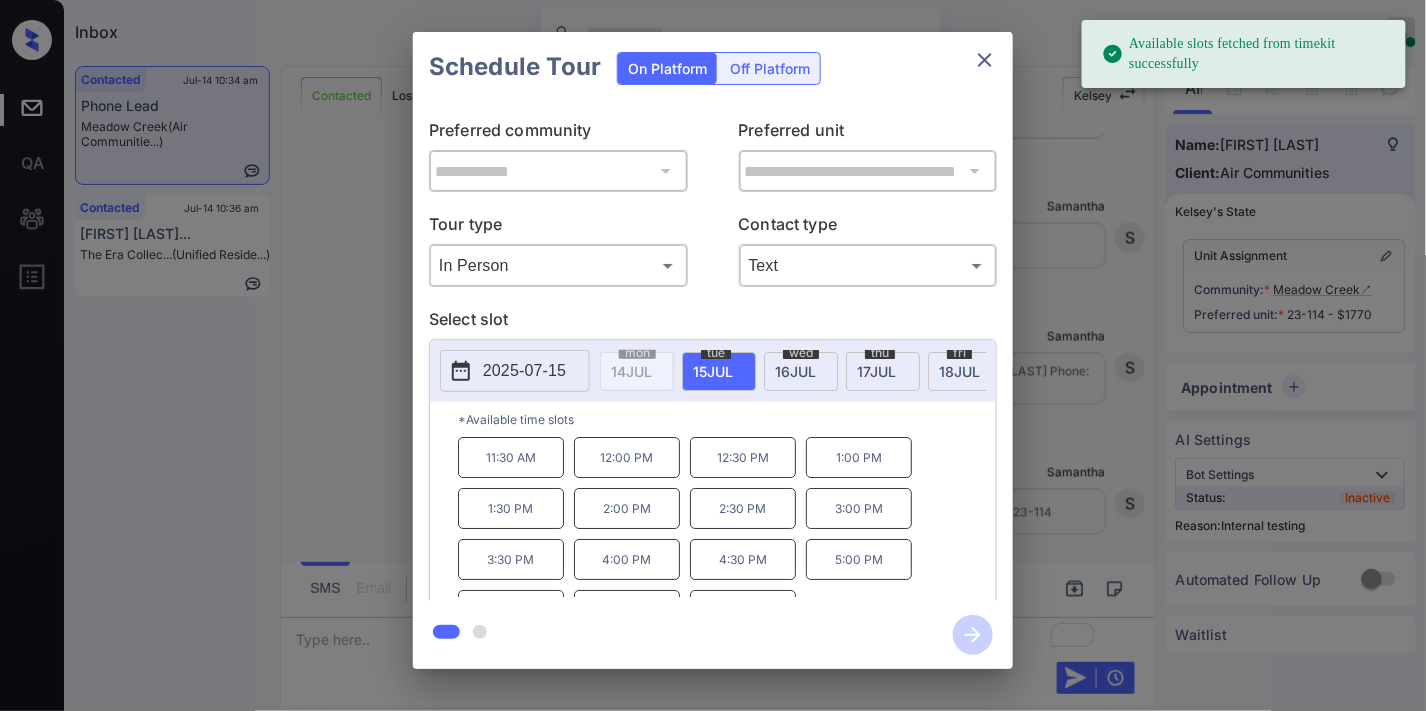 click on "wed 16 JUL" at bounding box center (801, 371) 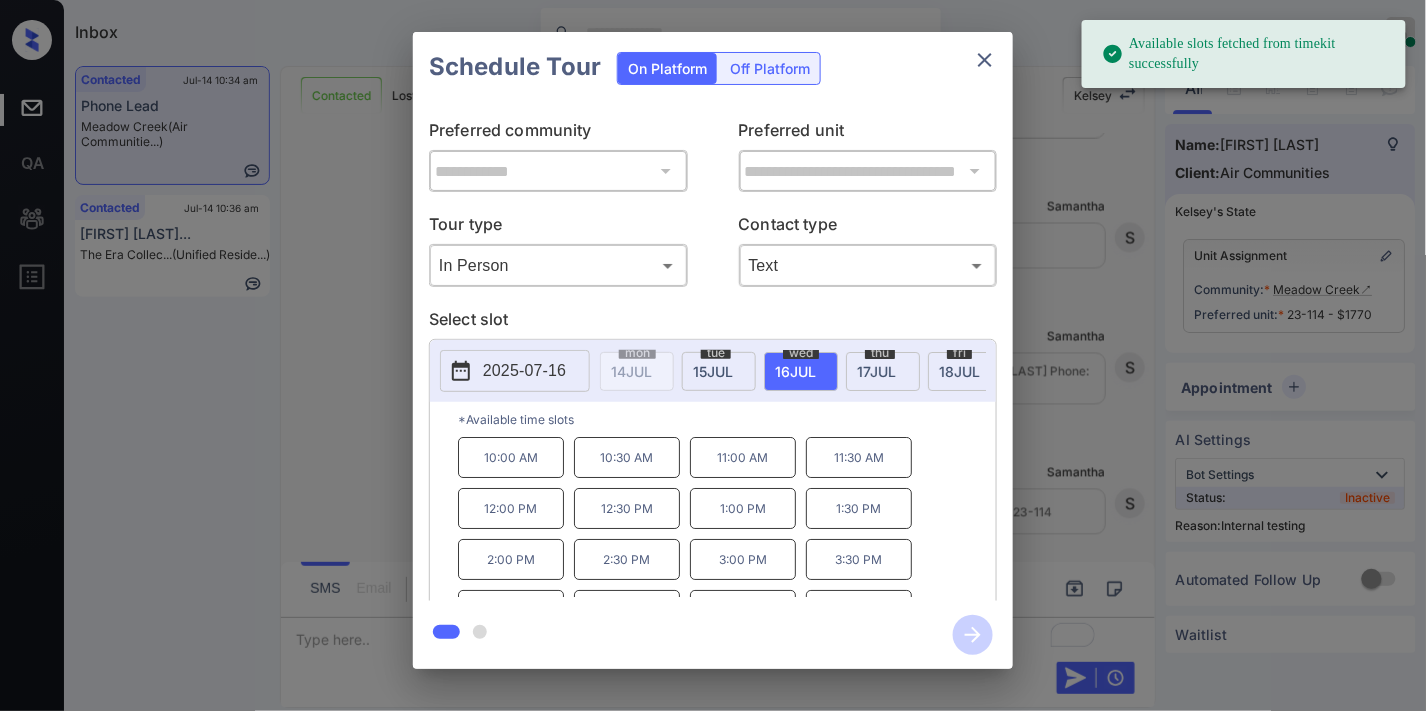 click on "10:00 AM" at bounding box center [511, 457] 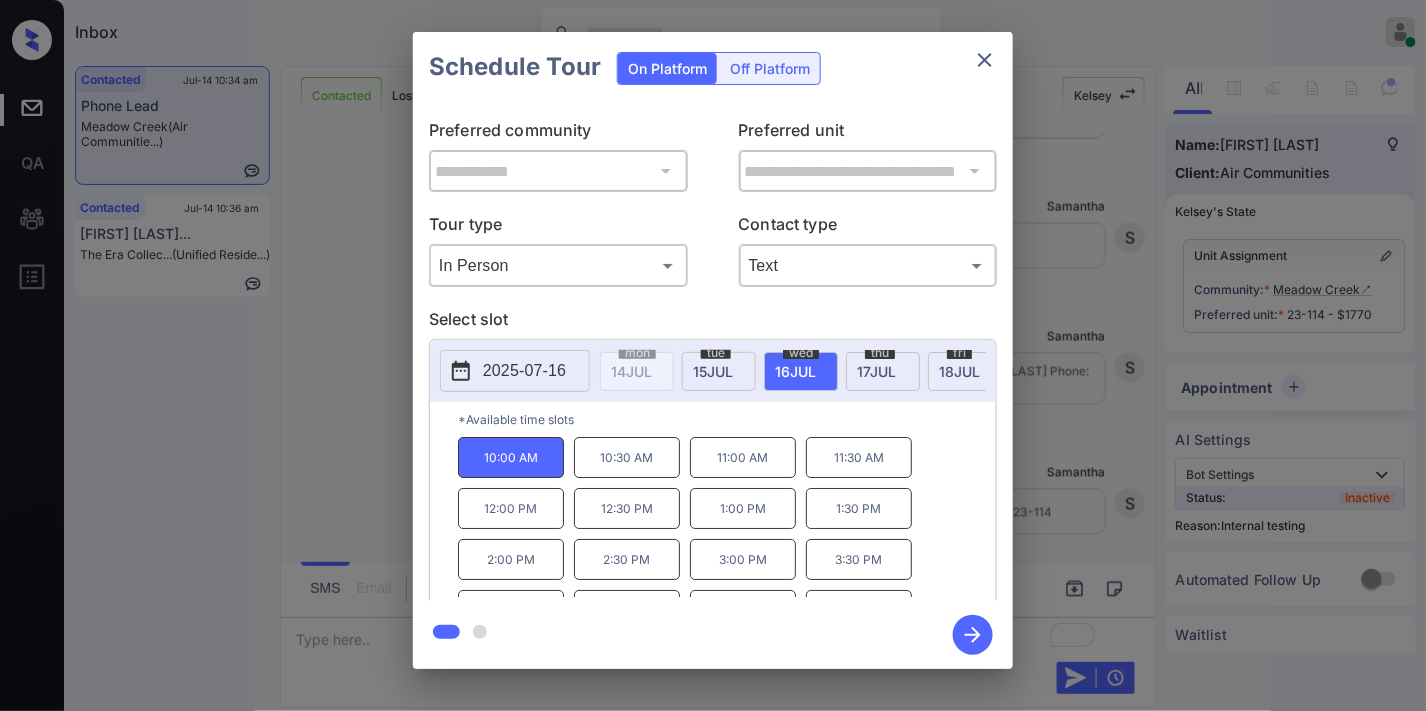 click 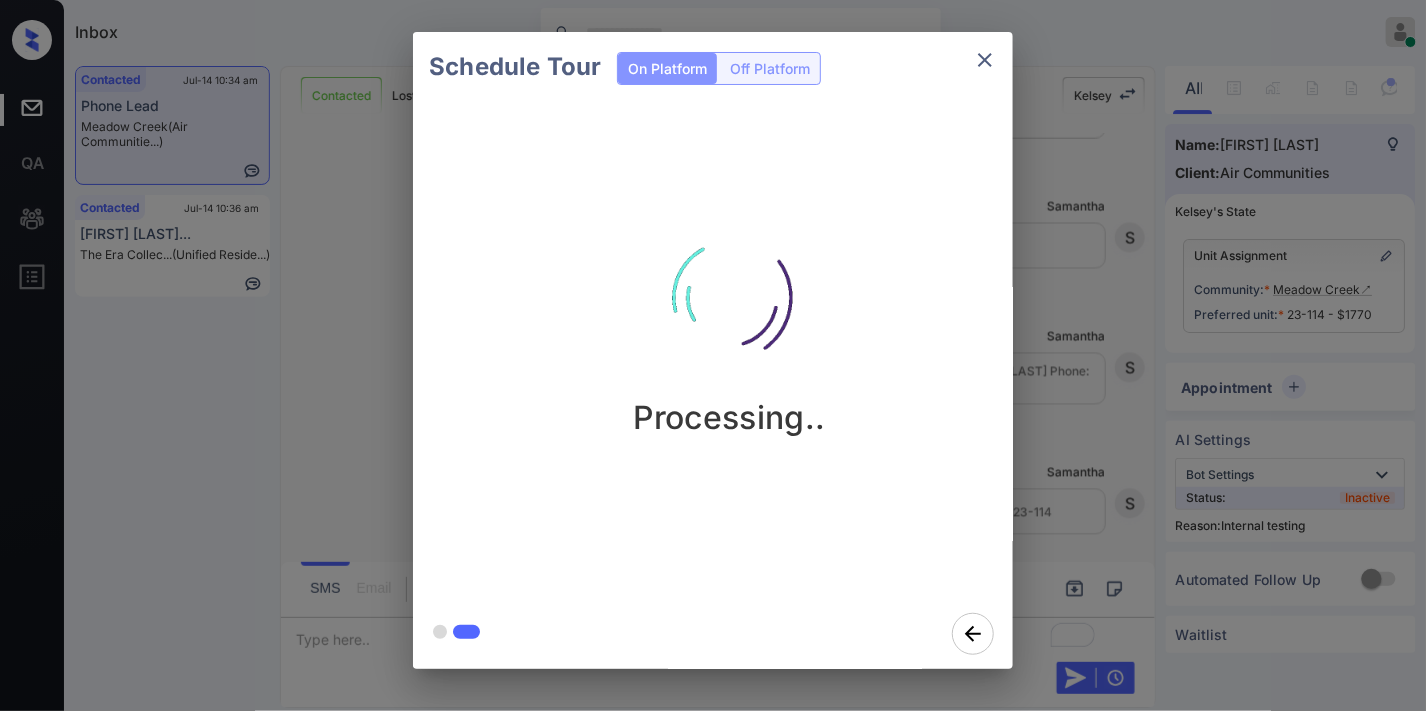 scroll, scrollTop: 6186, scrollLeft: 0, axis: vertical 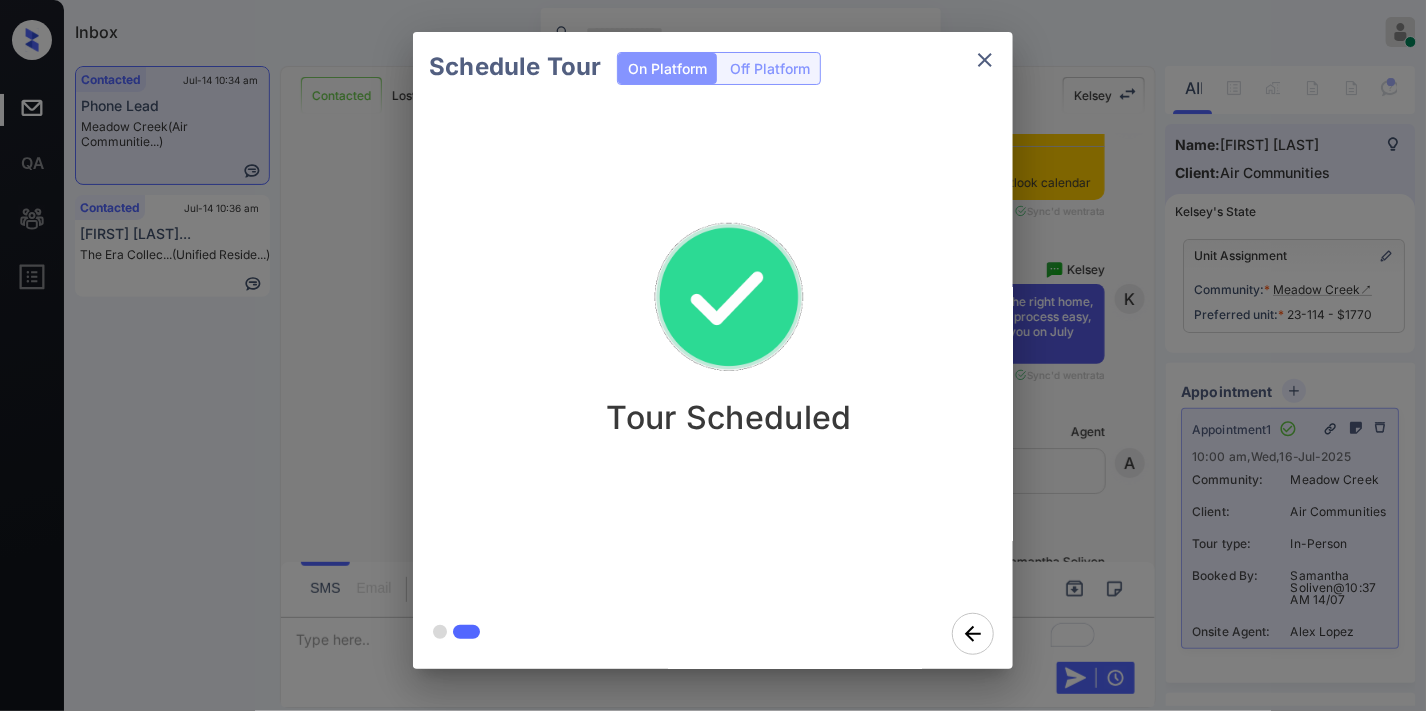 click 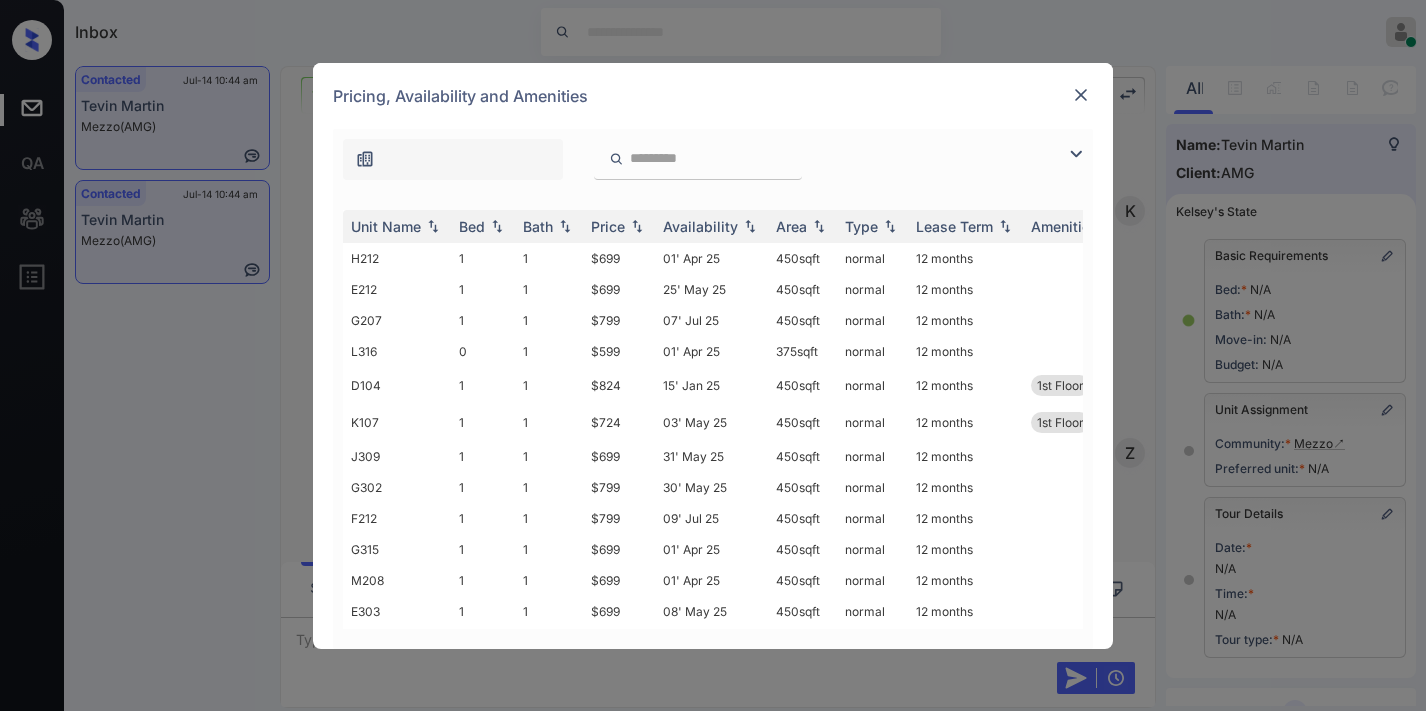 scroll, scrollTop: 0, scrollLeft: 0, axis: both 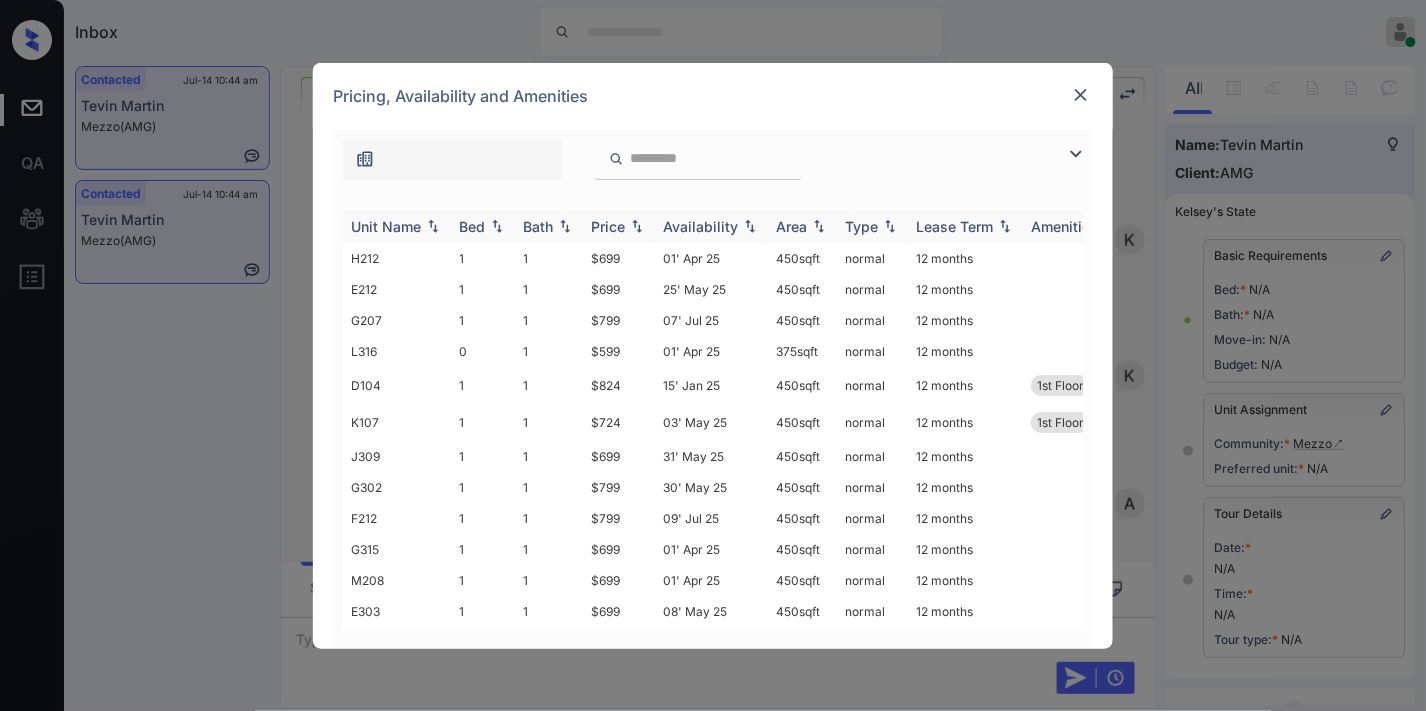 click at bounding box center (637, 226) 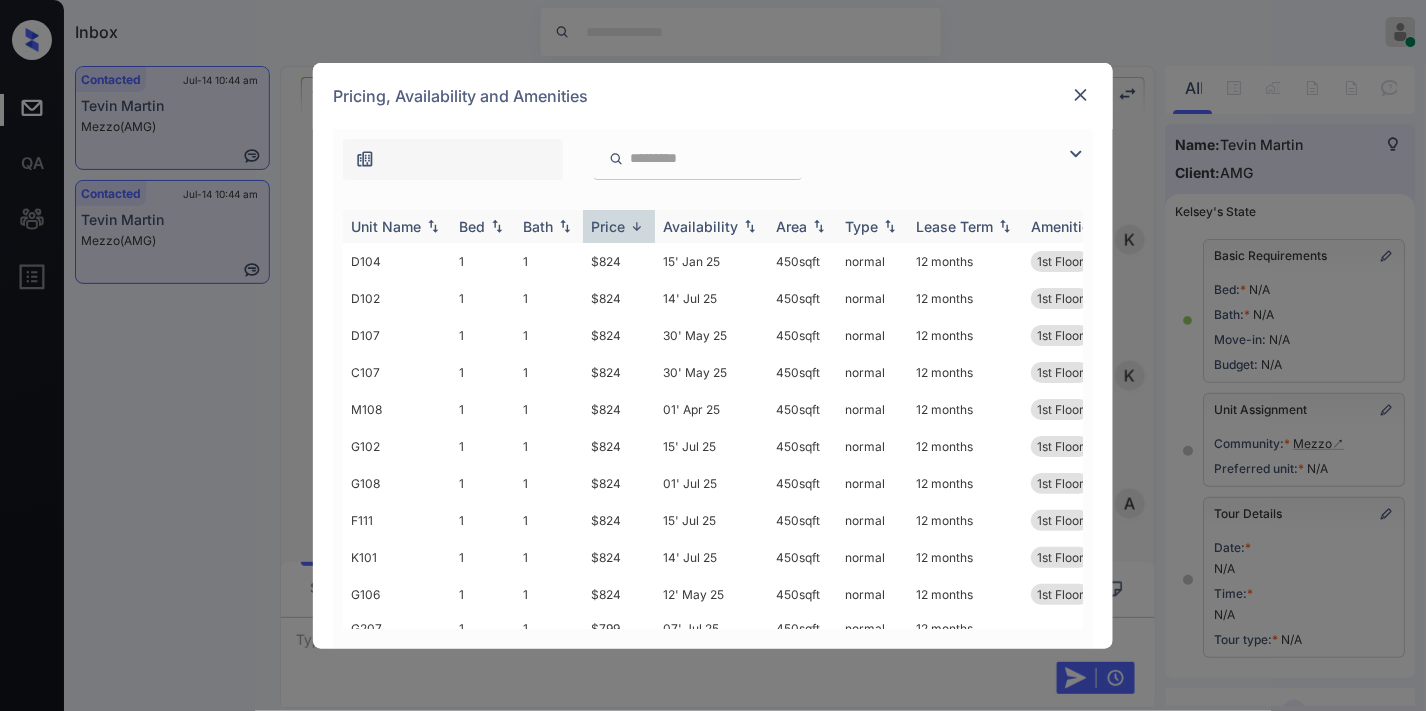 click at bounding box center (637, 226) 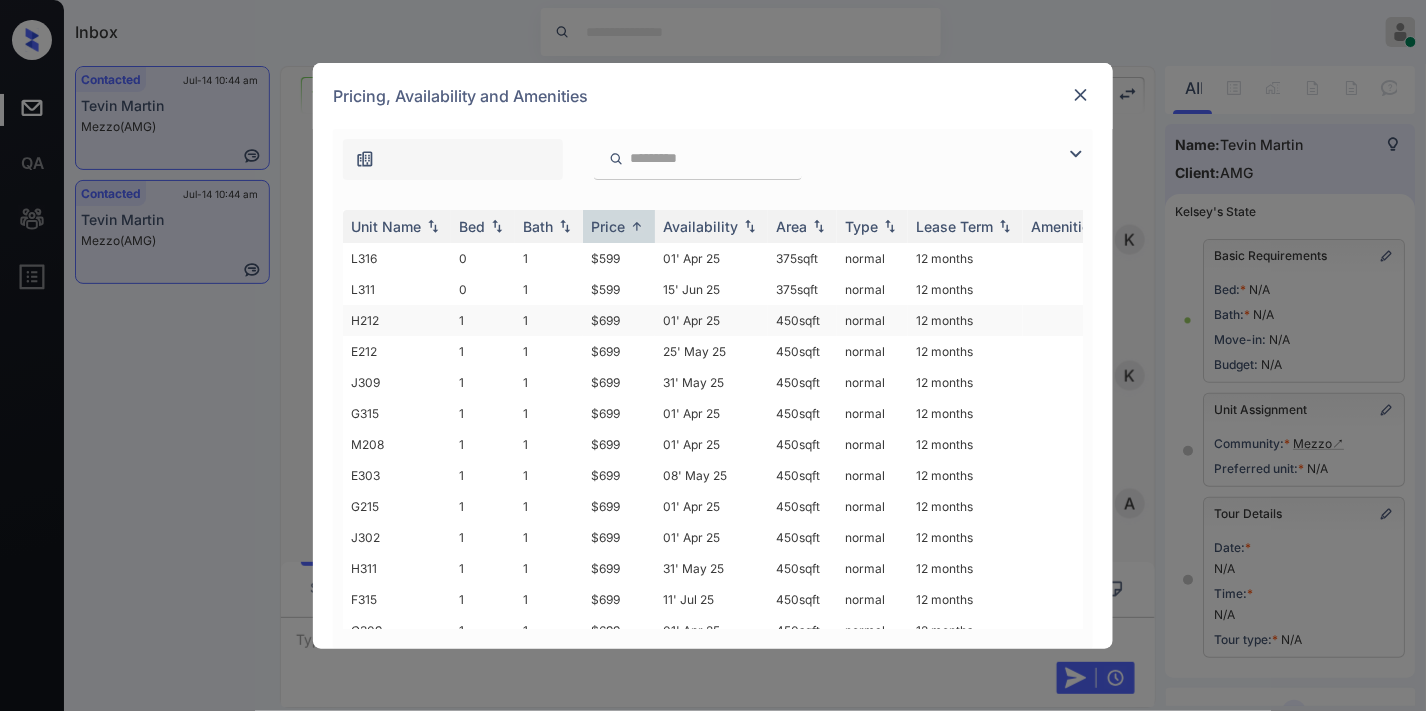 click on "$699" at bounding box center (619, 320) 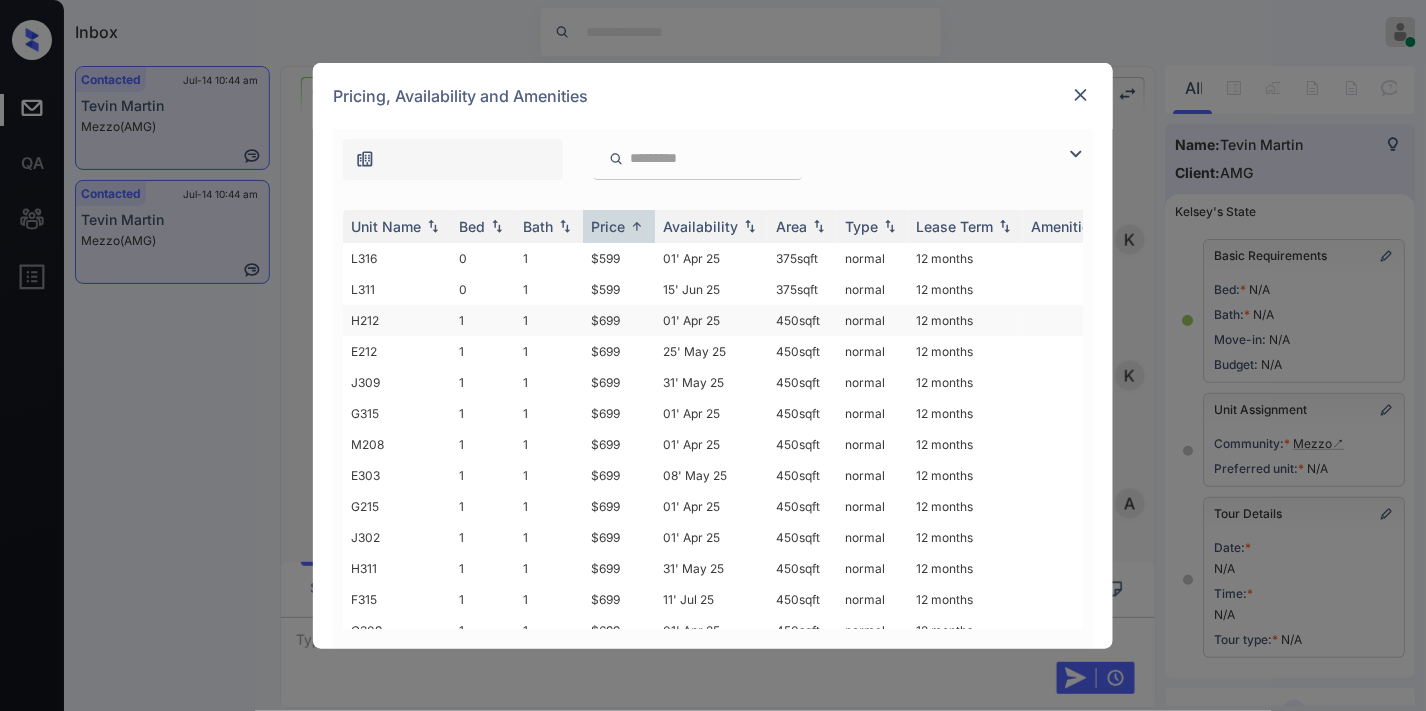 click on "$699" at bounding box center (619, 320) 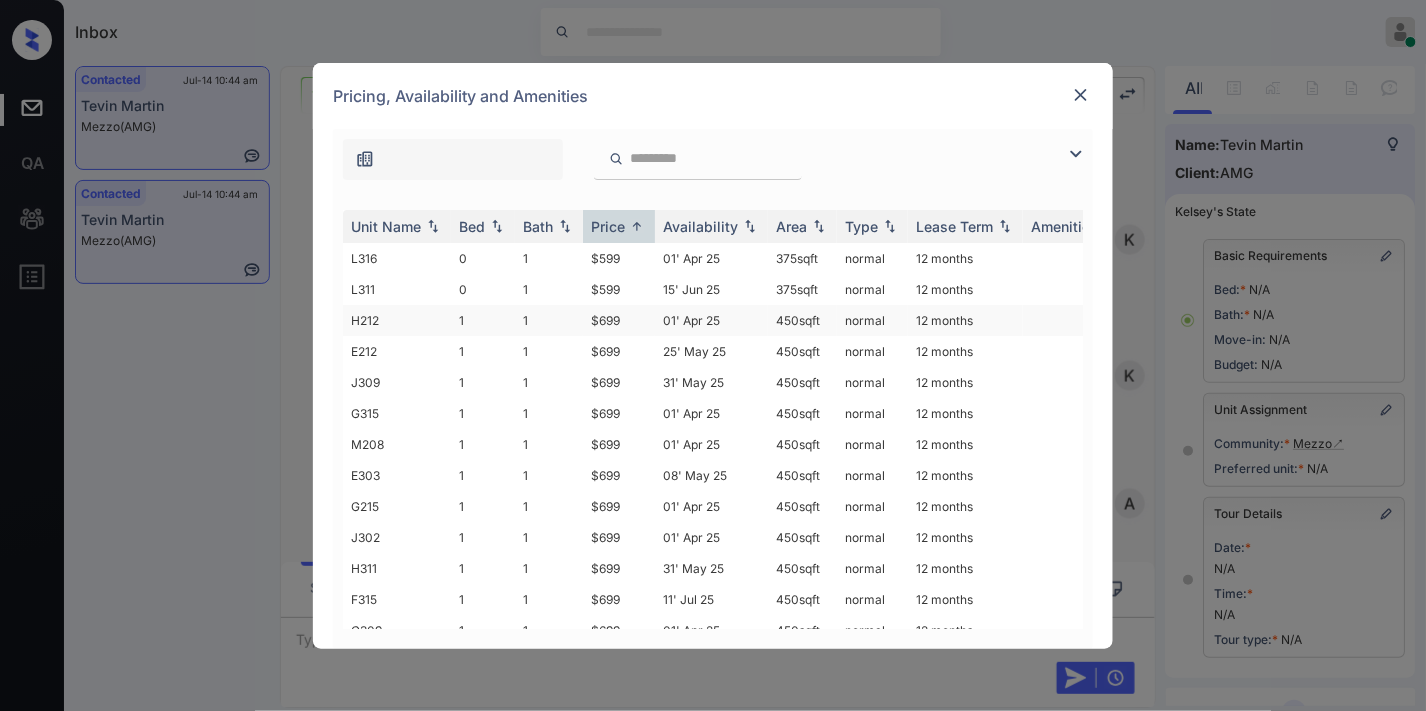 click on "$699" at bounding box center [619, 320] 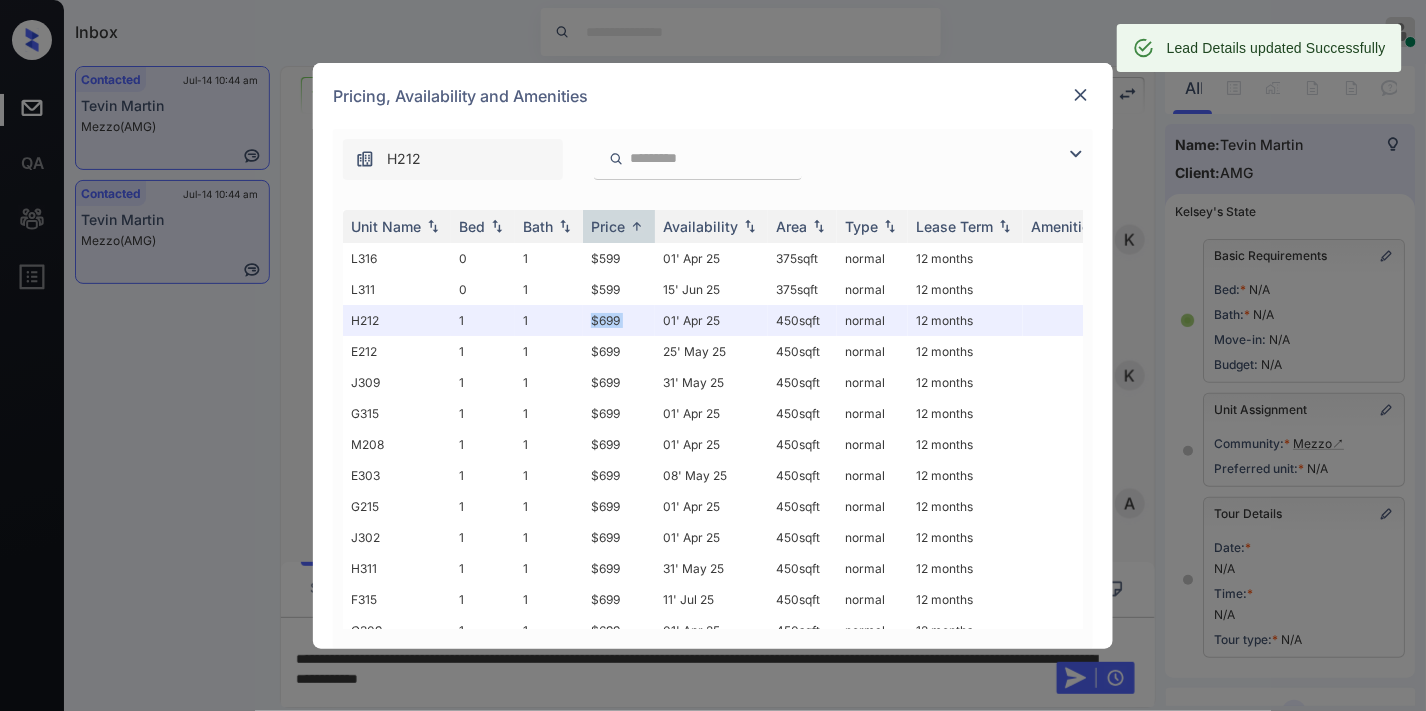 click at bounding box center [1081, 95] 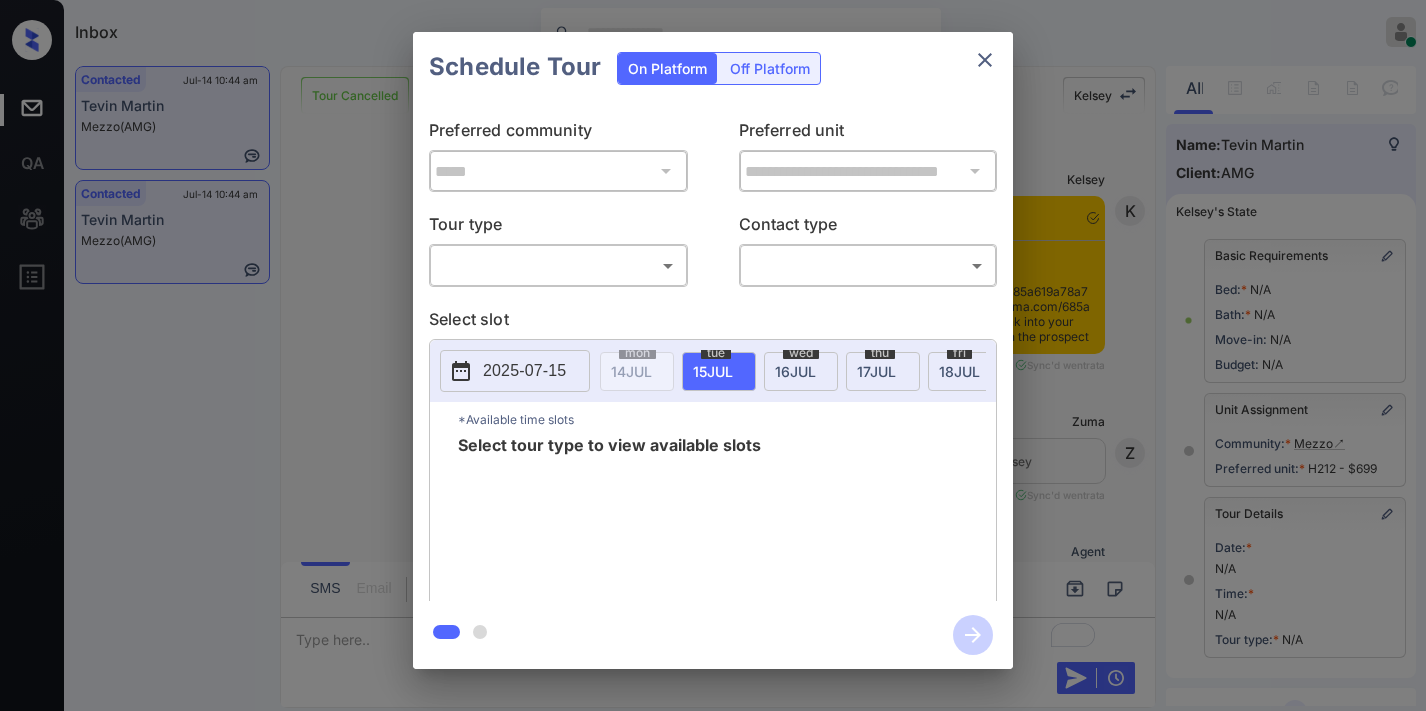 scroll, scrollTop: 0, scrollLeft: 0, axis: both 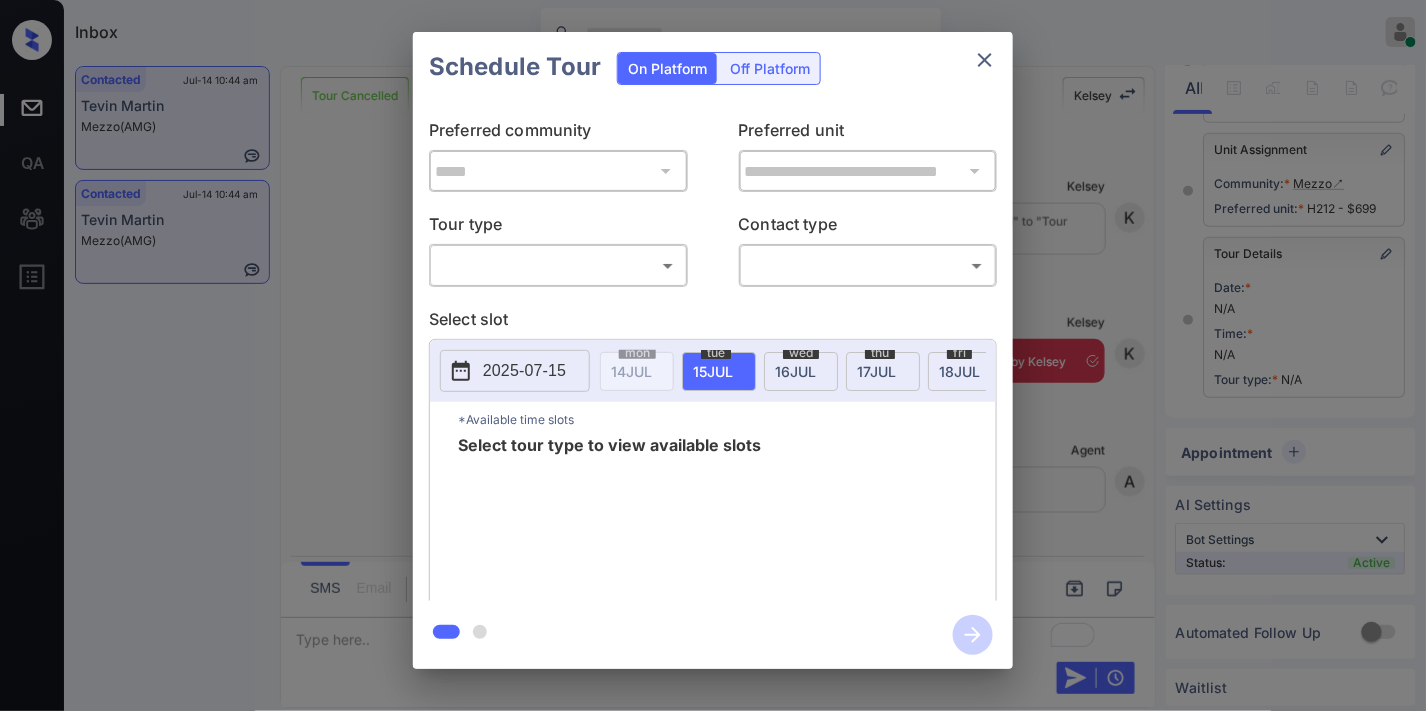 click on "​ ​" at bounding box center [558, 265] 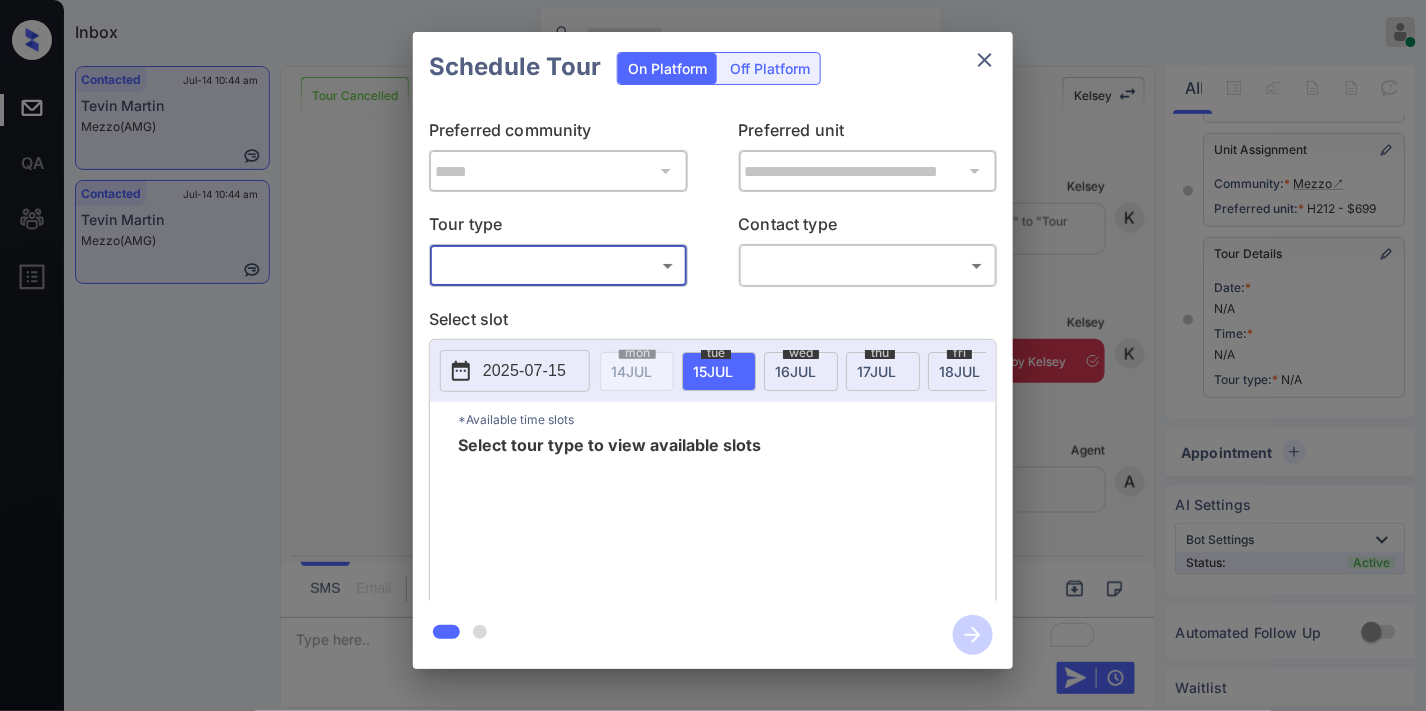 click on "Inbox [NAME] [LAST] Online Set yourself   offline Set yourself   on break Profile Switch to  dark  mode Sign out Contacted [DATE] [TIME]   [NAME] [LAST] Mezzo  (AMG) Contacted [DATE] [TIME]   [NAME] [LAST] Mezzo  (AMG) Tour Cancelled Lost Lead Sentiment: Angry Upon sliding the acknowledgement:  Lead will move to lost stage. * ​ SMS and call option will be set to opt out. AFM will be turned off for the lead. [NAME] [LAST] New Message [NAME] [LAST] Notes Note:  - Paste this link into your browser to view [NAME]'s conversation with the prospect [DATE] [TIME]  Sync'd w  entrata [NAME] New Message Zuma Lead transferred to leasing agent: [NAME] [DATE] [TIME]  Sync'd w  entrata [NAME] New Message Agent Lead created via leadPoller in Inbound stage. [DATE] [TIME] [NAME] New Message Agent AFM Request sent to [NAME]. [DATE] [TIME] [NAME] New Message Agent Notes Note: [NAME] New Message [NAME]   [NAME]" at bounding box center [713, 355] 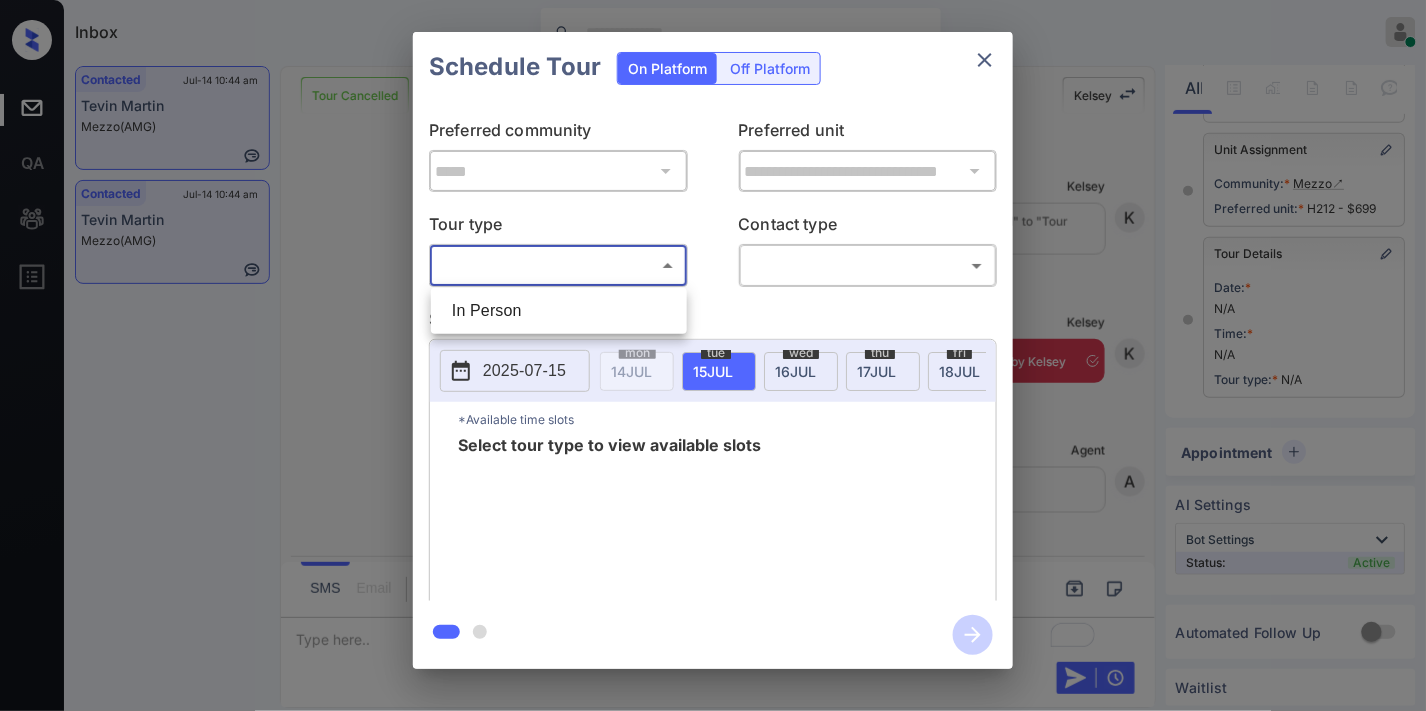 click on "In Person" at bounding box center (559, 311) 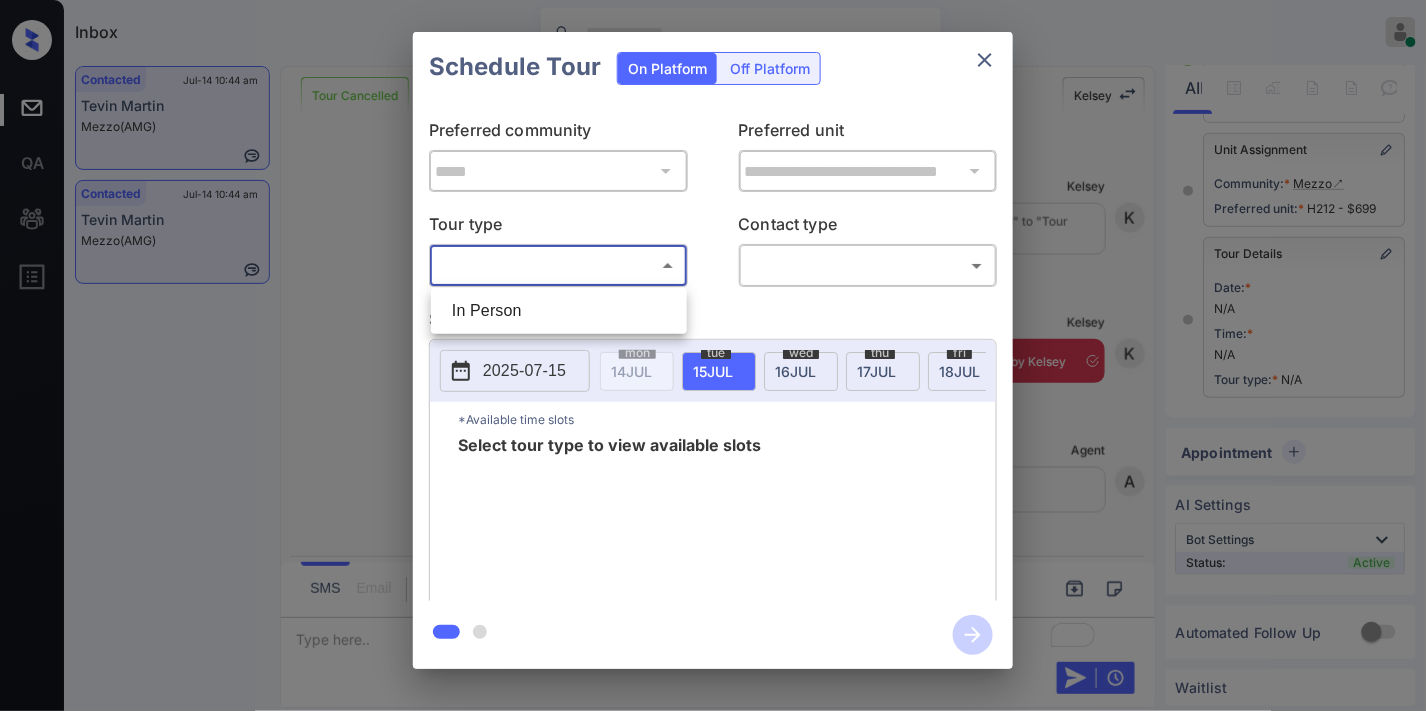 type on "********" 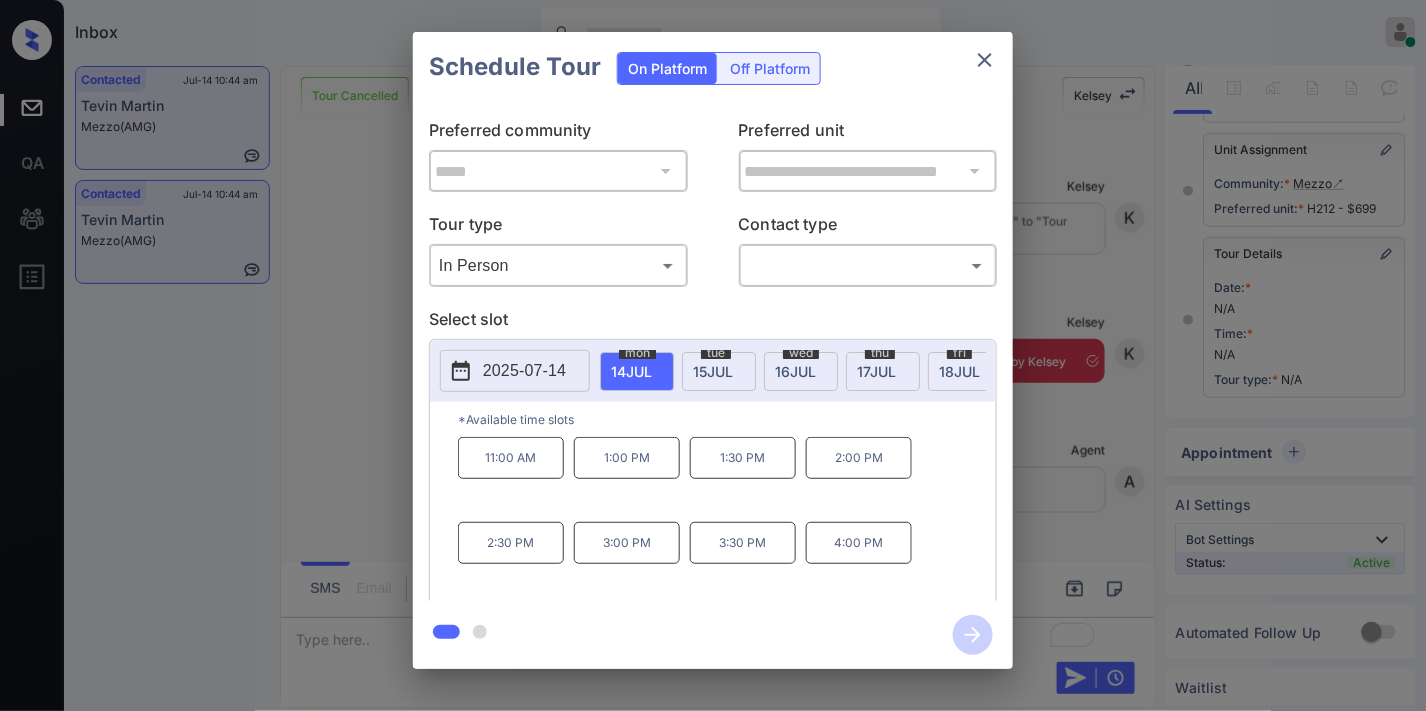 click on "2025-07-14" at bounding box center (524, 371) 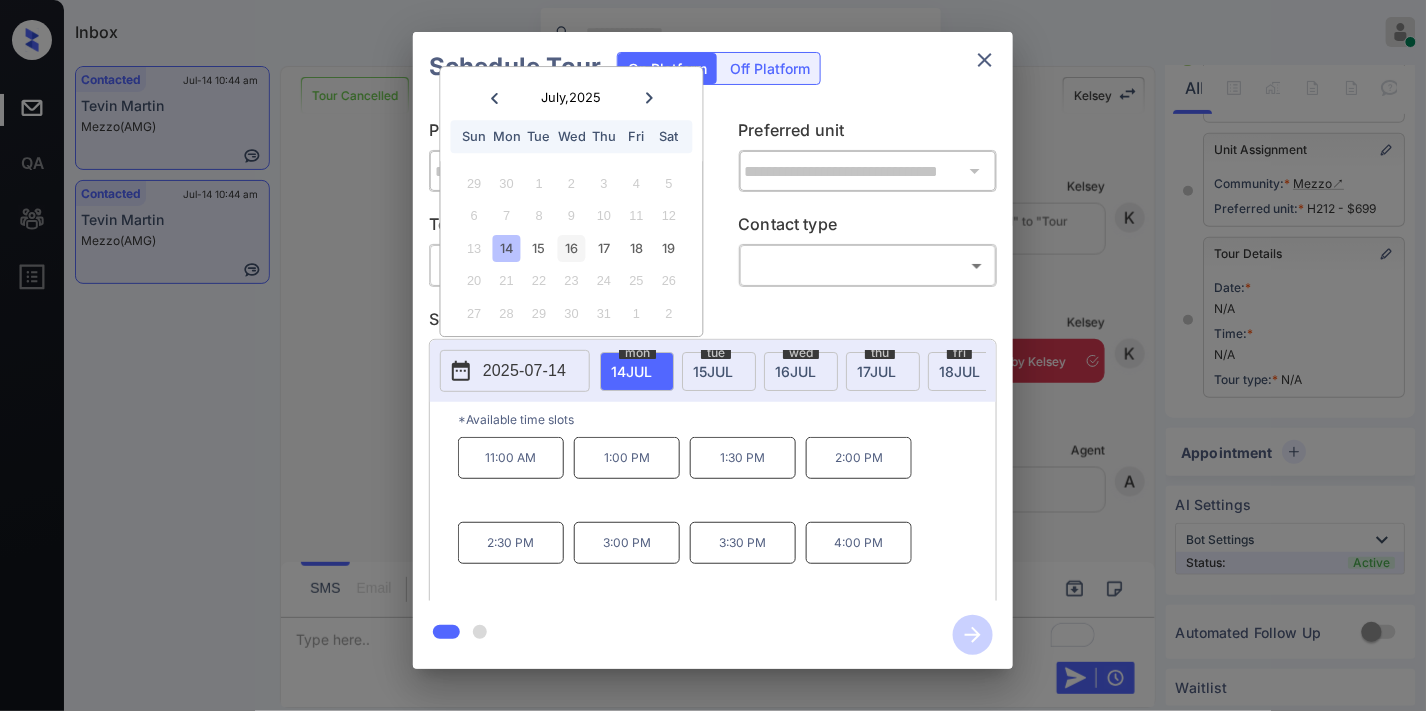 click on "16" at bounding box center [571, 248] 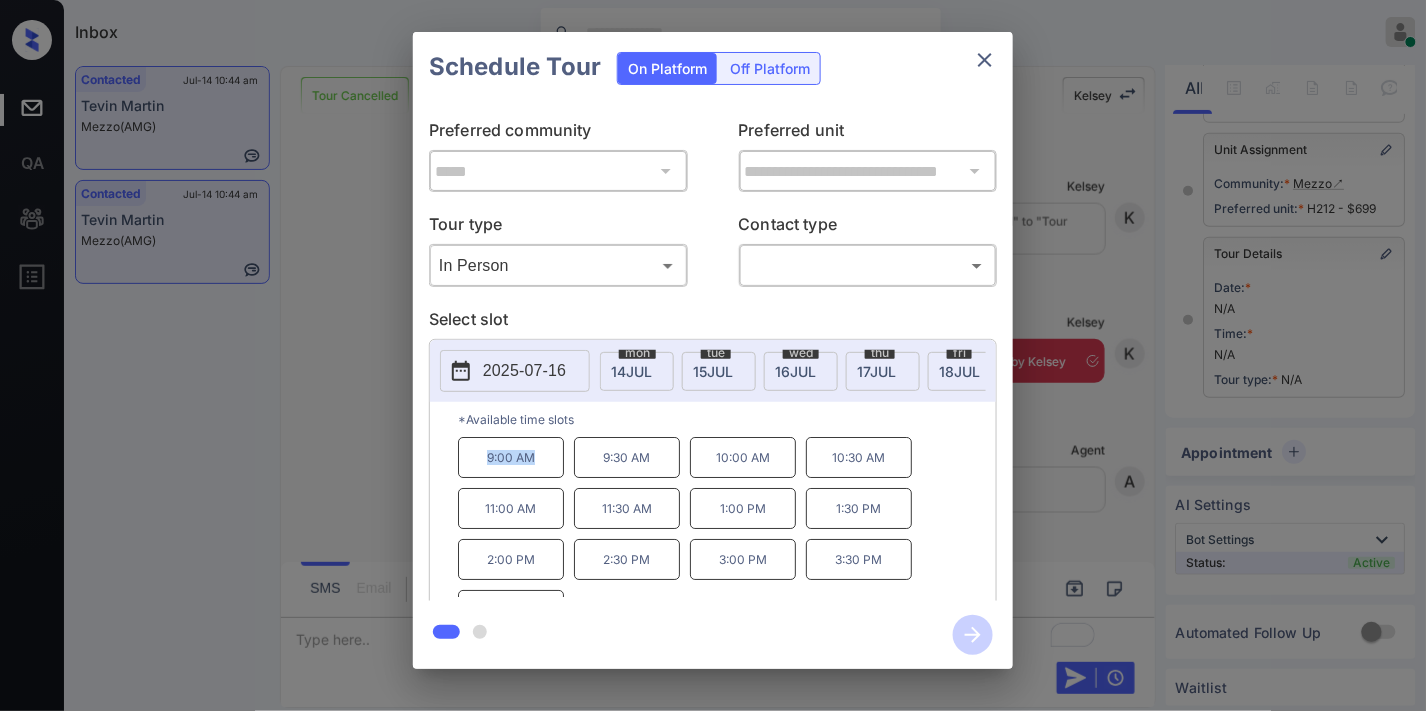 drag, startPoint x: 554, startPoint y: 481, endPoint x: 465, endPoint y: 460, distance: 91.44397 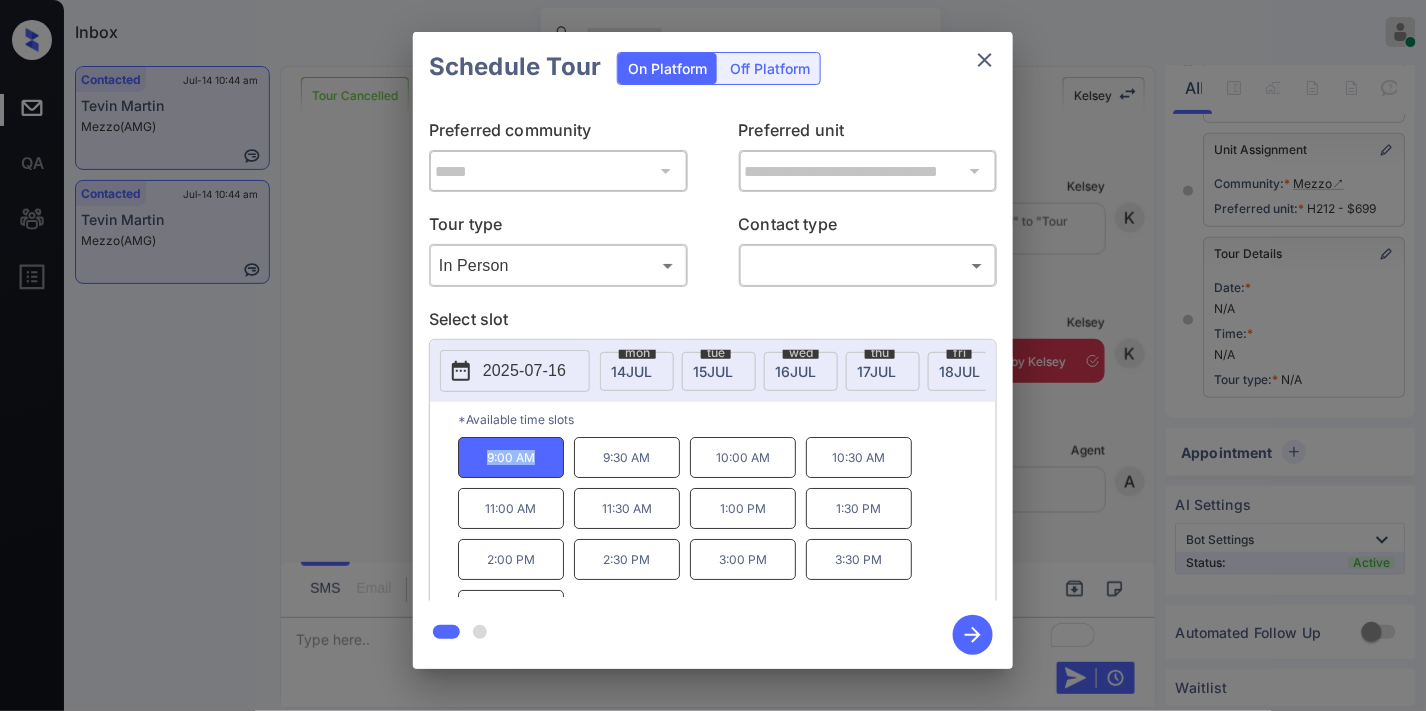 copy on "9:00 AM" 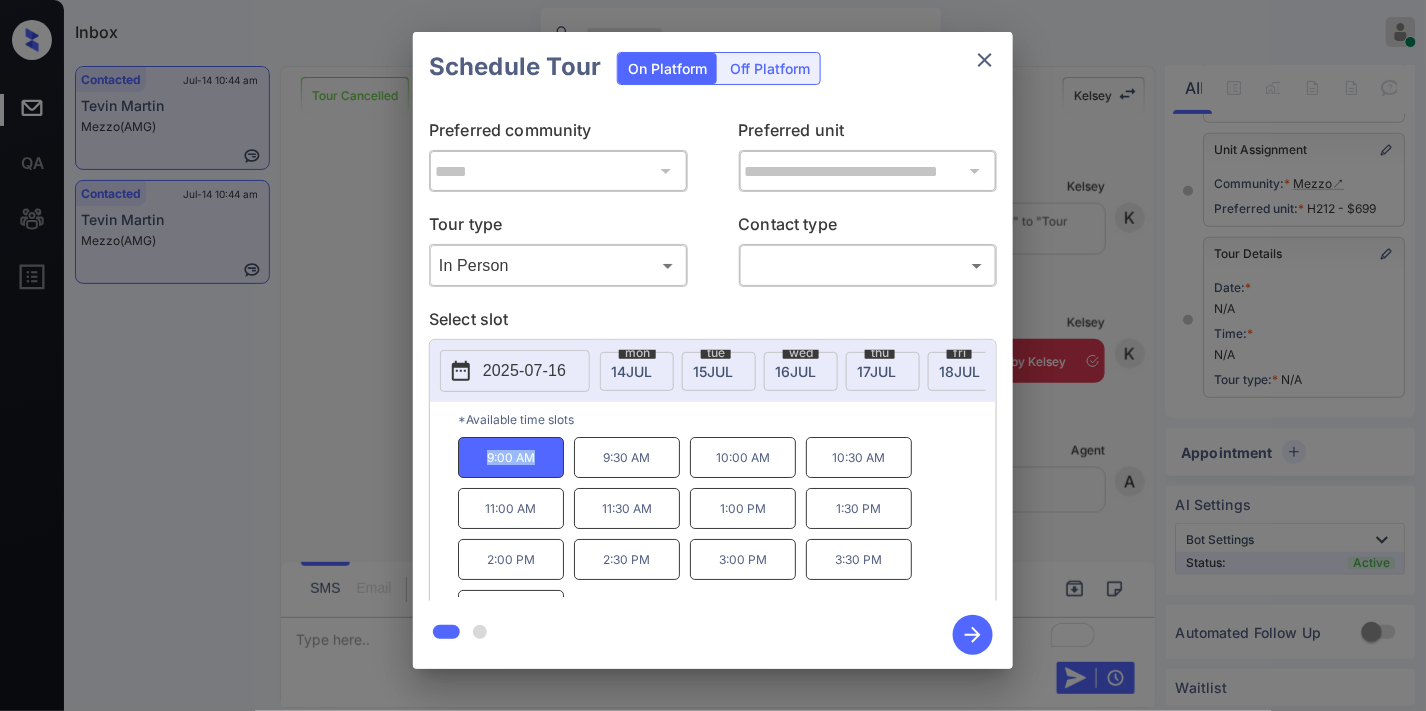 scroll, scrollTop: 34, scrollLeft: 0, axis: vertical 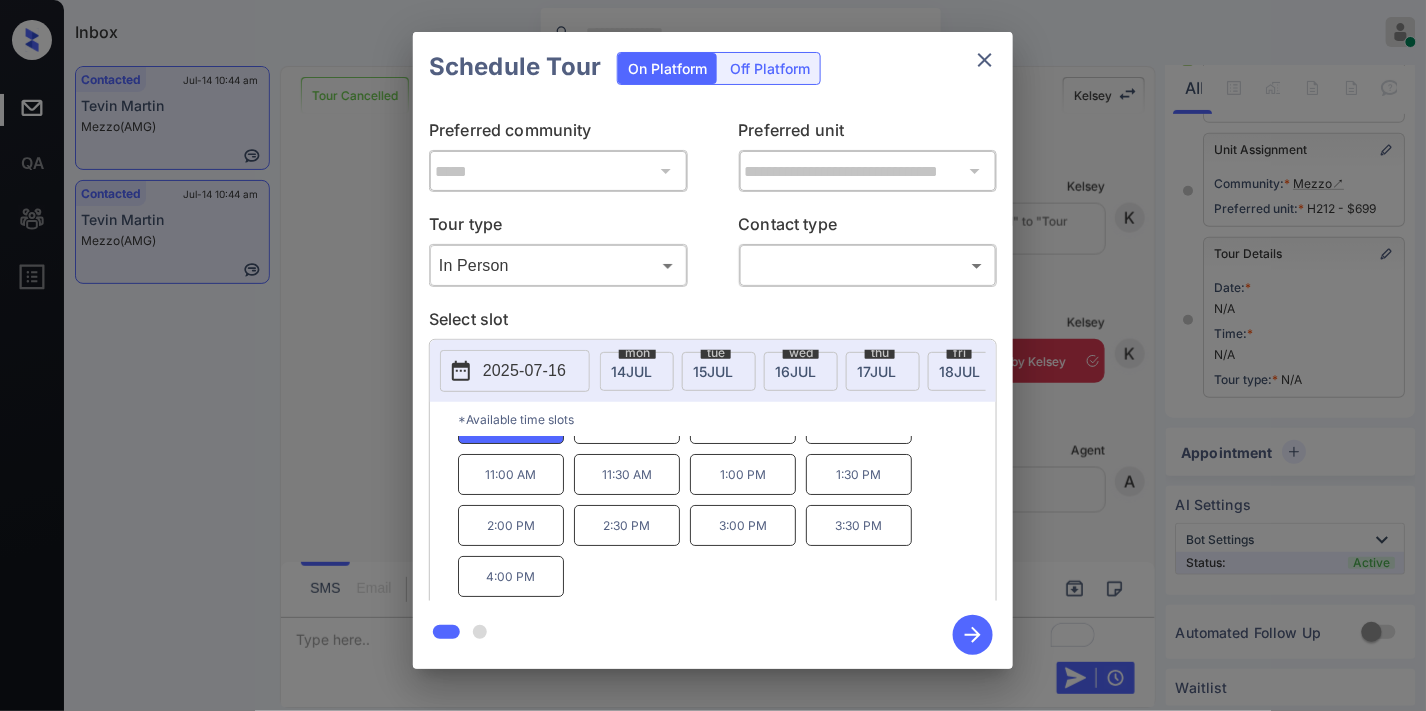 click 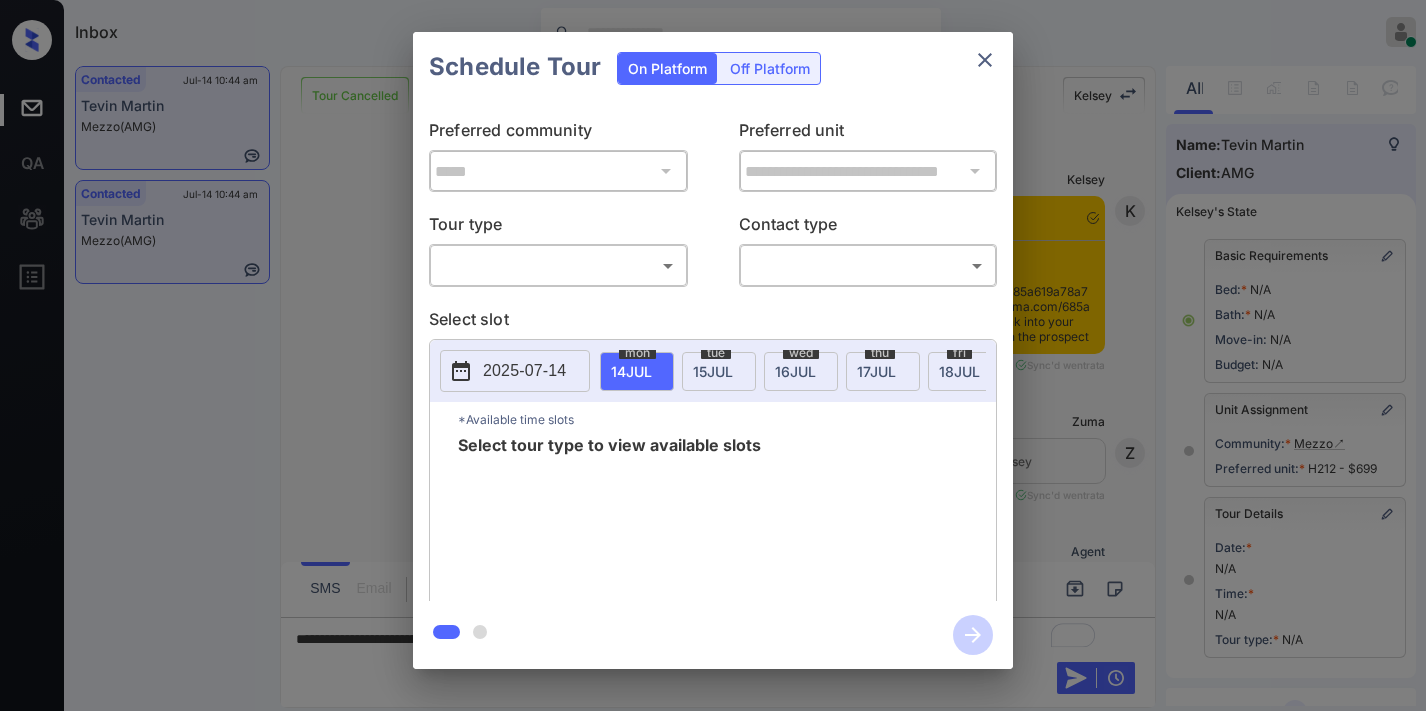 click on "Inbox [NAME] [LAST] Online Set yourself   offline Set yourself   on break Profile Switch to  dark  mode Sign out Contacted [DATE] [TIME]   [NAME] [LAST] Mezzo  (AMG) Contacted [DATE] [TIME]   [NAME] [LAST] Mezzo  (AMG) Tour Cancelled Lost Lead Sentiment: Angry Upon sliding the acknowledgement:  Lead will move to lost stage. * ​ SMS and call option will be set to opt out. AFM will be turned off for the lead. [NAME] [LAST] New Message [NAME] [LAST] Notes Note:  - Paste this link into your browser to view [NAME]'s conversation with the prospect [DATE] [TIME]  Sync'd w  entrata [NAME] New Message Zuma Lead transferred to leasing agent: [NAME] [DATE] [TIME]  Sync'd w  entrata [NAME] New Message Agent Lead created via leadPoller in Inbound stage. [DATE] [TIME] [NAME] New Message Agent AFM Request sent to [NAME]. [DATE] [TIME] [NAME] New Message Agent Notes Note: [NAME] New Message [NAME]   [NAME]" at bounding box center (713, 355) 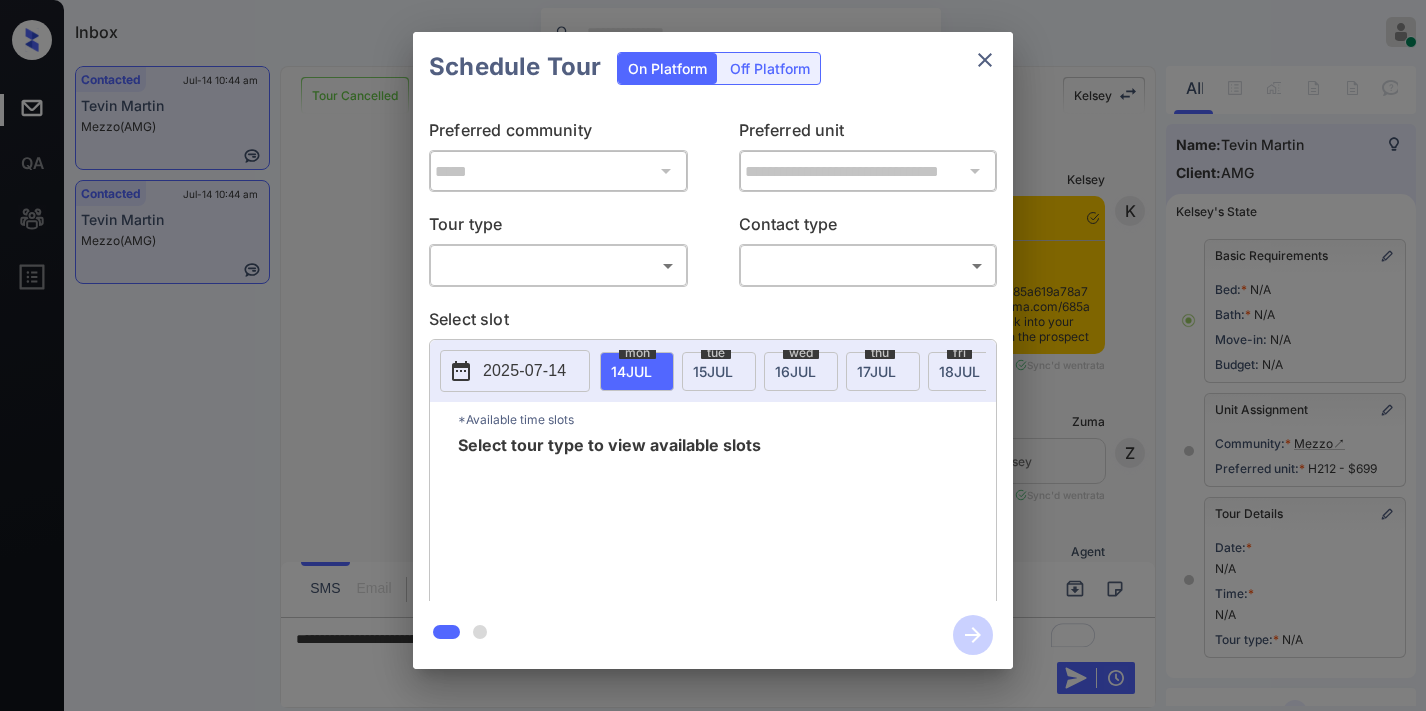 scroll, scrollTop: 0, scrollLeft: 0, axis: both 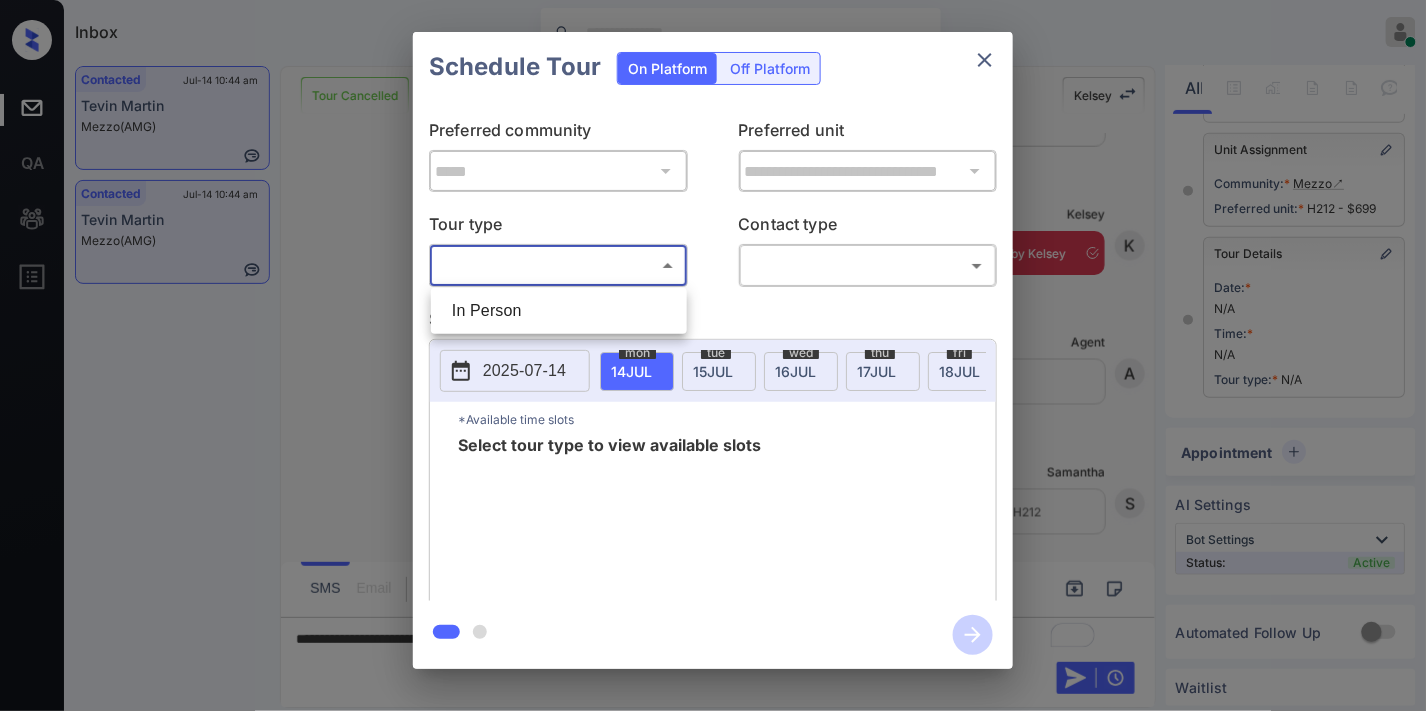 click on "In Person" at bounding box center [559, 311] 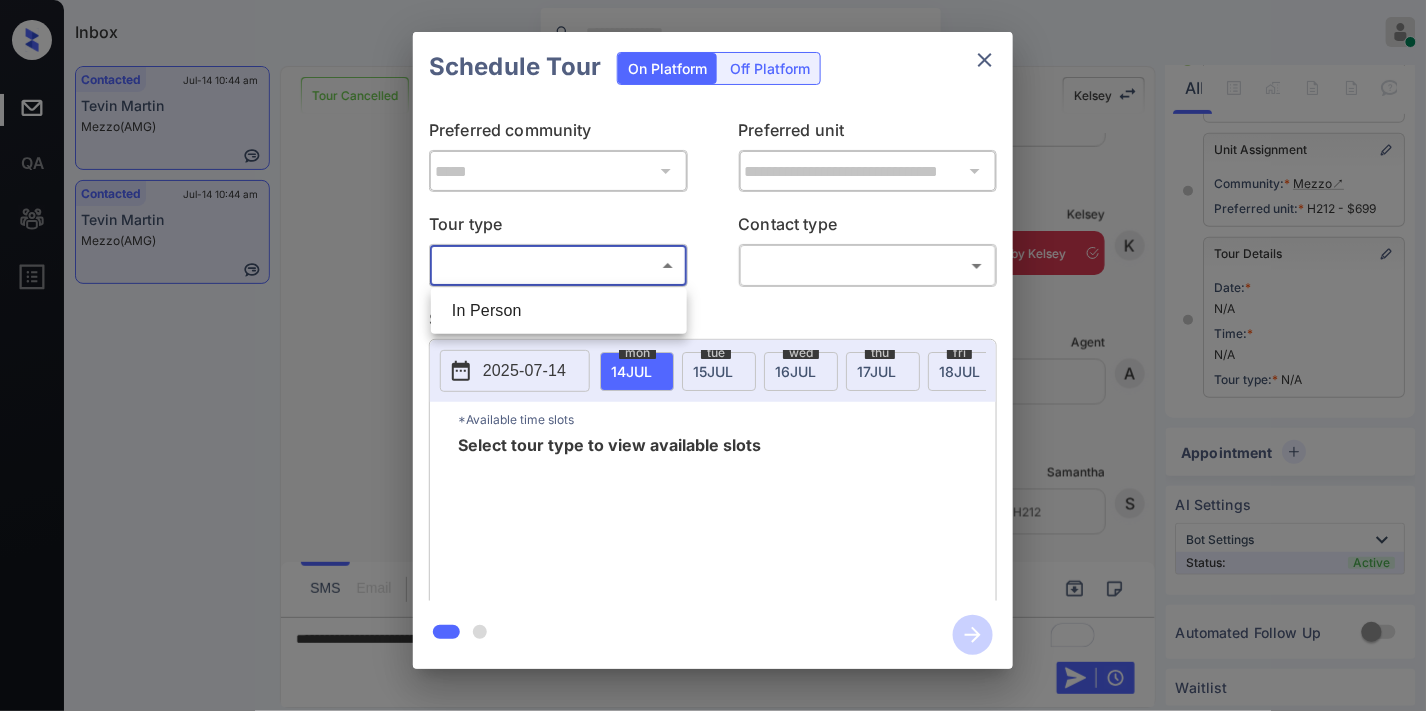 type on "********" 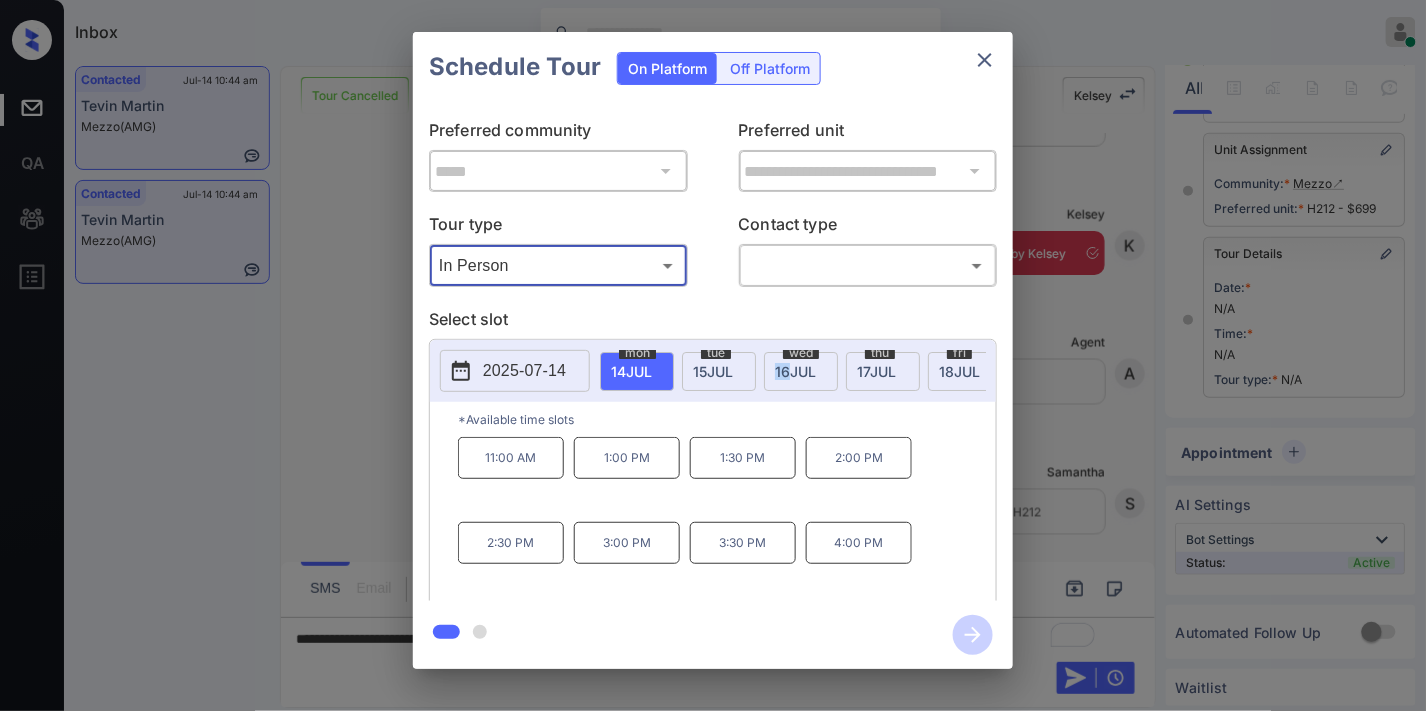 click on "16 JUL" at bounding box center [631, 371] 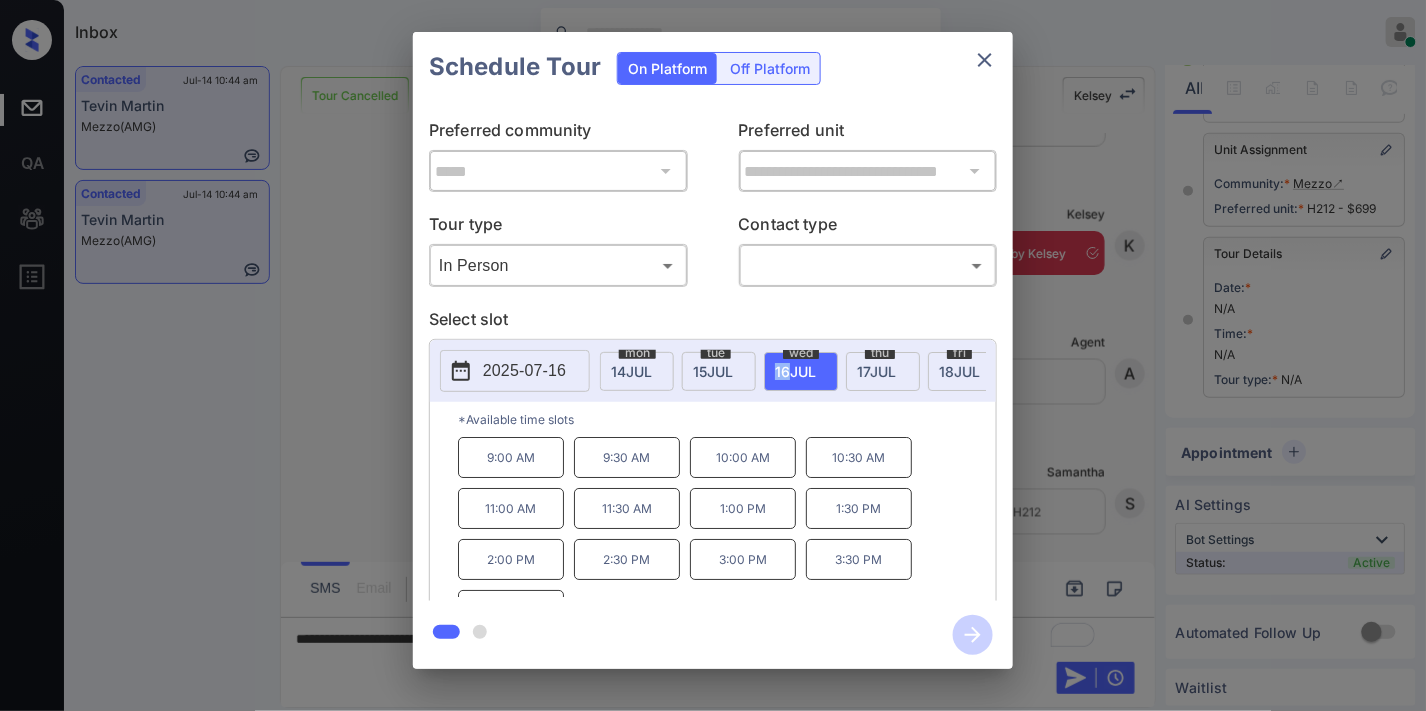 scroll, scrollTop: 34, scrollLeft: 0, axis: vertical 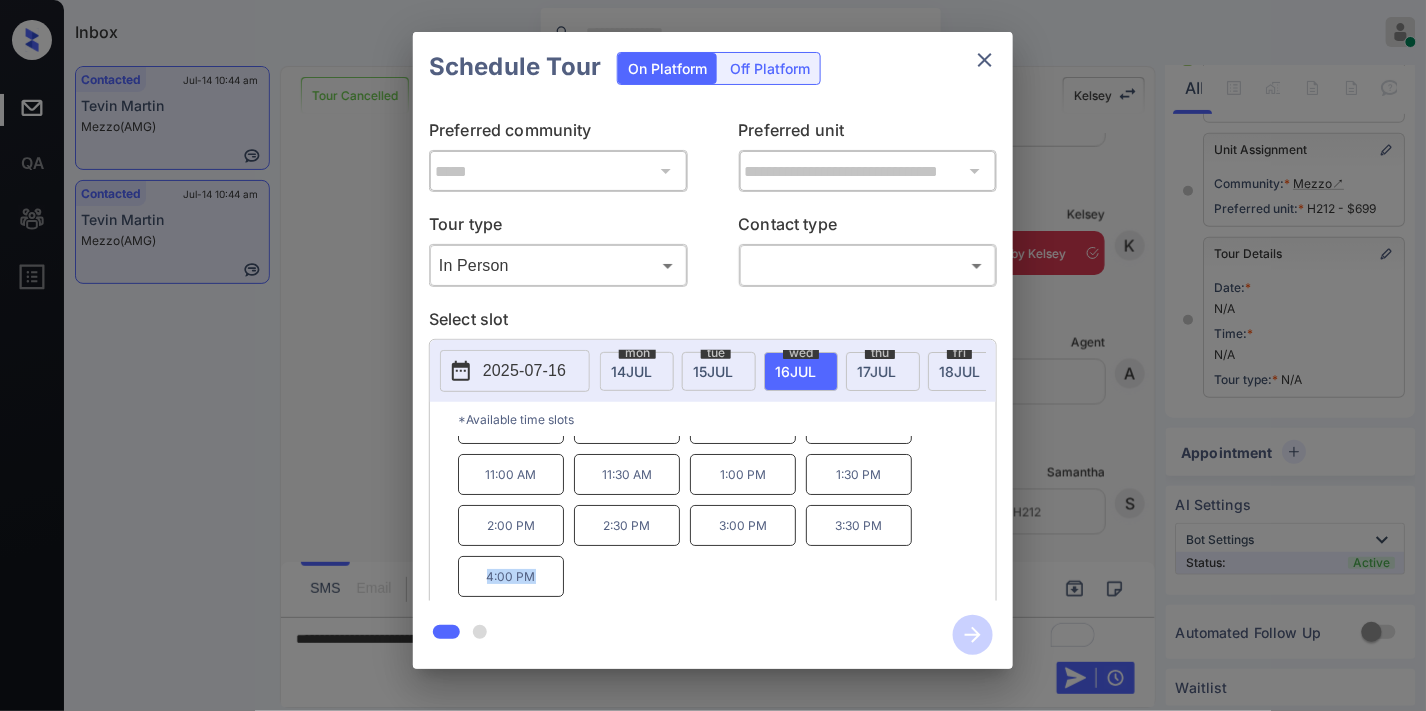 drag, startPoint x: 540, startPoint y: 594, endPoint x: 477, endPoint y: 596, distance: 63.03174 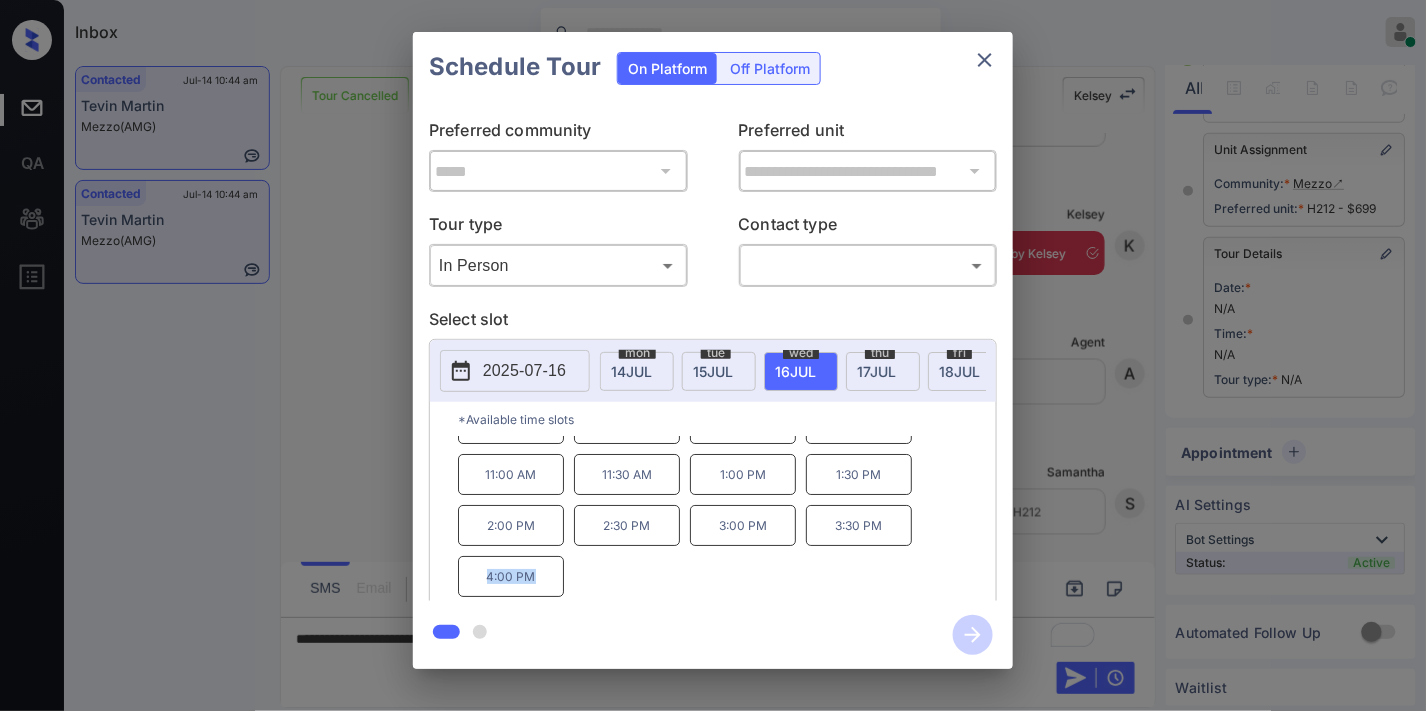 click on "4:00 PM" at bounding box center (511, 576) 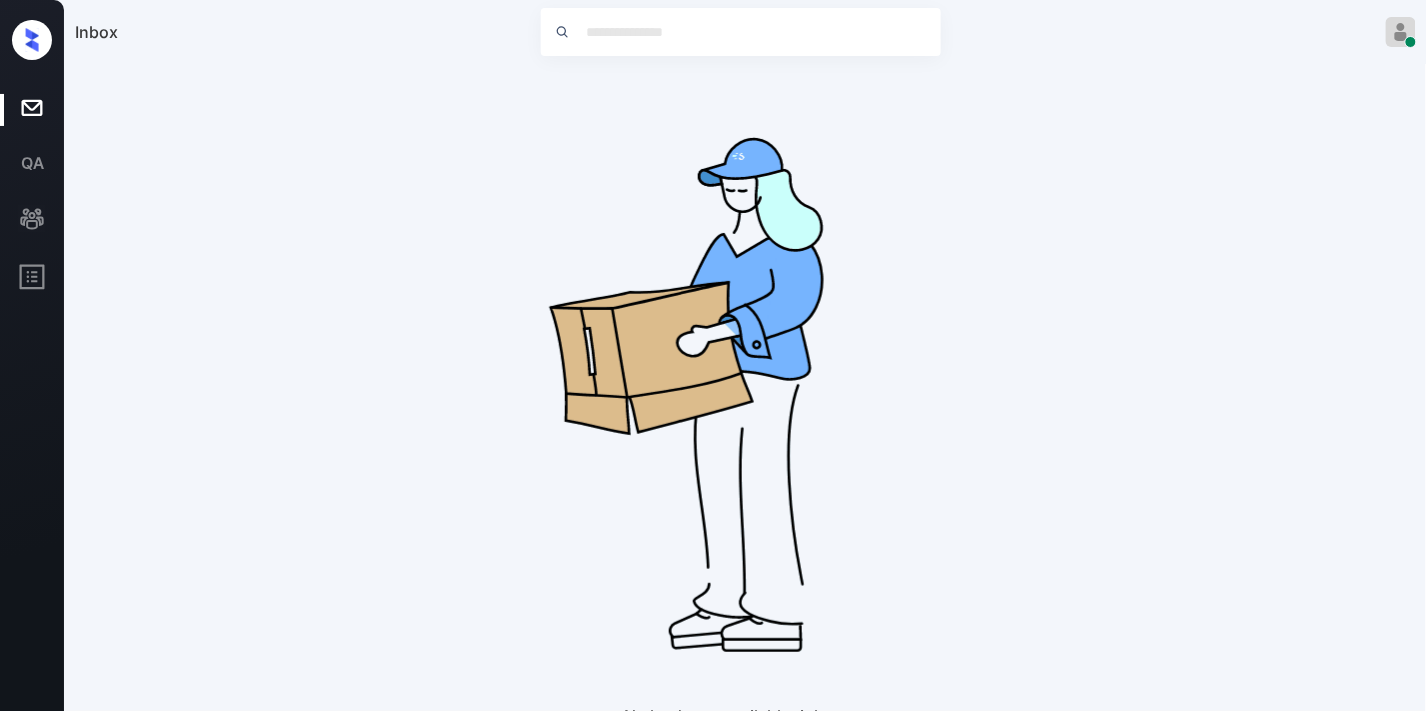 copy on "4:00 PM" 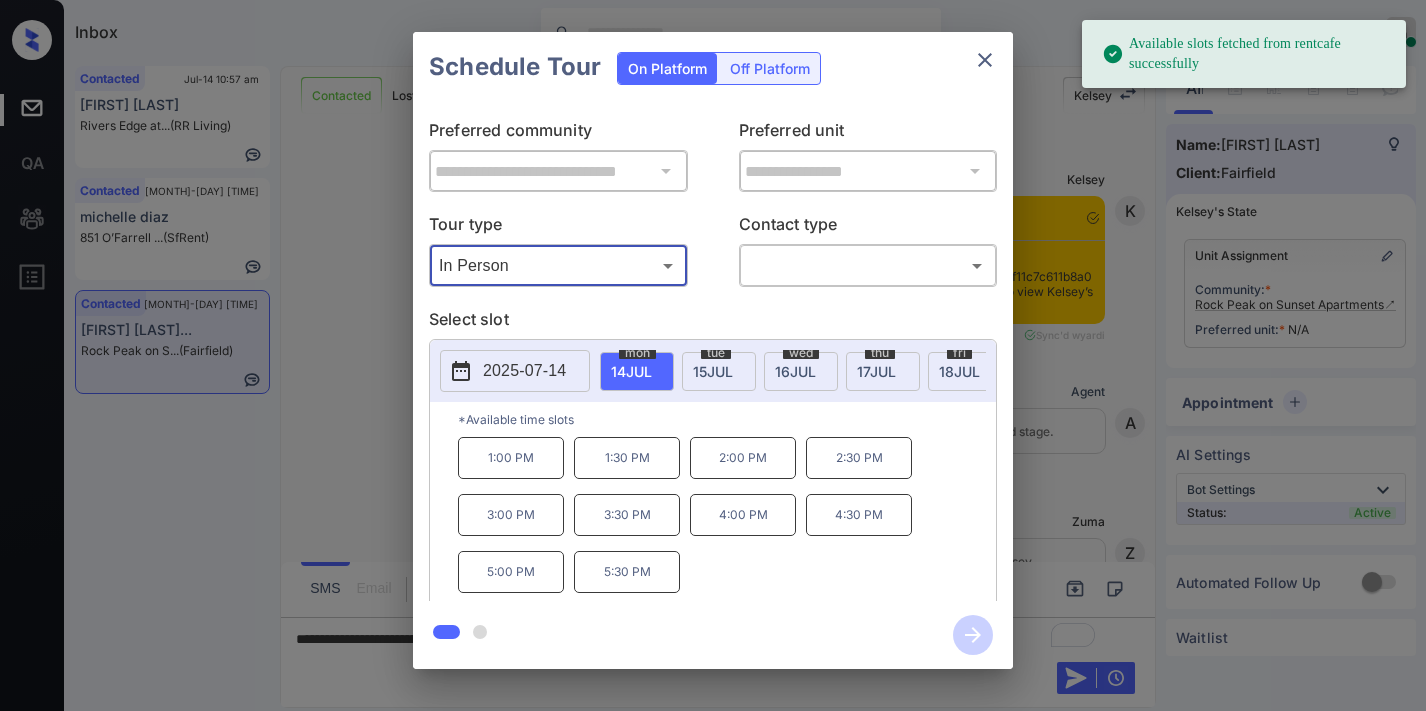 scroll, scrollTop: 0, scrollLeft: 0, axis: both 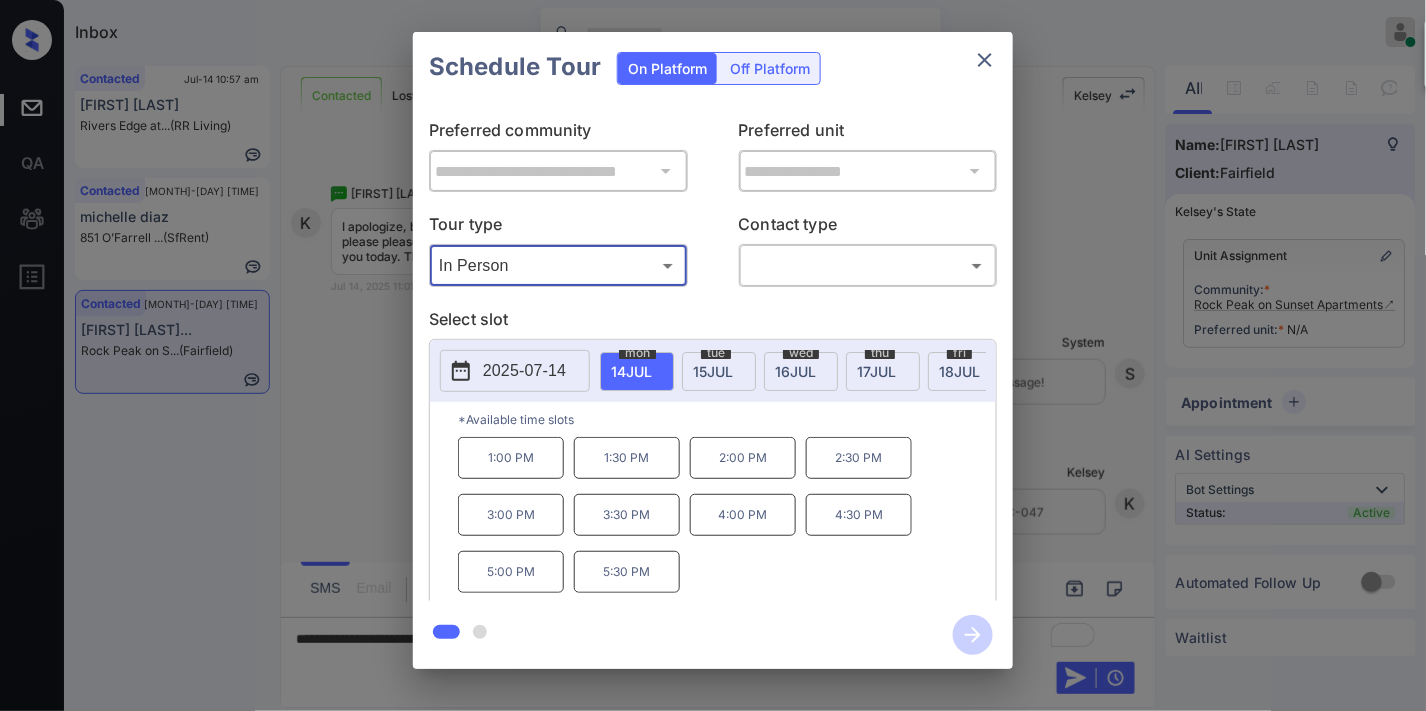 click at bounding box center (985, 60) 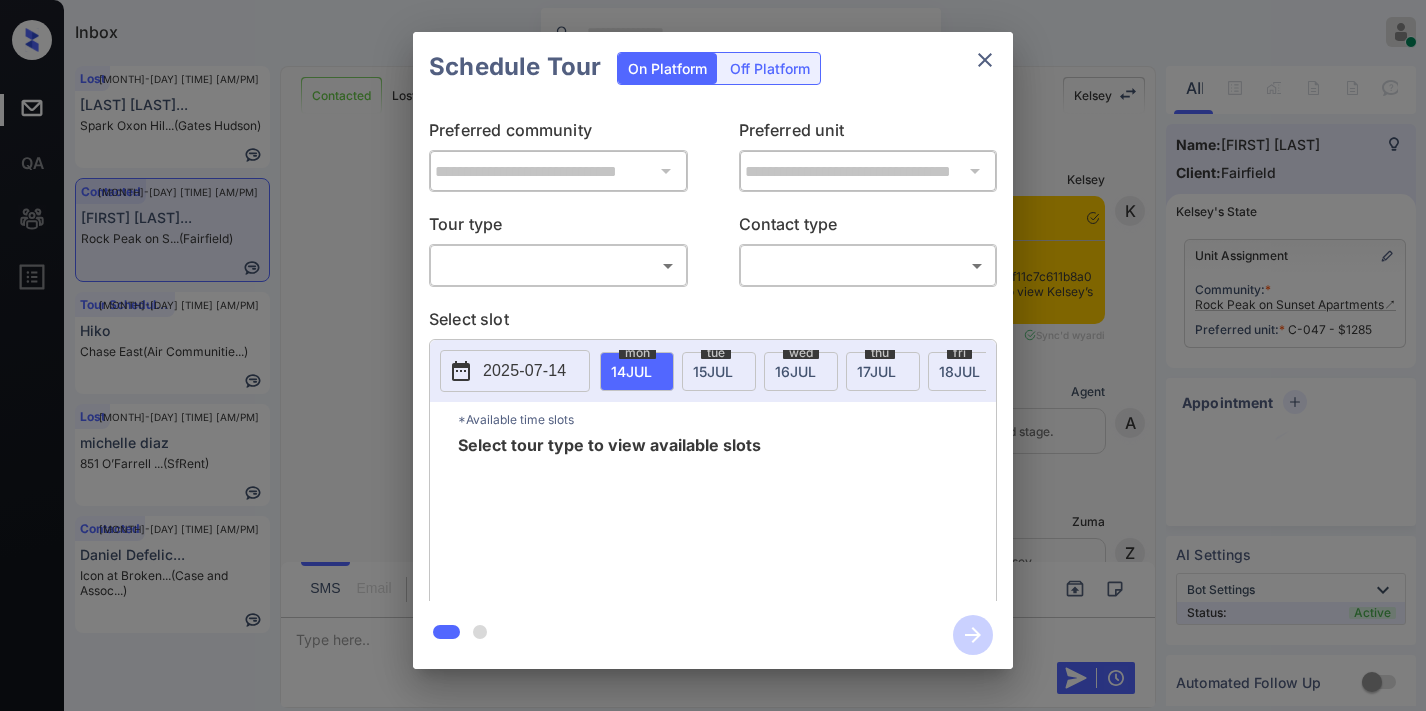 click on "Inbox Samantha Soliven Online Set yourself   offline Set yourself   on break Profile Switch to  dark  mode Sign out Lost Jul-14 11:01 am   Carolina Carre... Spark Oxon Hil...  (Gates Hudson) Contacted Jul-14 11:03 am   Katherine Wohl... Rock Peak on S...  (Fairfield) Tour Scheduled Jul-14 11:03 am   Hiko Chase East  (Air Communitie...) Lost Jul-14 11:03 am   michelle diaz 851 O’Farrell ...  (SfRent) Contacted Jul-14 11:03 am   Daniel Defelic... Icon at Broken...  (Case and Assoc...) Contacted Lost Lead Sentiment: Angry Upon sliding the acknowledgement:  Lead will move to lost stage. * ​ SMS and call option will be set to opt out. AFM will be turned off for the lead. Kelsey New Message Kelsey Notes Note: https://conversation.getzuma.com/687449f11c7c611b8a0ba50a - Paste this link into your browser to view Kelsey’s conversation with the prospect Jul 13, 2025 05:06 pm  Sync'd w  yardi K New Message Agent Lead created via leadPoller in Inbound stage. Jul 13, 2025 05:06 pm A New Message Zuma  Sync'd w  yardi" at bounding box center [713, 355] 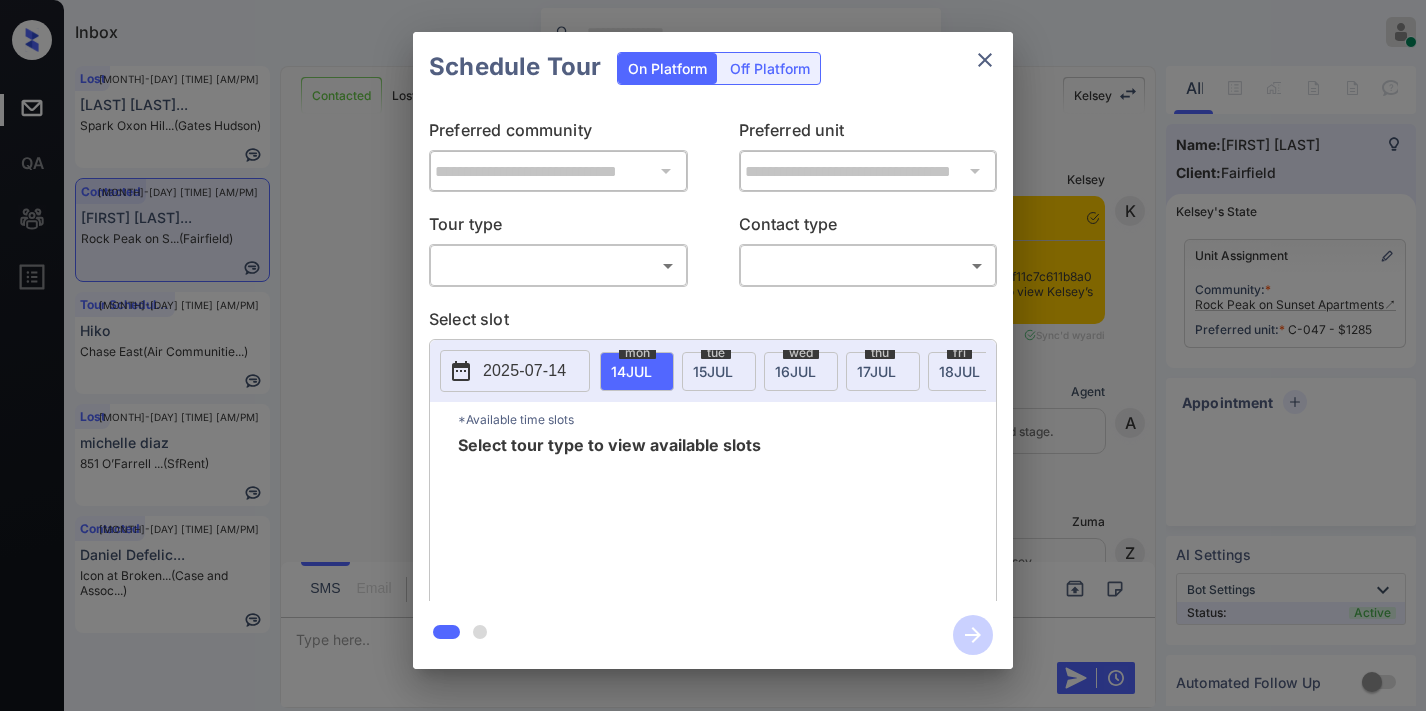 scroll, scrollTop: 0, scrollLeft: 0, axis: both 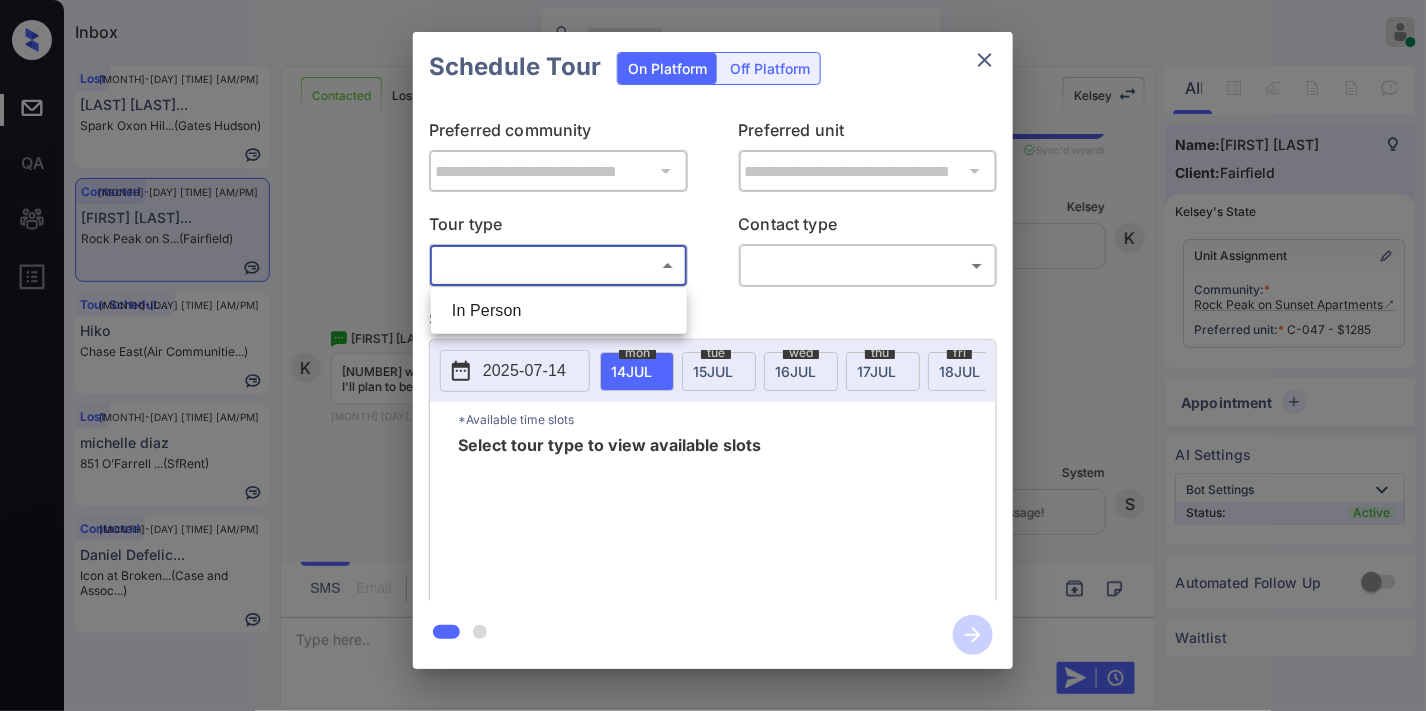 click on "In Person" at bounding box center [559, 311] 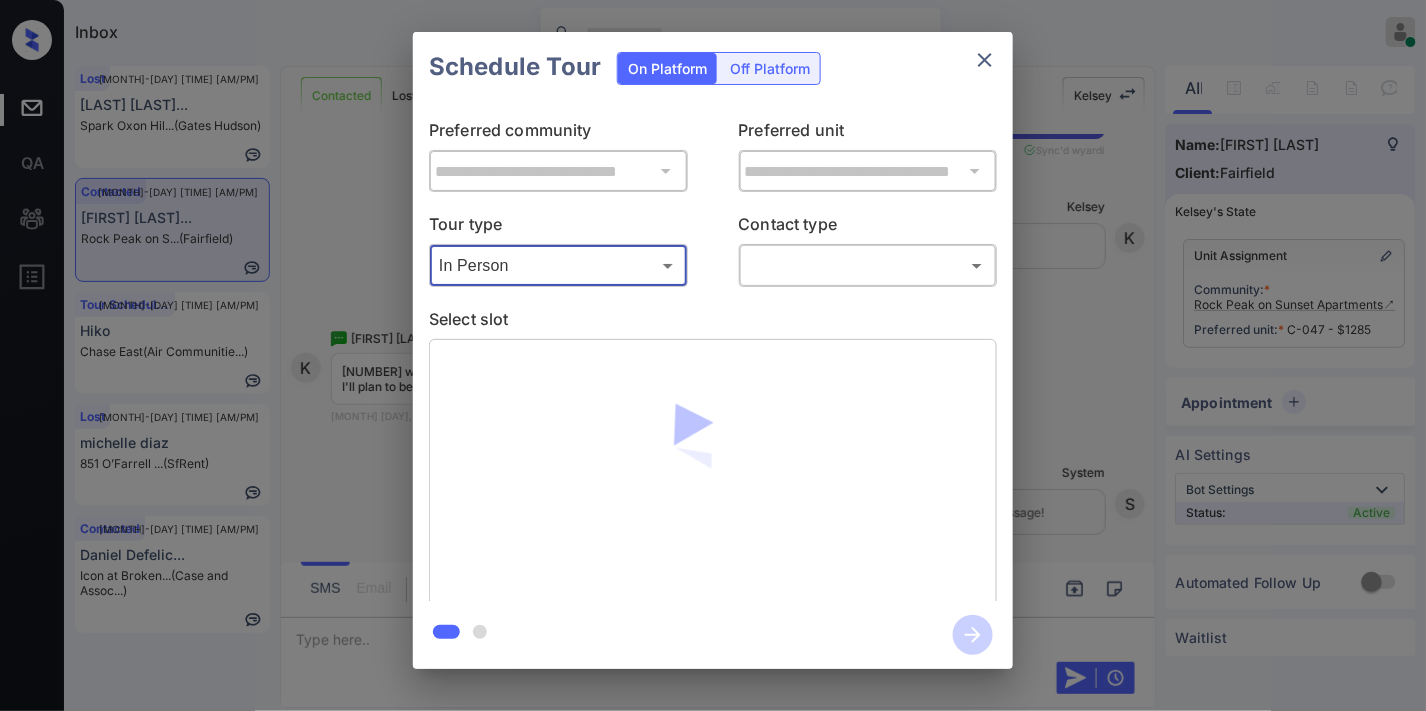 click on "Inbox Samantha Soliven Online Set yourself   offline Set yourself   on break Profile Switch to  dark  mode Sign out Lost Jul-14 11:01 am   Carolina Carre... Spark Oxon Hil...  (Gates Hudson) Contacted Jul-14 11:03 am   Katherine Wohl... Rock Peak on S...  (Fairfield) Tour Scheduled Jul-14 11:03 am   Hiko Chase East  (Air Communitie...) Lost Jul-14 11:03 am   michelle diaz 851 O’Farrell ...  (SfRent) Contacted Jul-14 11:03 am   Daniel Defelic... Icon at Broken...  (Case and Assoc...) Contacted Lost Lead Sentiment: Angry Upon sliding the acknowledgement:  Lead will move to lost stage. * ​ SMS and call option will be set to opt out. AFM will be turned off for the lead. Kelsey New Message Kelsey Notes Note: https://conversation.getzuma.com/687449f11c7c611b8a0ba50a - Paste this link into your browser to view Kelsey’s conversation with the prospect Jul 13, 2025 05:06 pm  Sync'd w  yardi K New Message Agent Lead created via leadPoller in Inbound stage. Jul 13, 2025 05:06 pm A New Message Zuma  Sync'd w  yardi" at bounding box center (713, 355) 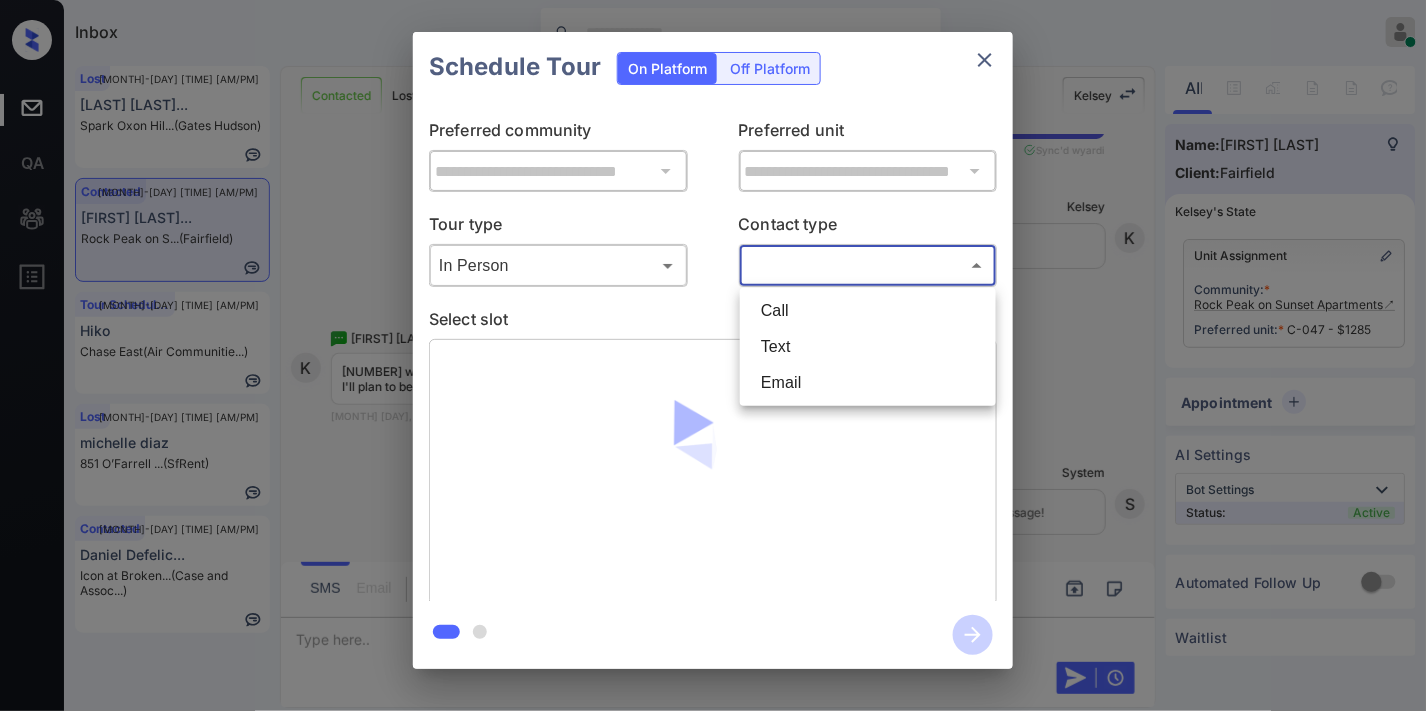 click on "Text" at bounding box center (868, 347) 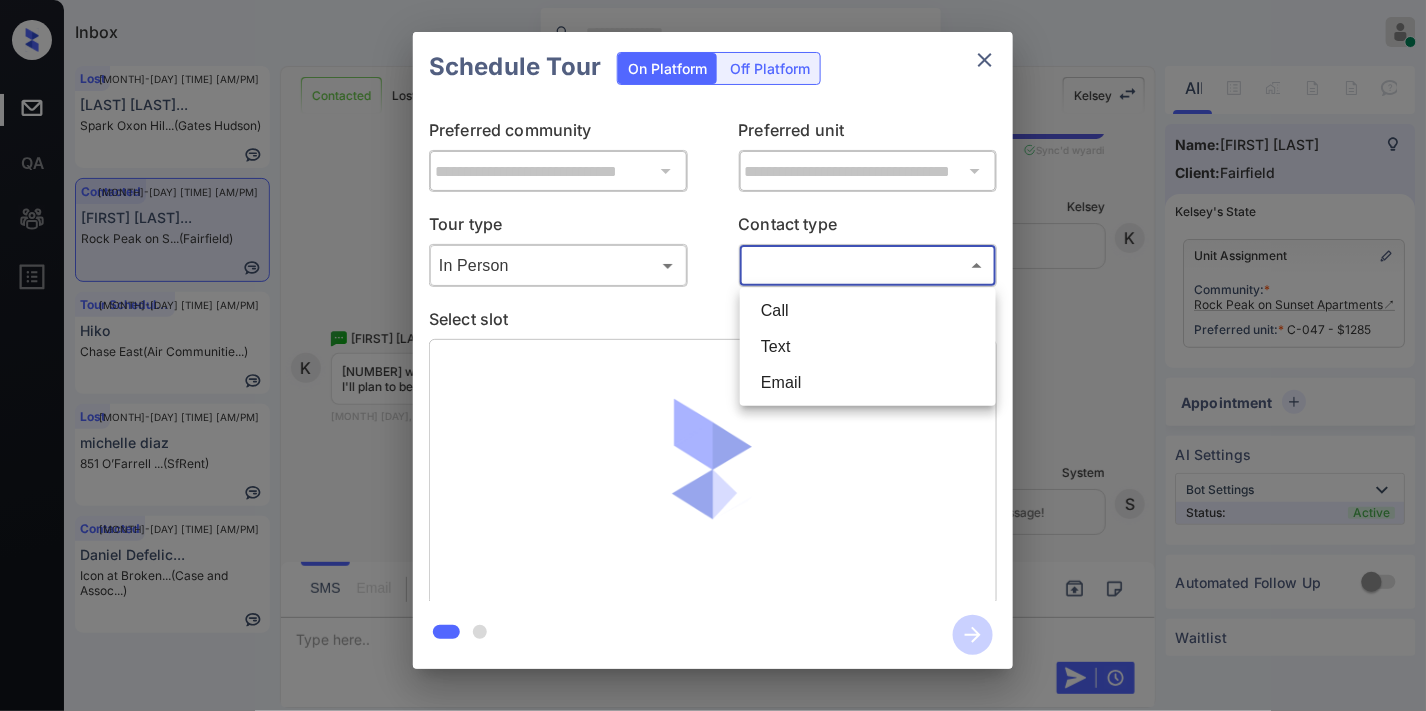 type on "****" 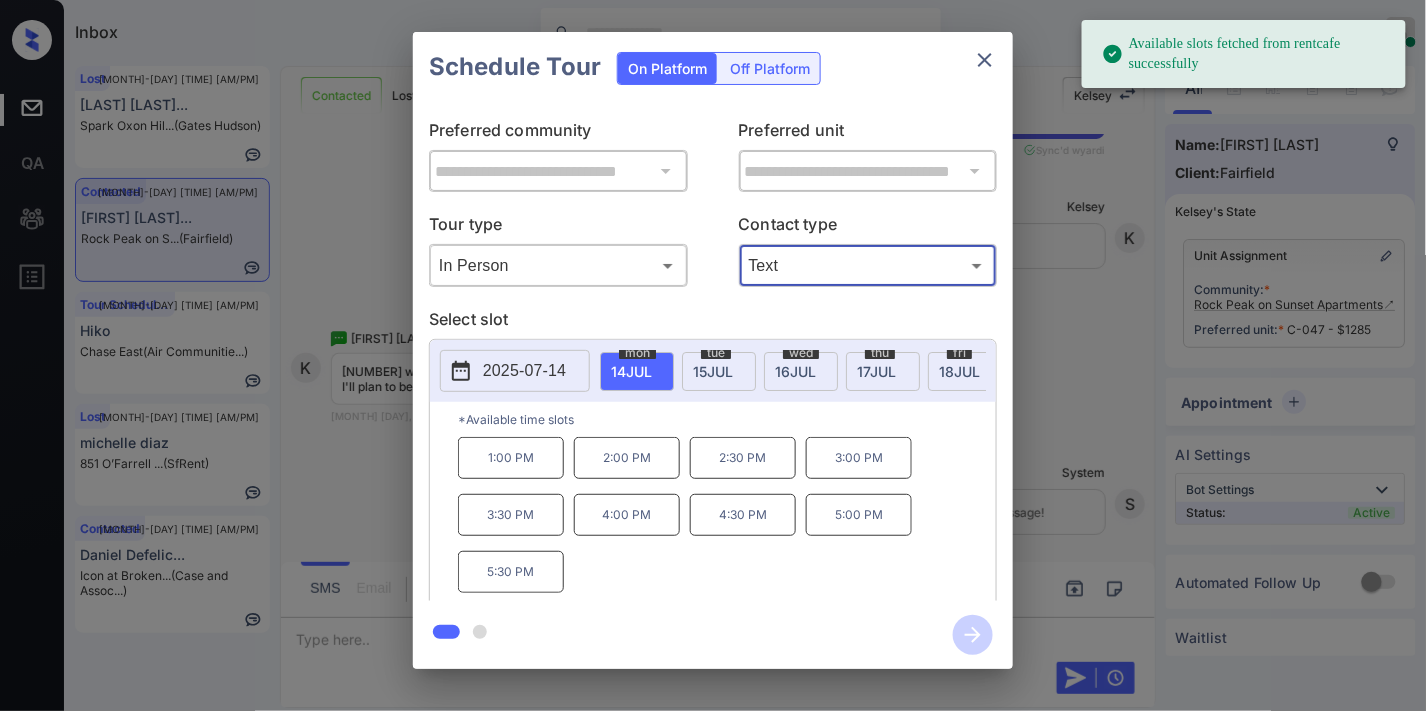 click on "3:00 PM" at bounding box center (859, 458) 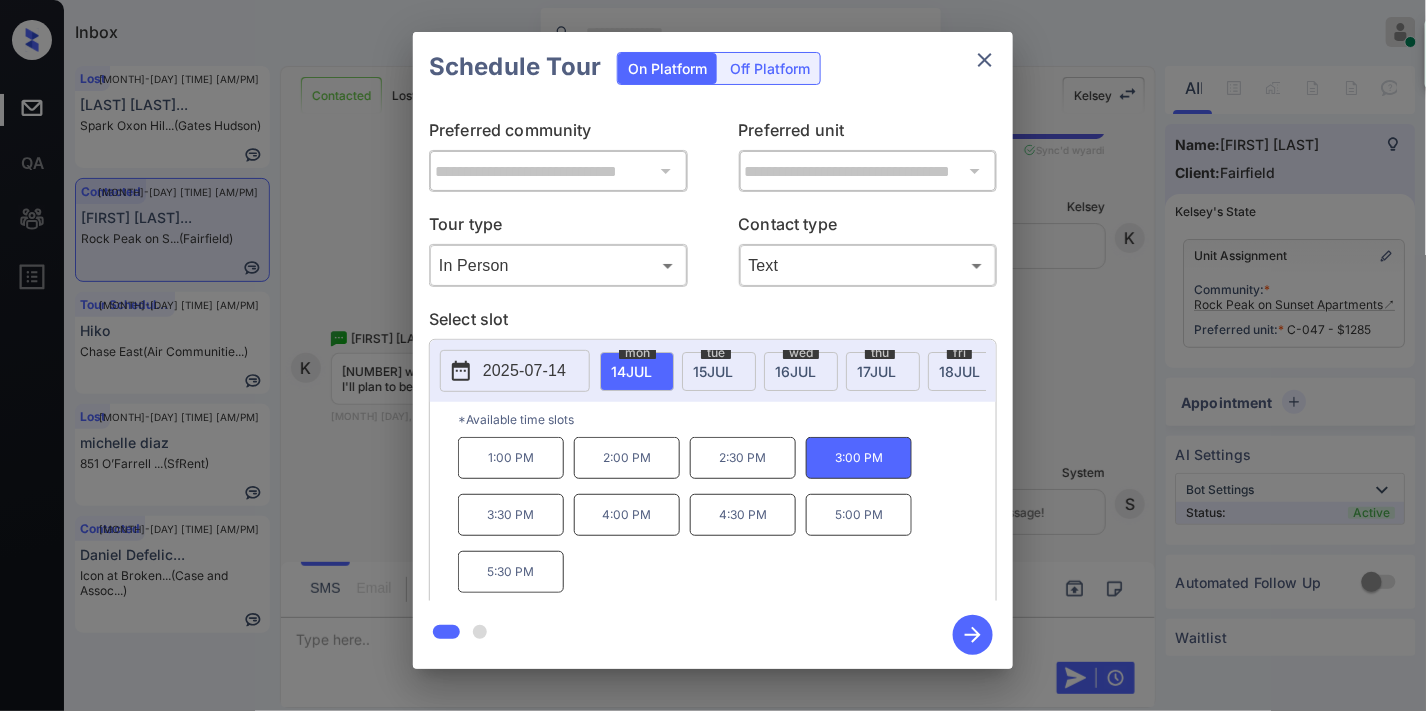 click on "3:30 PM" at bounding box center (511, 515) 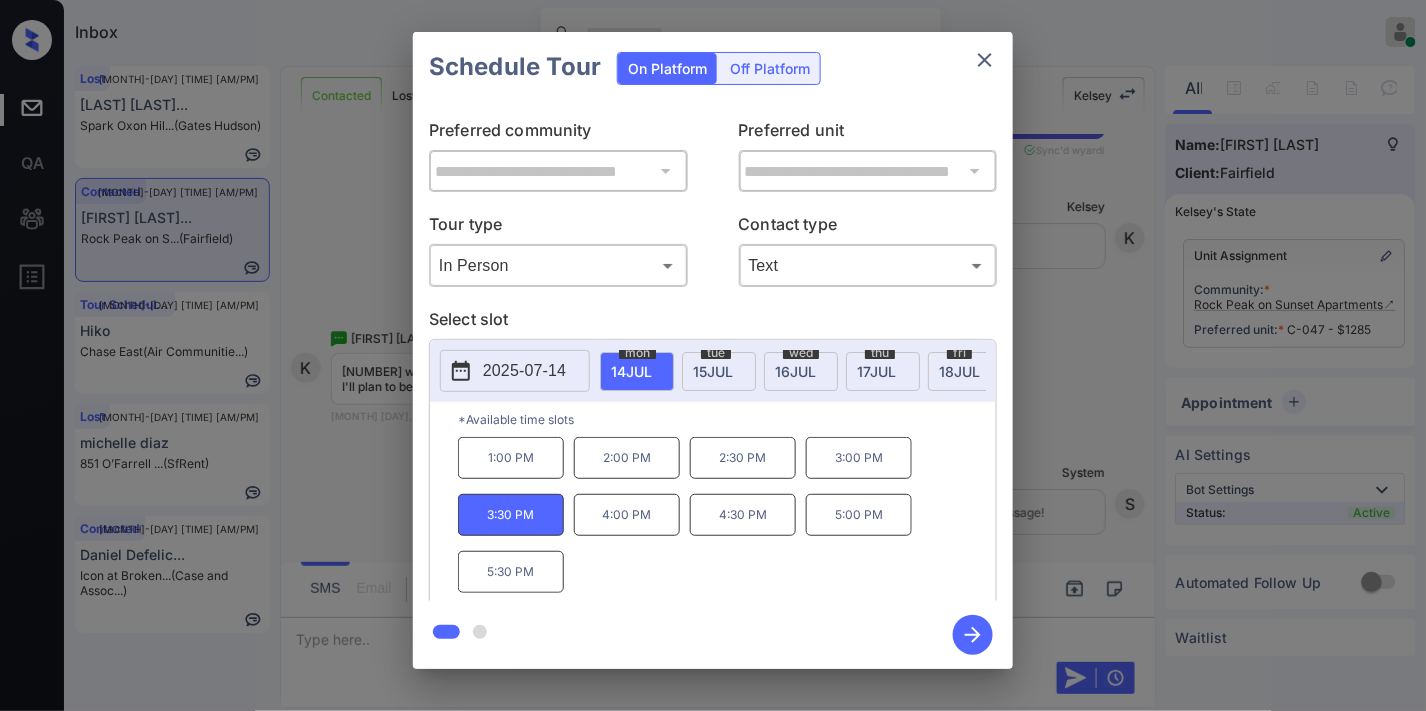click 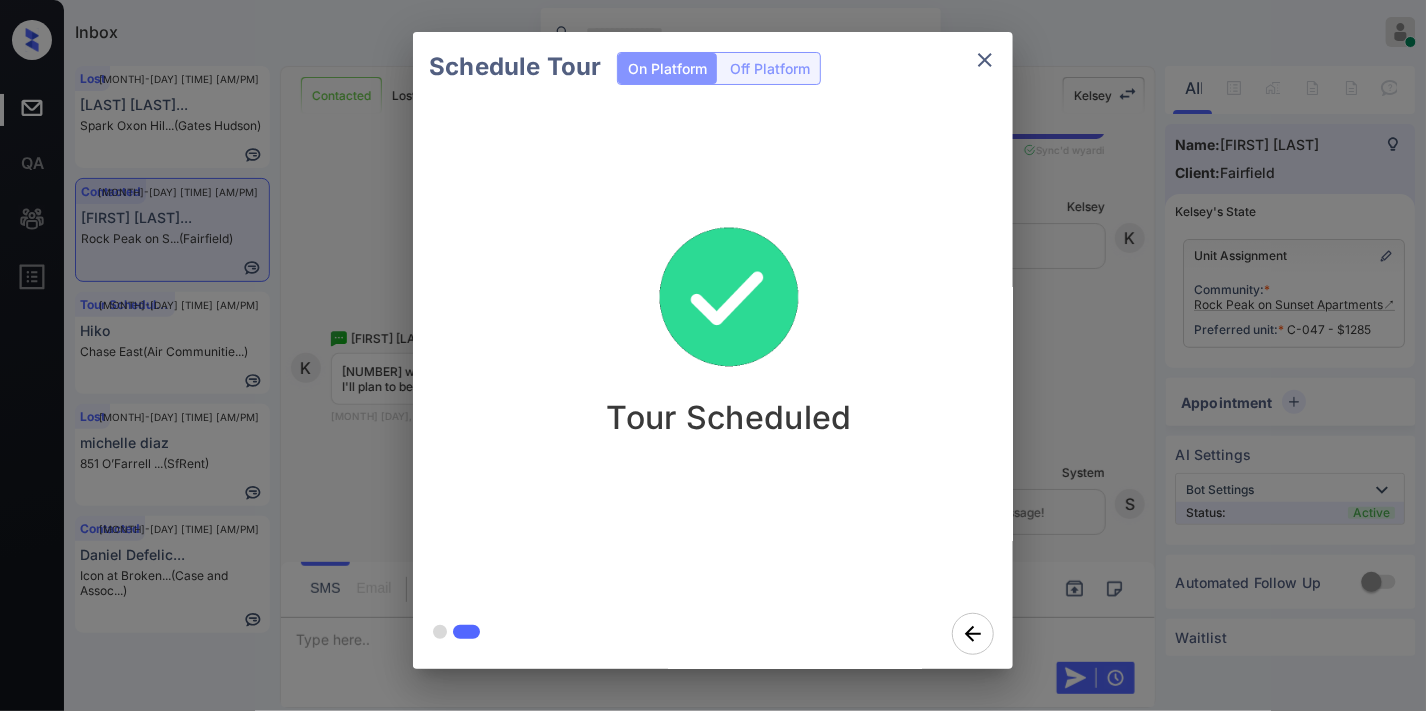click at bounding box center [729, 298] 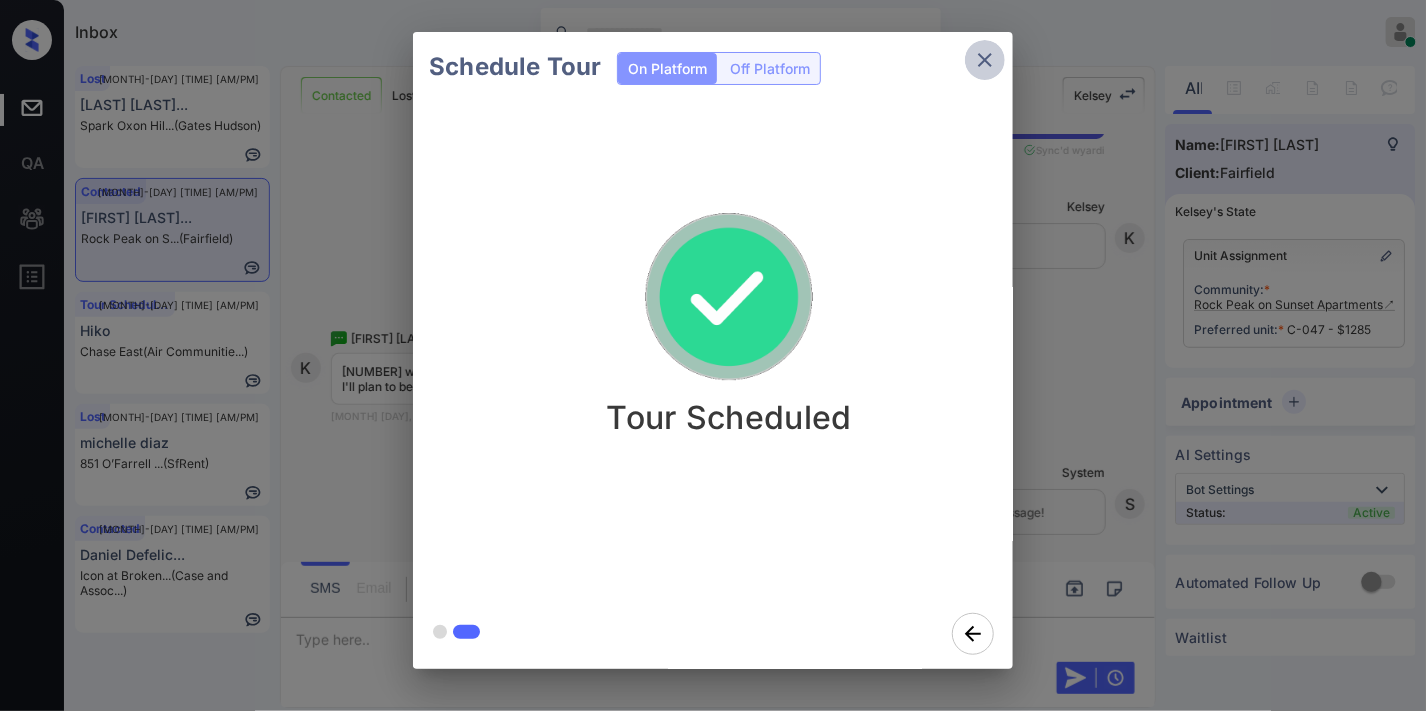 click 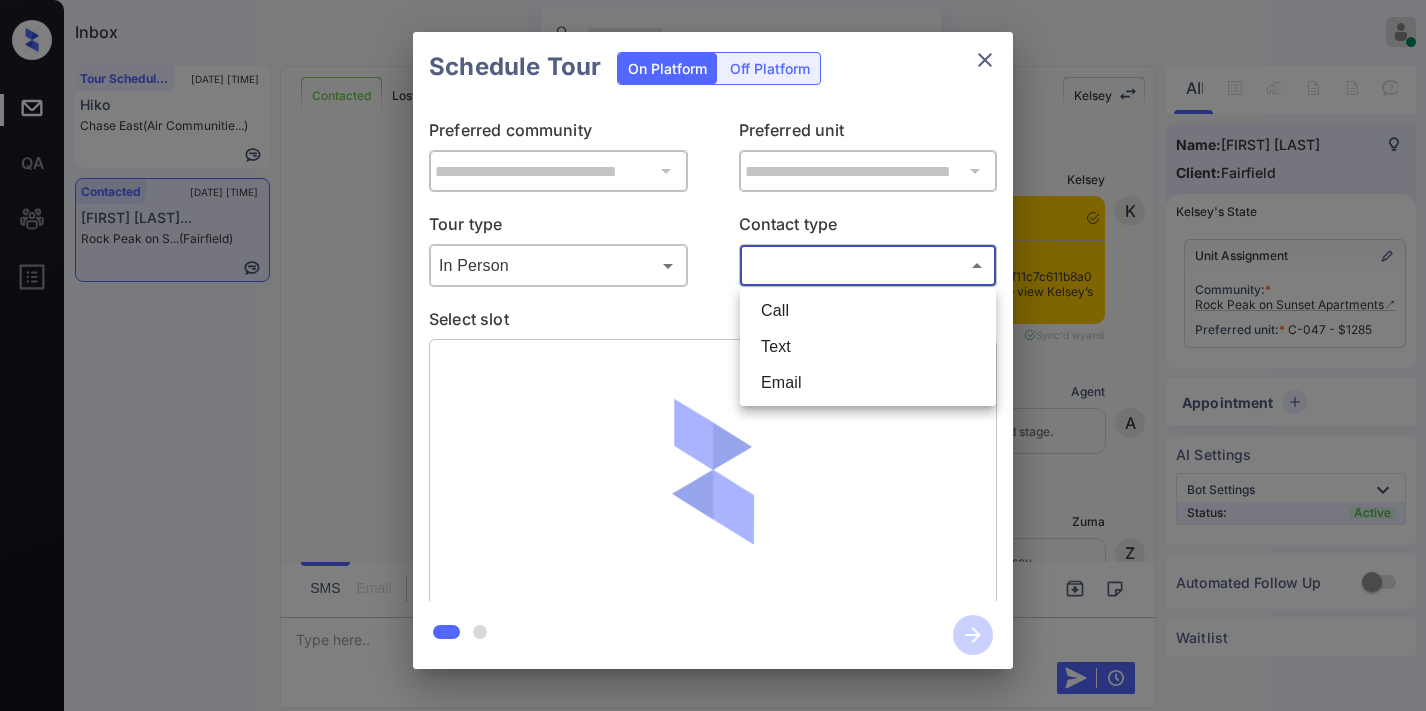 scroll, scrollTop: 0, scrollLeft: 0, axis: both 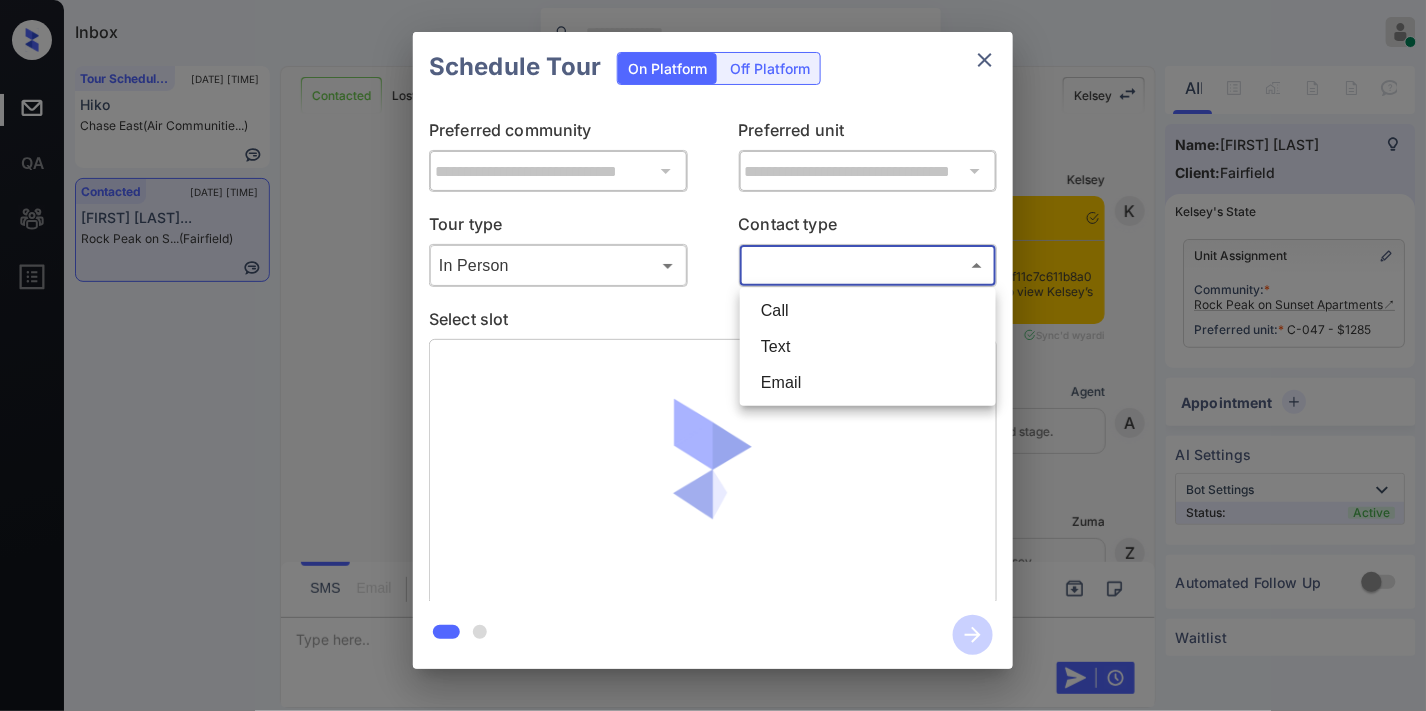 click on "Text" at bounding box center (868, 347) 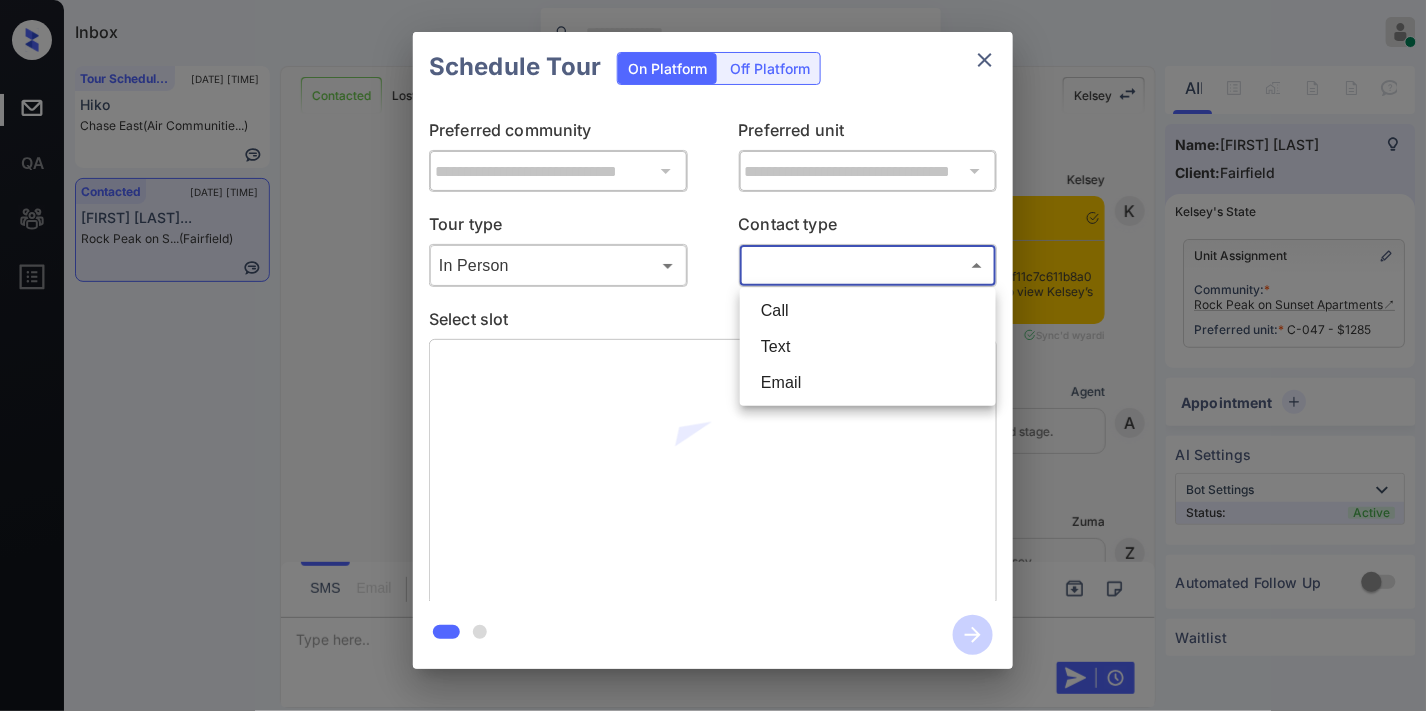 type on "****" 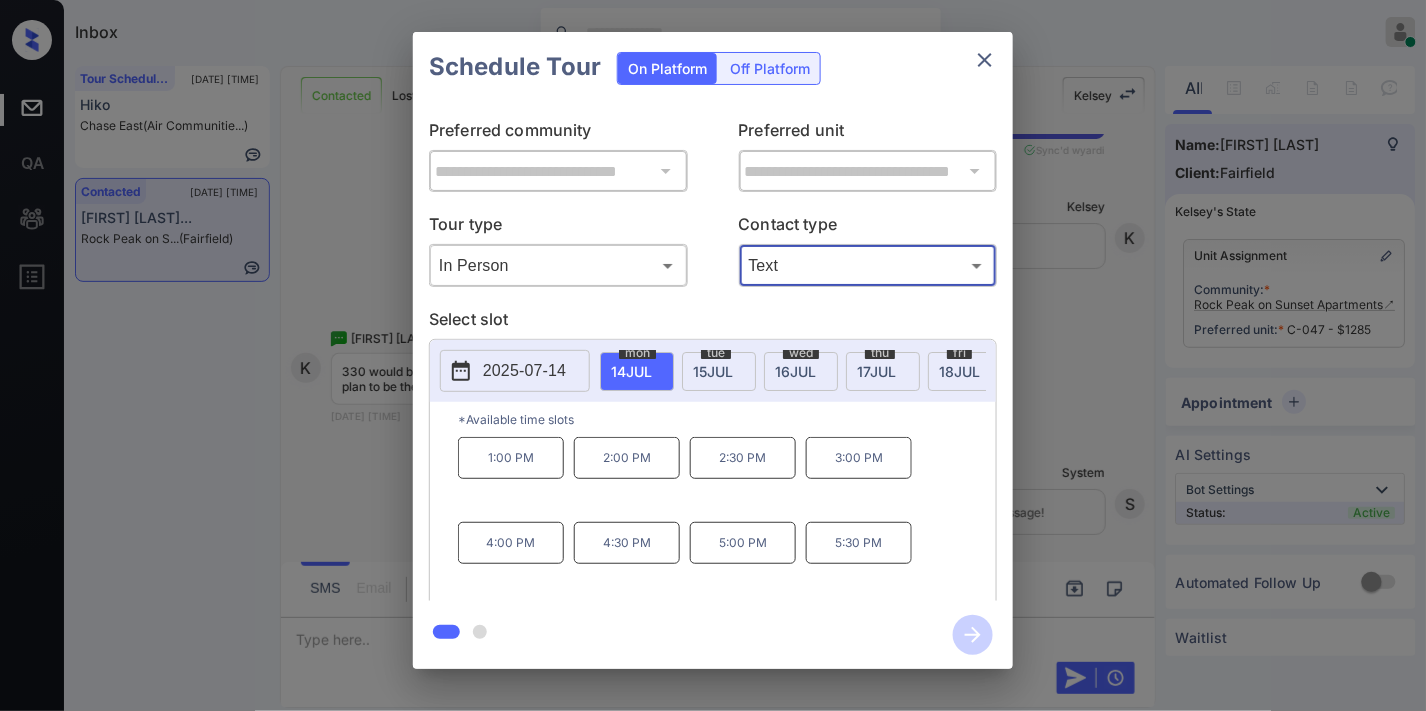 scroll, scrollTop: 4386, scrollLeft: 0, axis: vertical 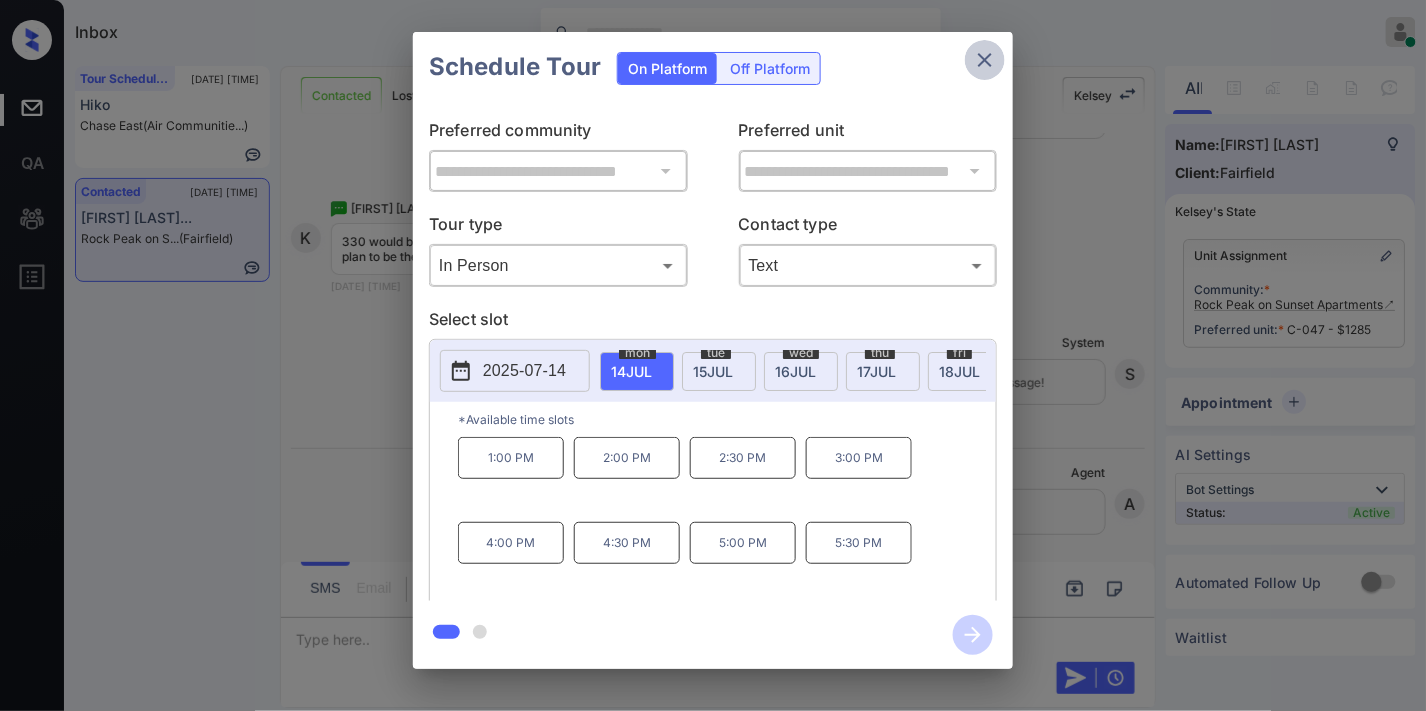 click 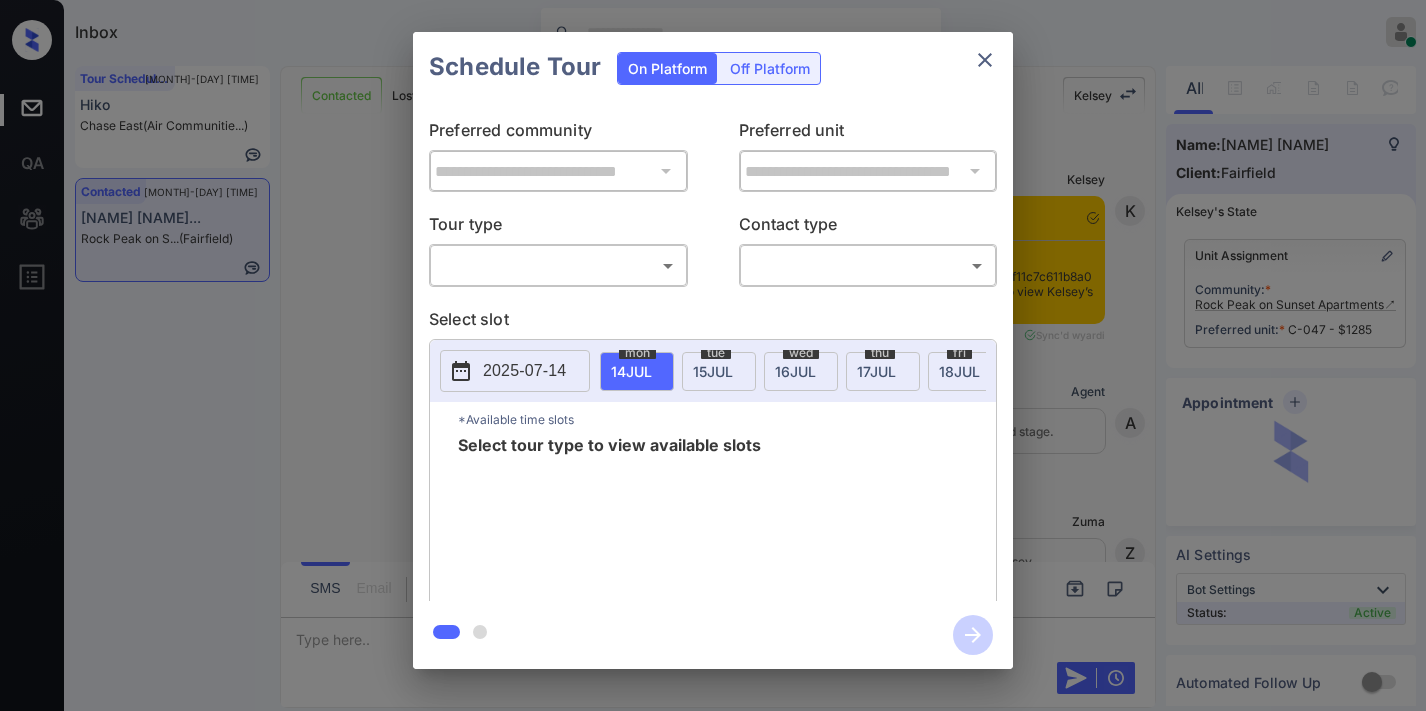 scroll, scrollTop: 0, scrollLeft: 0, axis: both 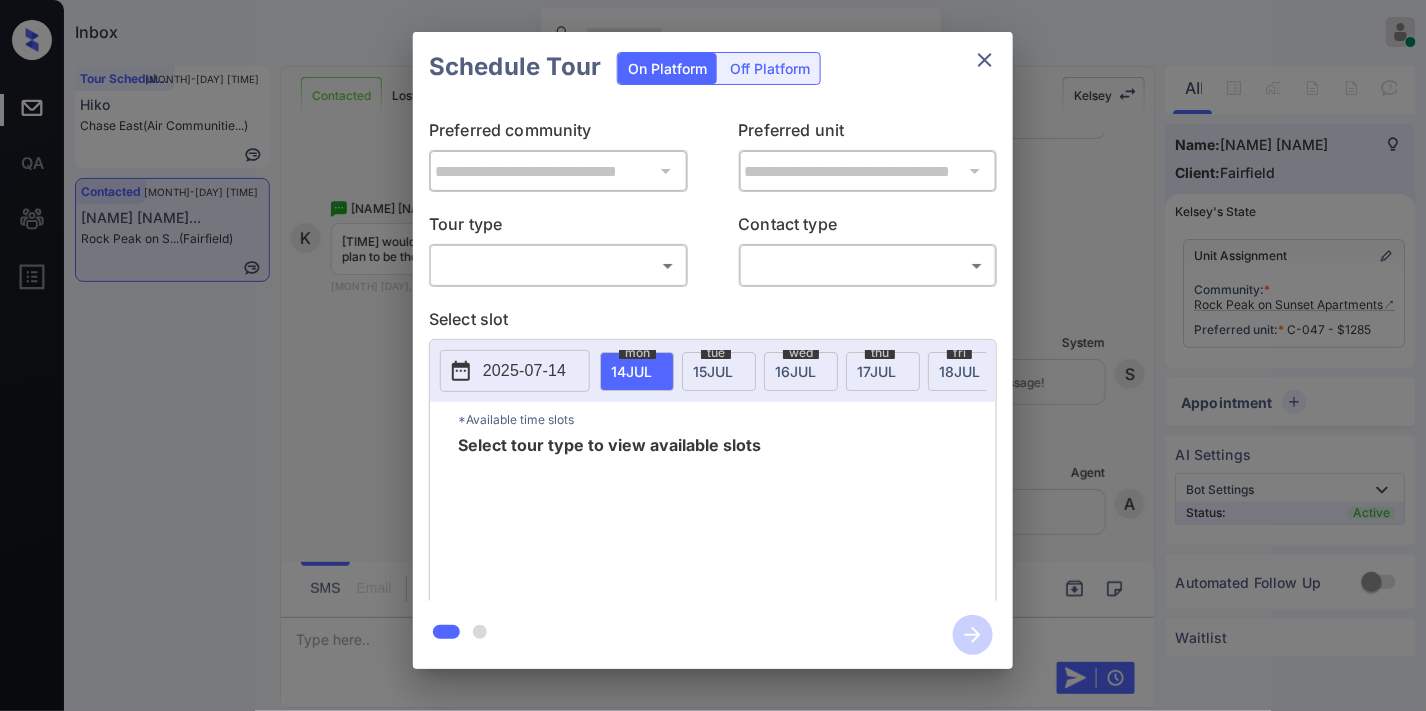 click on "Inbox [NAME] [NAME] Online Set yourself   offline Set yourself   on break Profile Switch to  dark  mode Sign out Tour Scheduled [MONTH]-[DAY] [TIME]   [BRAND] [BRAND]  (Air Communitie...) Contacted [MONTH] [DAY] [TIME]   [NAME] [NAME] [BRAND] on [STREET]  (Fairfield) Contacted Lost Lead Sentiment: Angry Upon sliding the acknowledgement:  Lead will move to lost stage. * ​ SMS and call option will be set to opt out. AFM will be turned off for the lead. [NAME] New Message [NAME] Notes Note: https://conversation.getzuma.com/687449f11c7c611b8a0ba50a - Paste this link into your browser to view [NAME]’s conversation with the prospect [MONTH] [DAY], [YEAR] [TIME]  Sync'd w  yardi K New Message Agent Lead created via leadPoller in Inbound stage. [MONTH] [DAY], [YEAR] [TIME] A New Message Zuma Lead transferred to leasing agent: [NAME] [MONTH] [DAY], [YEAR] [TIME]  Sync'd w  yardi Z New Message Agent AFM Request sent to [NAME]. [MONTH] [DAY], [YEAR] [TIME] A New Message Agent Notes Note: [MONTH] [DAY], [YEAR] [TIME] A New Message [NAME]   | TemplateAFMSms" at bounding box center (713, 355) 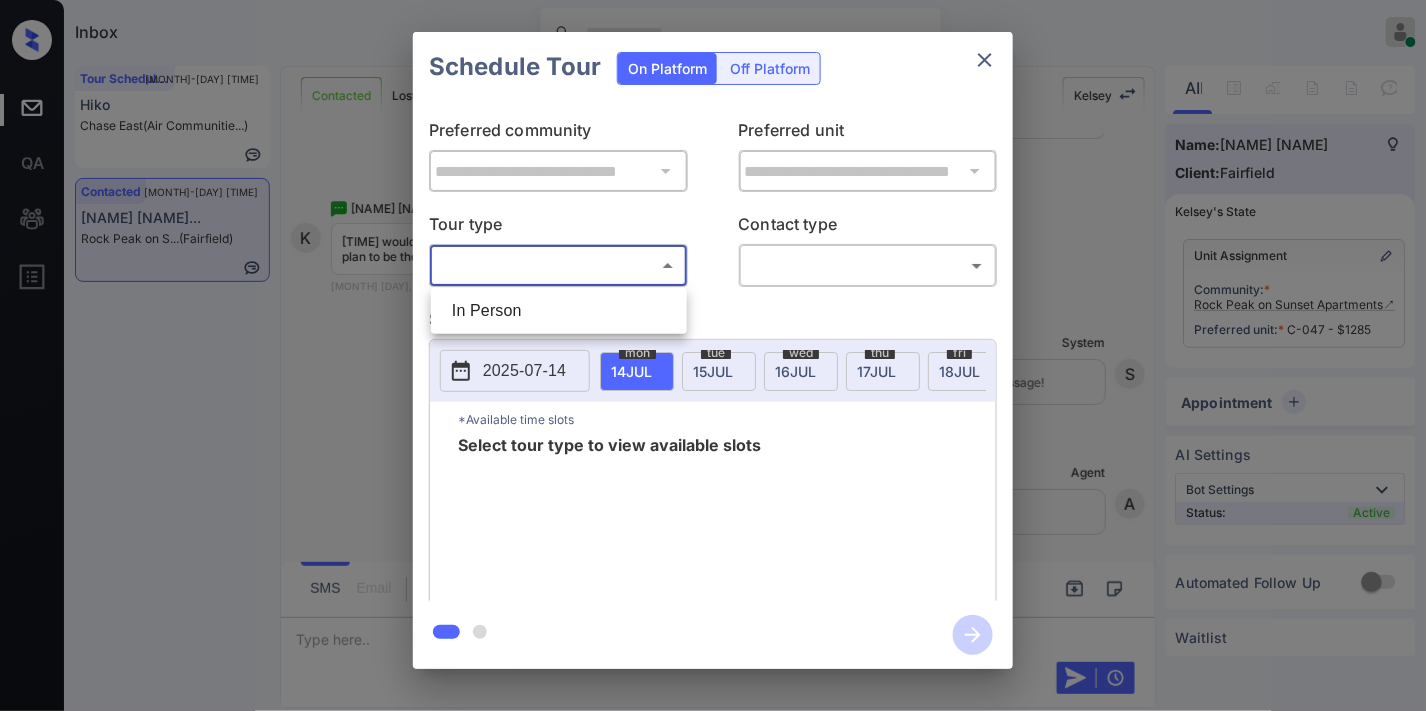 click on "In Person" at bounding box center (559, 311) 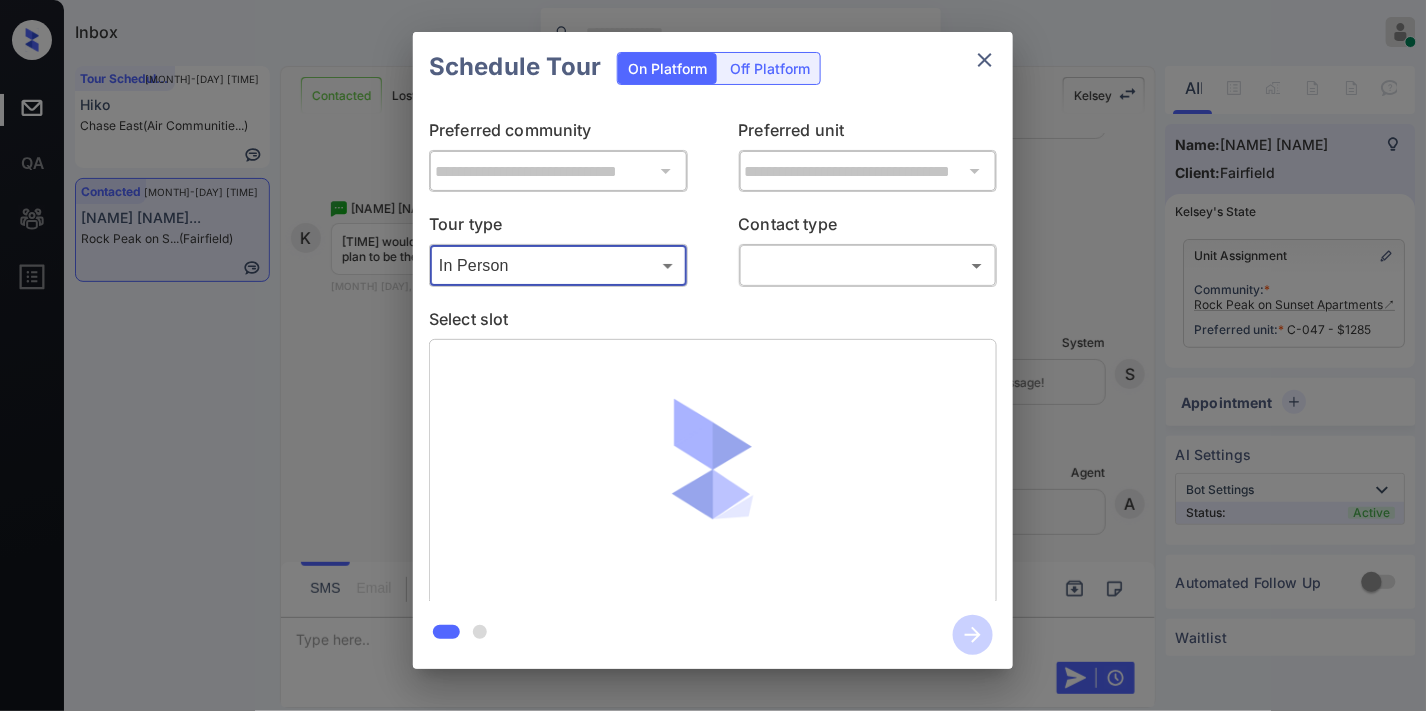 click on "Inbox Samantha Soliven Online Set yourself   offline Set yourself   on break Profile Switch to  dark  mode Sign out Tour Scheduled Jul-14 11:03 am   Hiko Chase East  (Air Communitie...) Contacted Jul-14 11:04 am   Katherine Wohl... Rock Peak on S...  (Fairfield) Contacted Lost Lead Sentiment: Angry Upon sliding the acknowledgement:  Lead will move to lost stage. * ​ SMS and call option will be set to opt out. AFM will be turned off for the lead. Kelsey New Message Kelsey Notes Note: https://conversation.getzuma.com/687449f11c7c611b8a0ba50a - Paste this link into your browser to view Kelsey’s conversation with the prospect Jul 13, 2025 05:06 pm  Sync'd w  yardi K New Message Agent Lead created via leadPoller in Inbound stage. Jul 13, 2025 05:06 pm A New Message Zuma Lead transferred to leasing agent: kelsey Jul 13, 2025 05:06 pm  Sync'd w  yardi Z New Message Agent AFM Request sent to Kelsey. Jul 13, 2025 05:06 pm A New Message Agent Notes Note: Jul 13, 2025 05:06 pm A New Message Kelsey   | TemplateAFMSms" at bounding box center [713, 355] 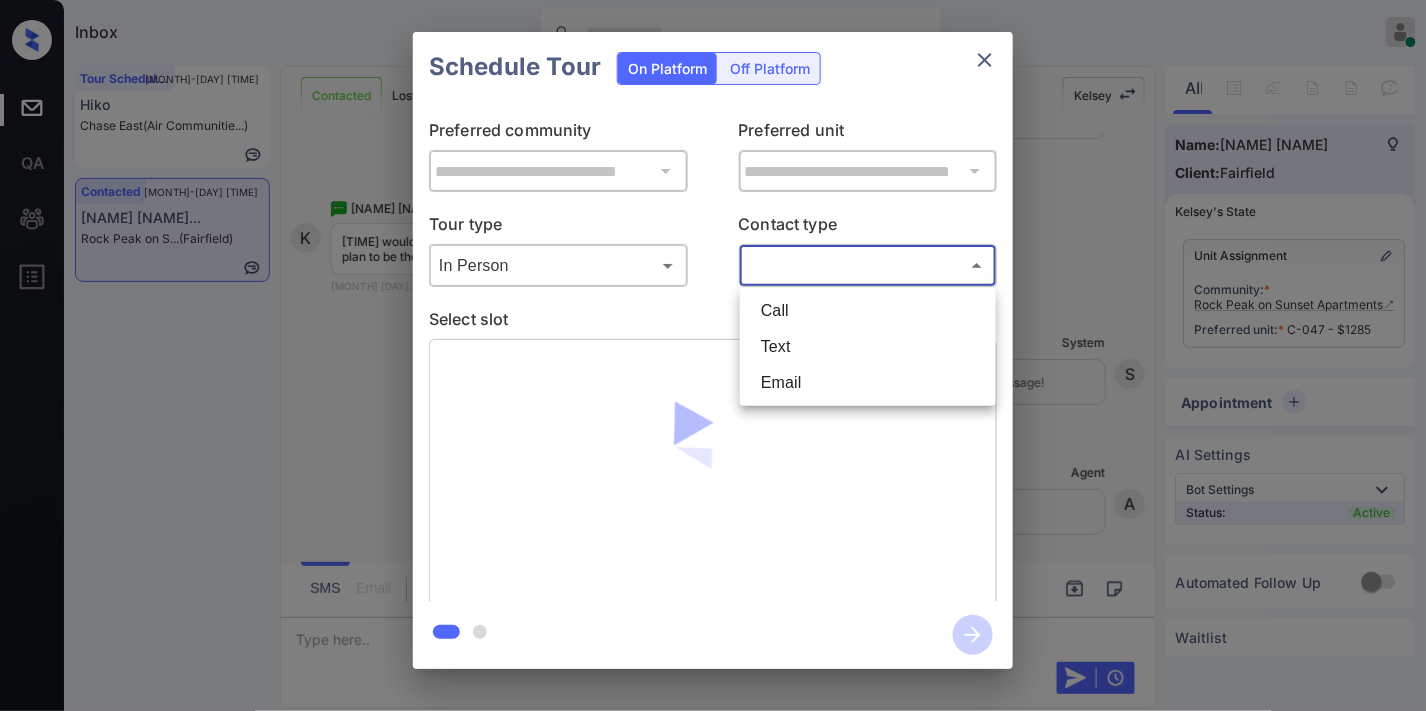 click on "Text" at bounding box center (868, 347) 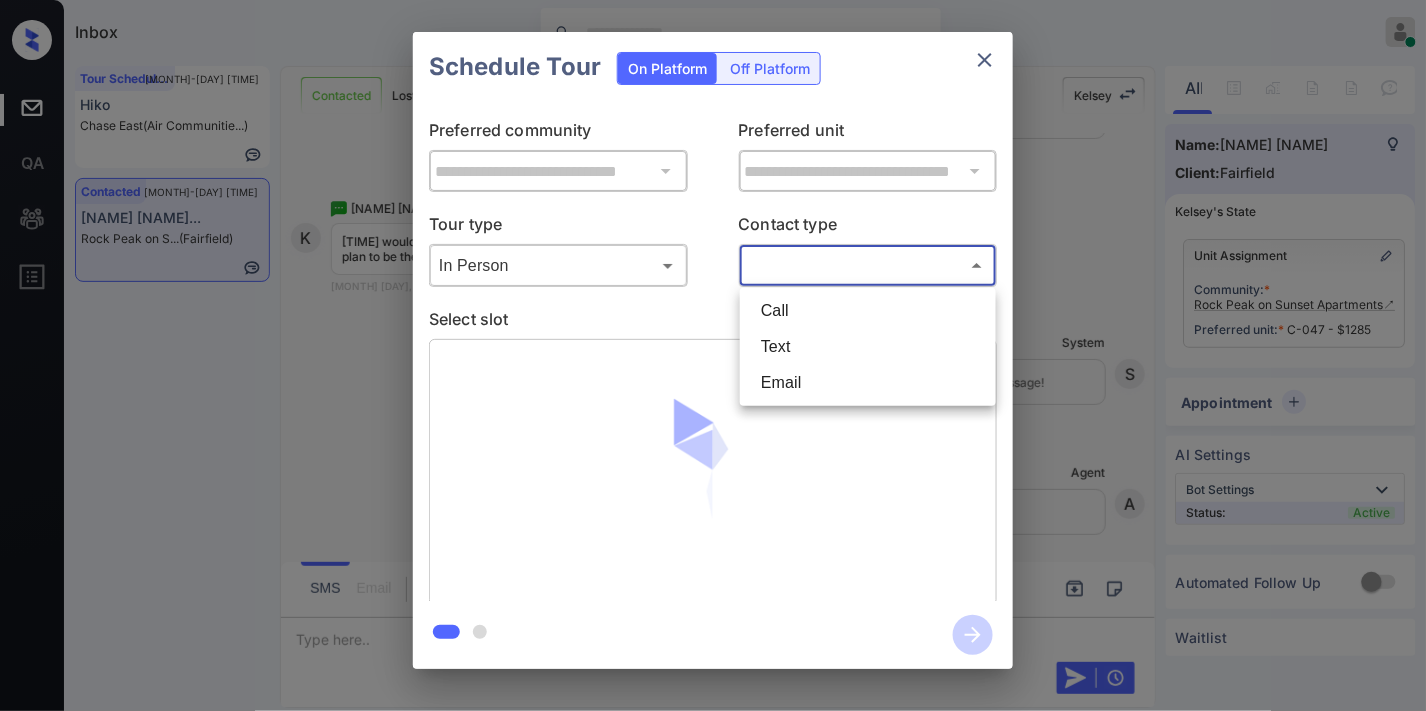 type on "****" 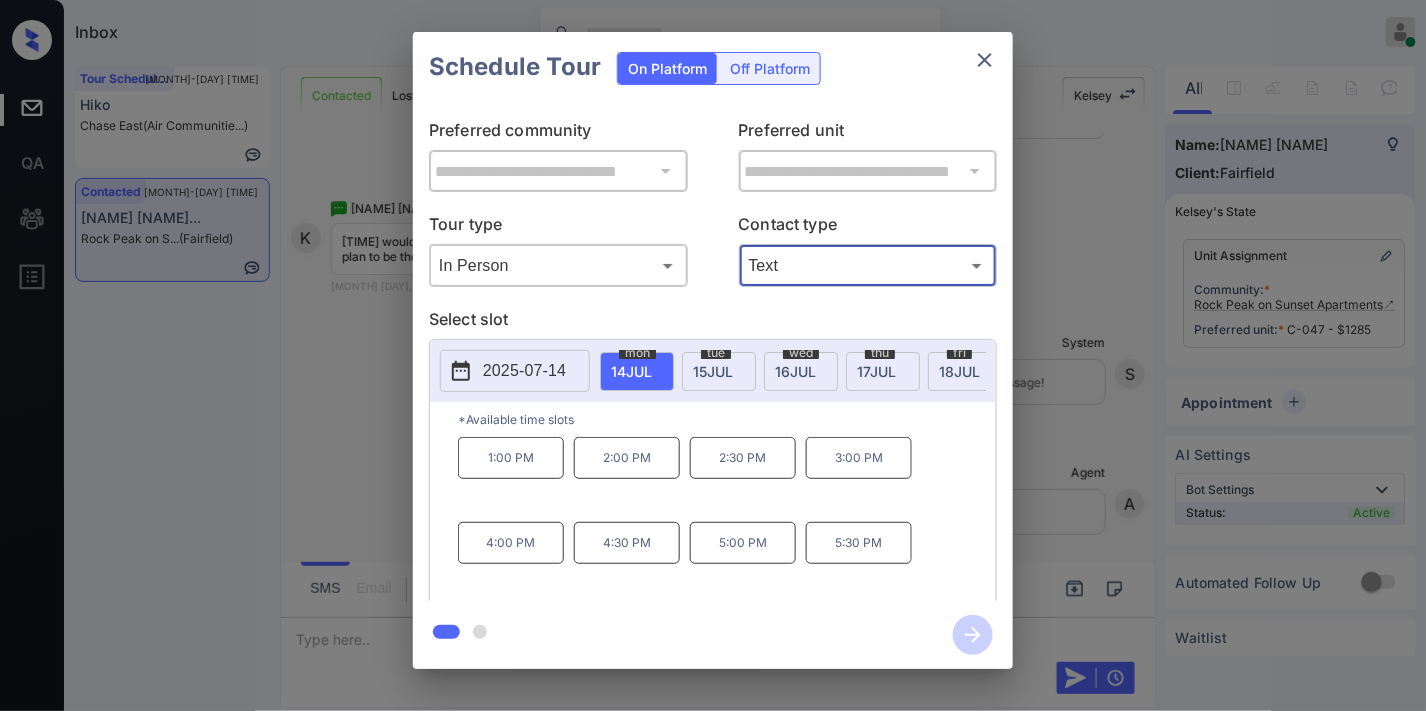 click on "4:00 PM" at bounding box center [511, 543] 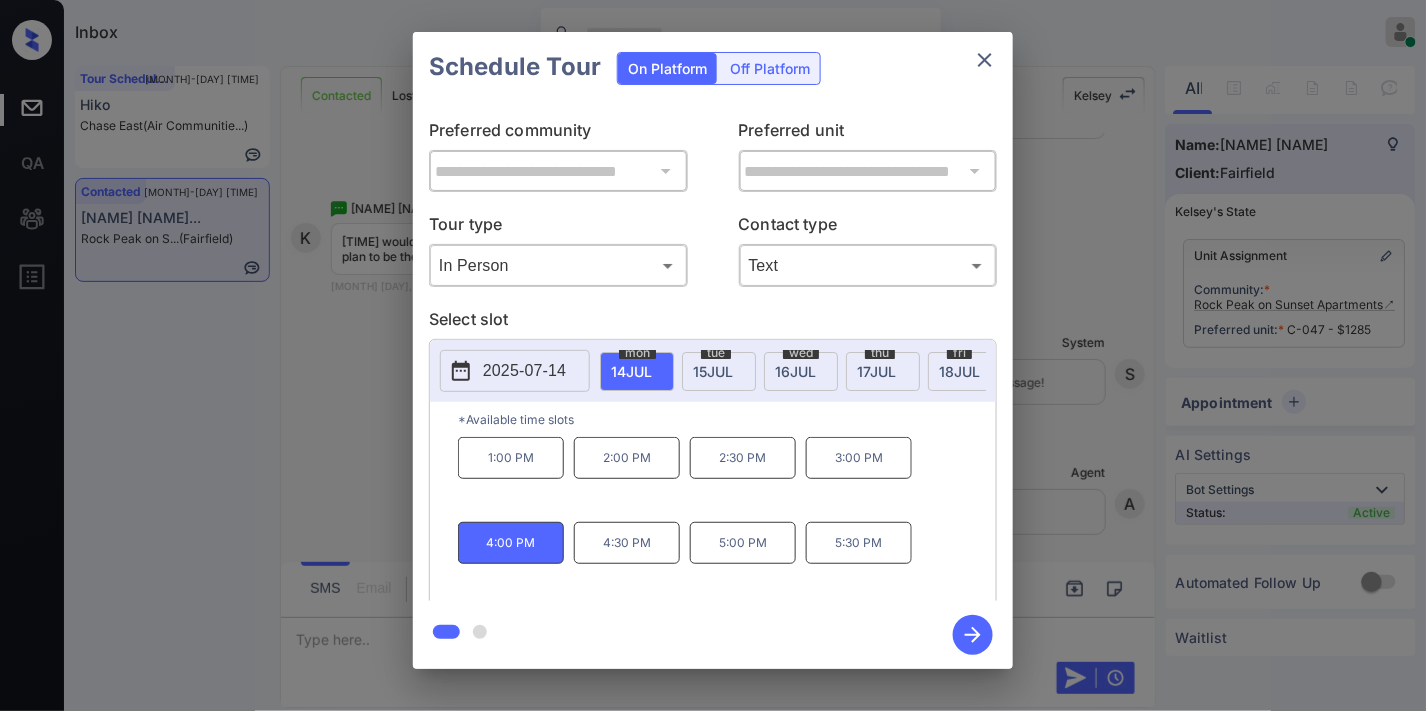 click 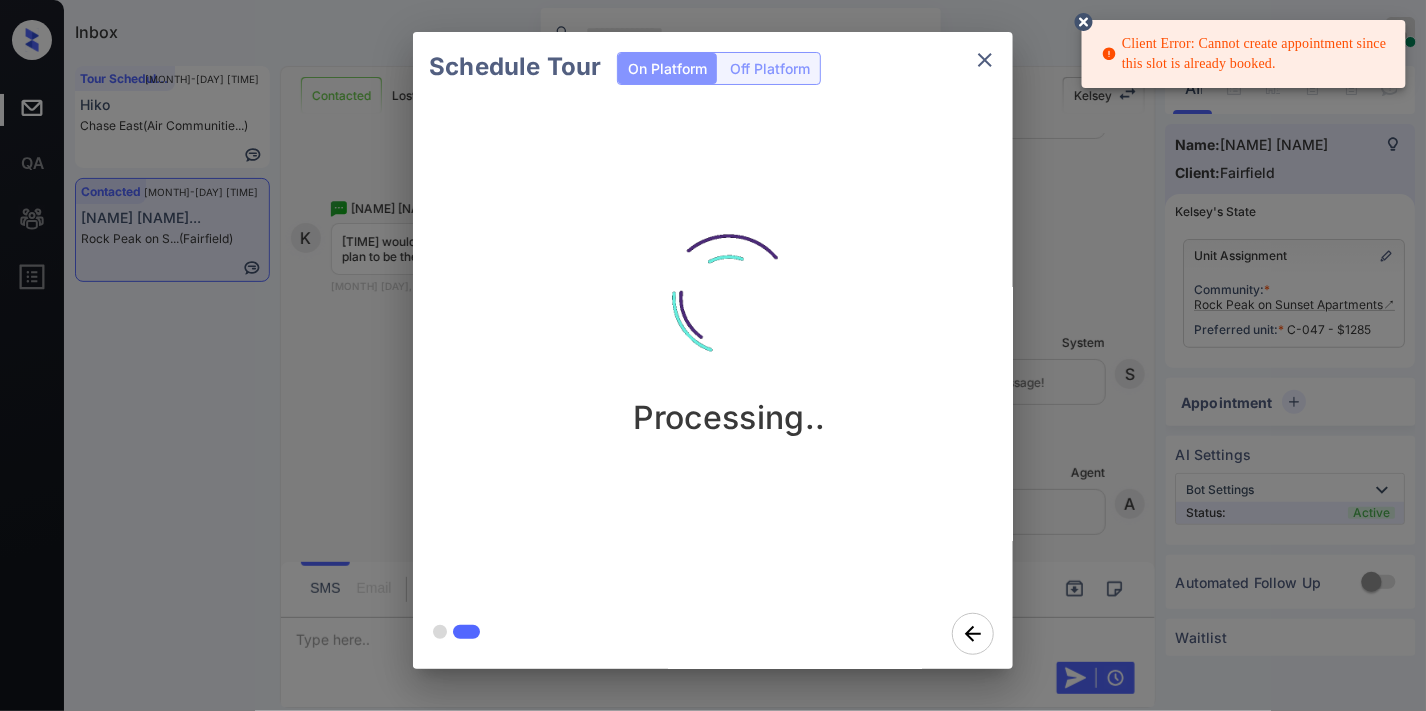 click 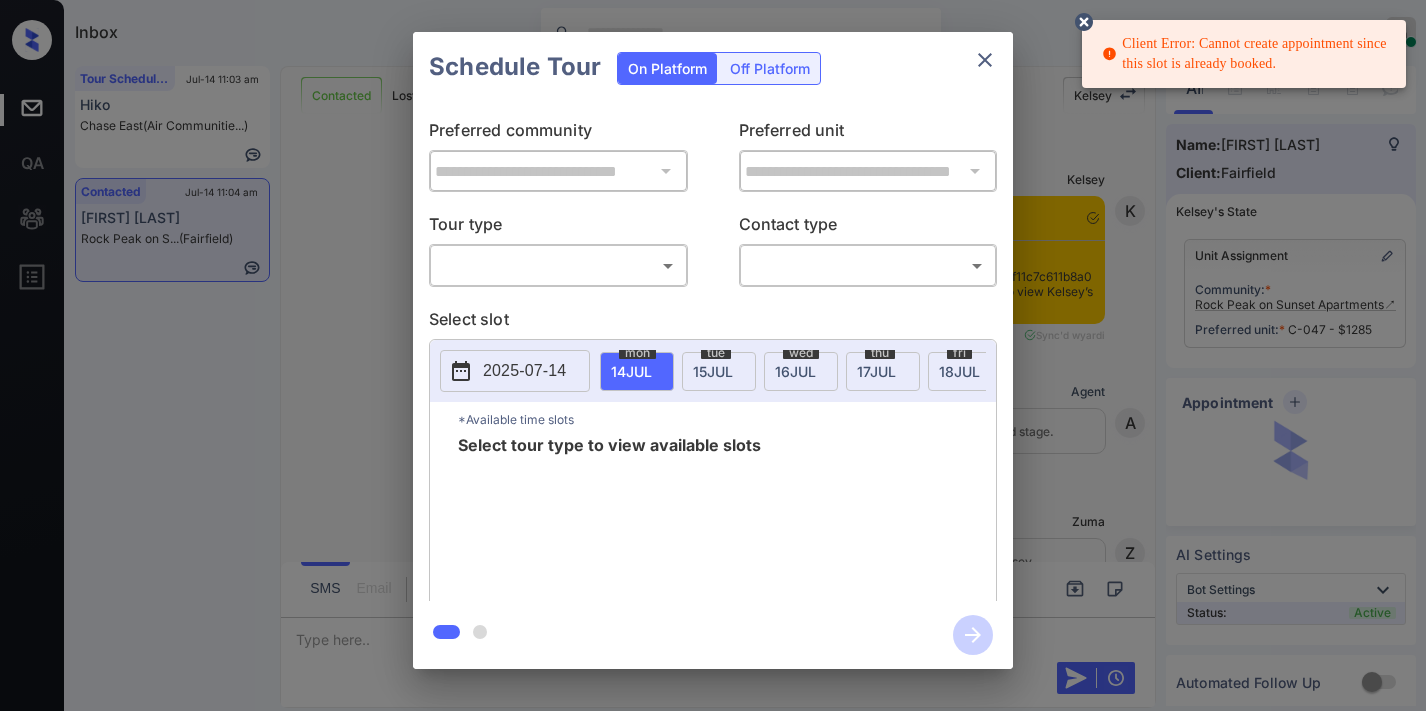 click on "​ ​" at bounding box center (558, 265) 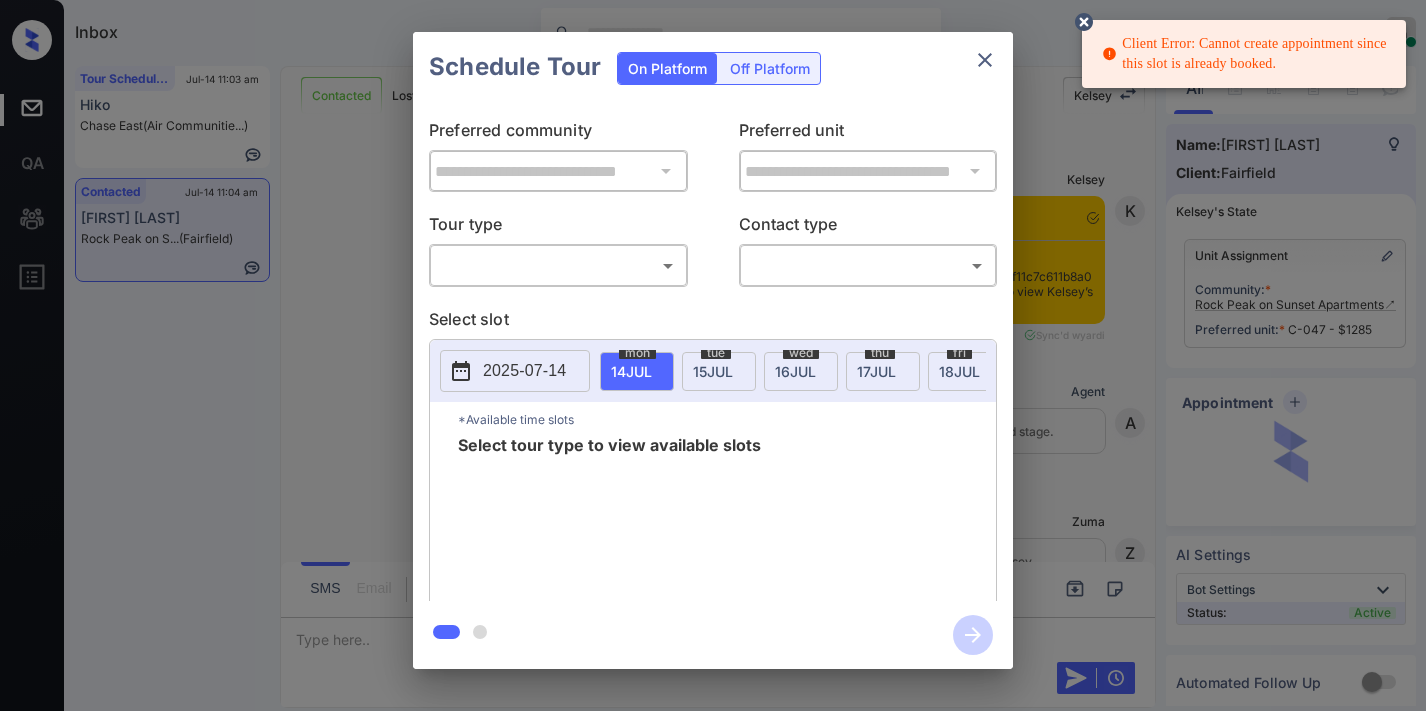 scroll, scrollTop: 0, scrollLeft: 0, axis: both 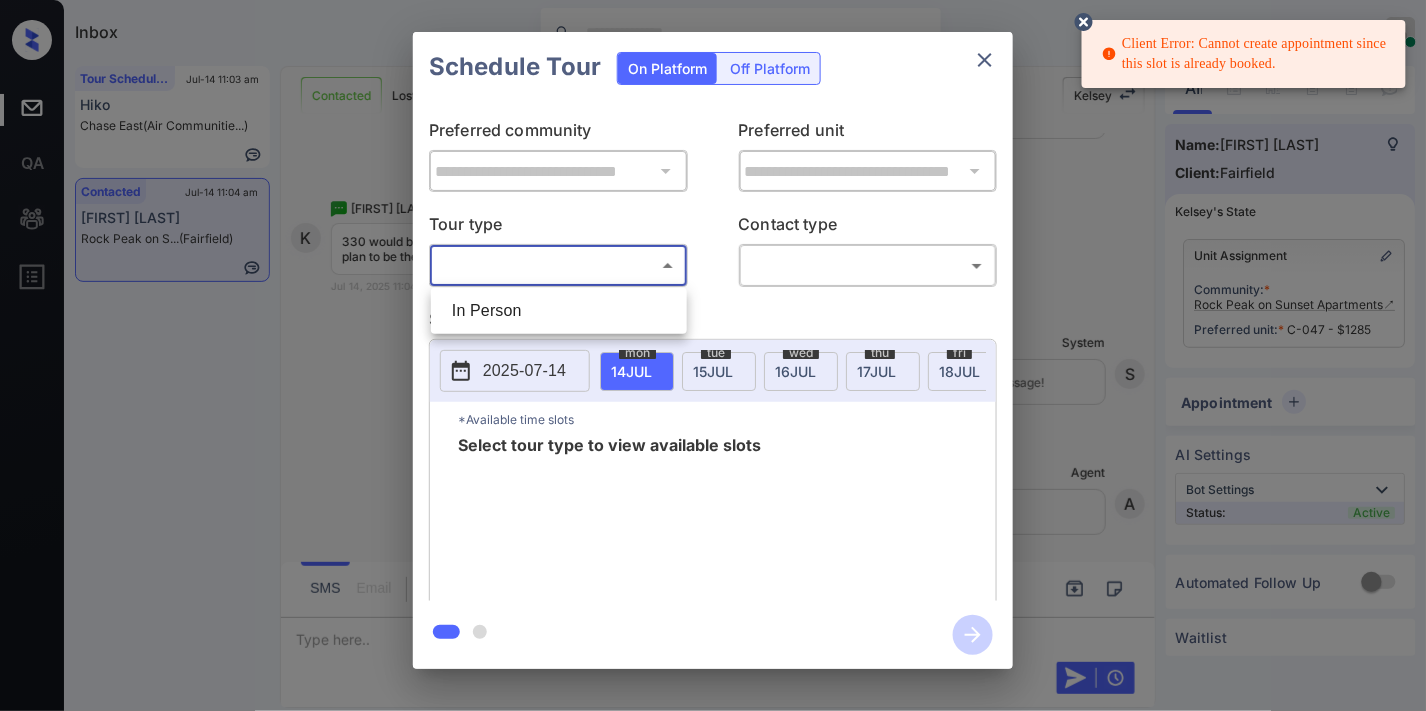 click on "Client Error: Cannot create appointment since this slot is already booked. Inbox [FIRST] [LAST] Online Set yourself   offline Set yourself   on break Profile Switch to  dark  mode Sign out Tour Scheduled Jul-14 11:03 am   Hiko Chase East  (Air Communitie...) Contacted Jul-14 11:04 am   [FIRST] [LAST] Rock Peak on S...  (Fairfield) Contacted Lost Lead Sentiment: Angry Upon sliding the acknowledgement:  Lead will move to lost stage. * ​ SMS and call option will be set to opt out. AFM will be turned off for the lead. [FIRST] New Message [FIRST] Notes Note: https://conversation.getzuma.com/687449f11c7c611b8a0ba50a - Paste this link into your browser to view [FIRST]’s conversation with the prospect Jul 13, 2025 05:06 pm  Sync'd w  yardi [FIRST] New Message Agent Lead created via leadPoller in Inbound stage. Jul 13, 2025 05:06 pm A New Message Zuma Lead transferred to leasing agent: [FIRST] Jul 13, 2025 05:06 pm  Sync'd w  yardi [FIRST] New Message Agent AFM Request sent to [FIRST]. Jul 13, 2025 05:06 pm A New Message A" at bounding box center [713, 355] 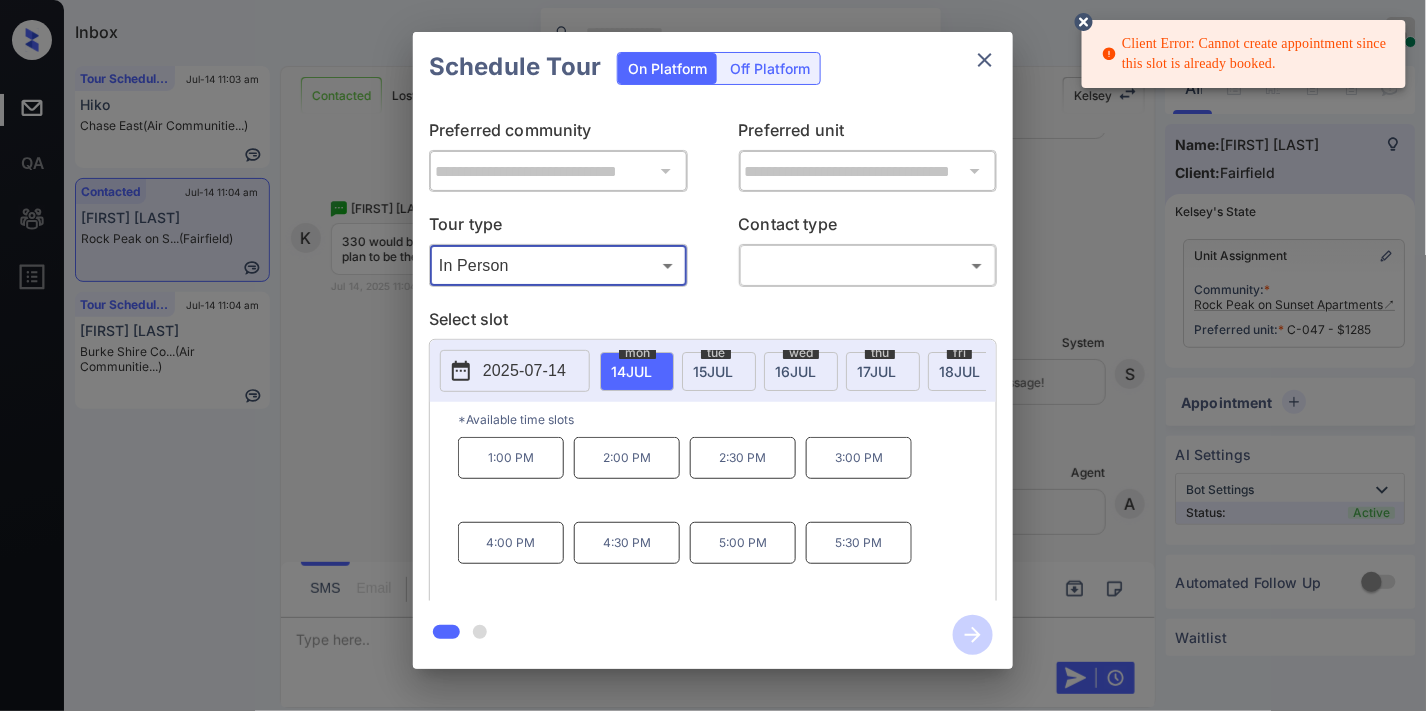 click on "3:00 PM" at bounding box center [859, 458] 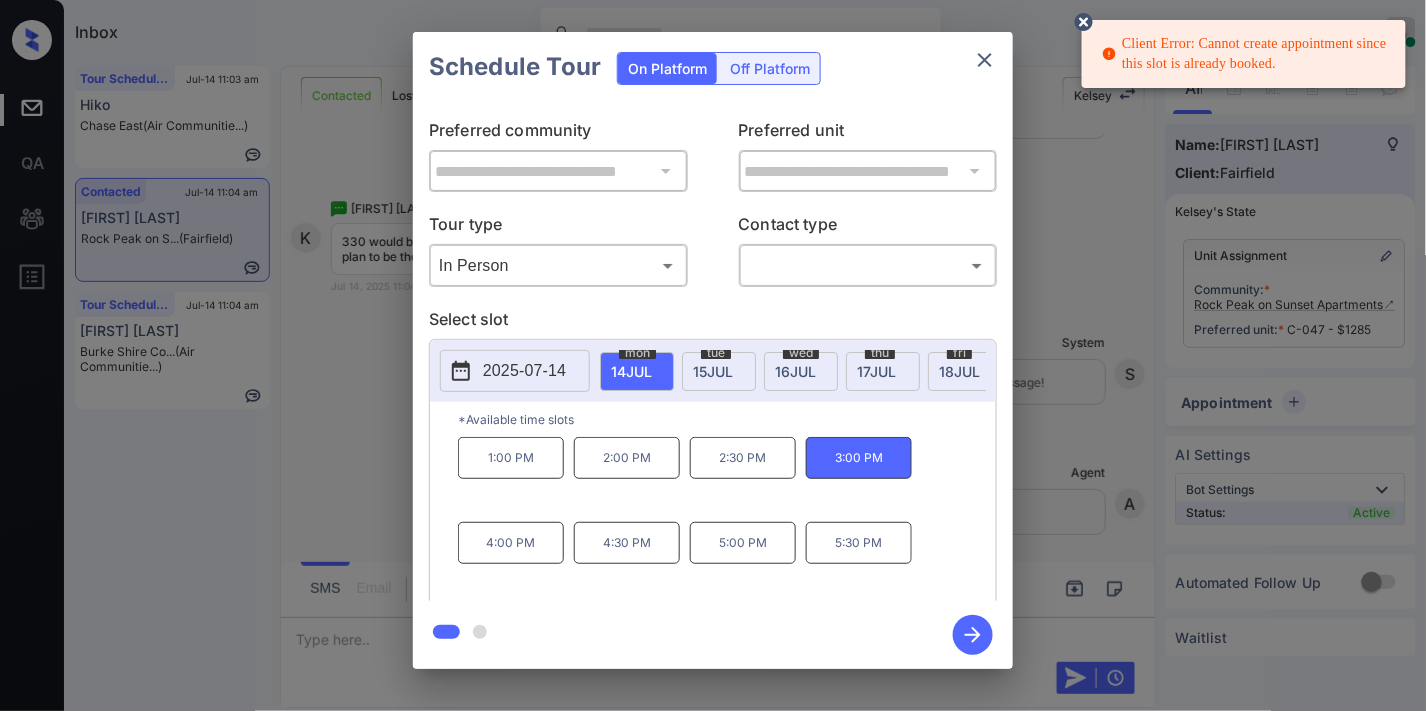 click on "4:00 PM" at bounding box center [511, 543] 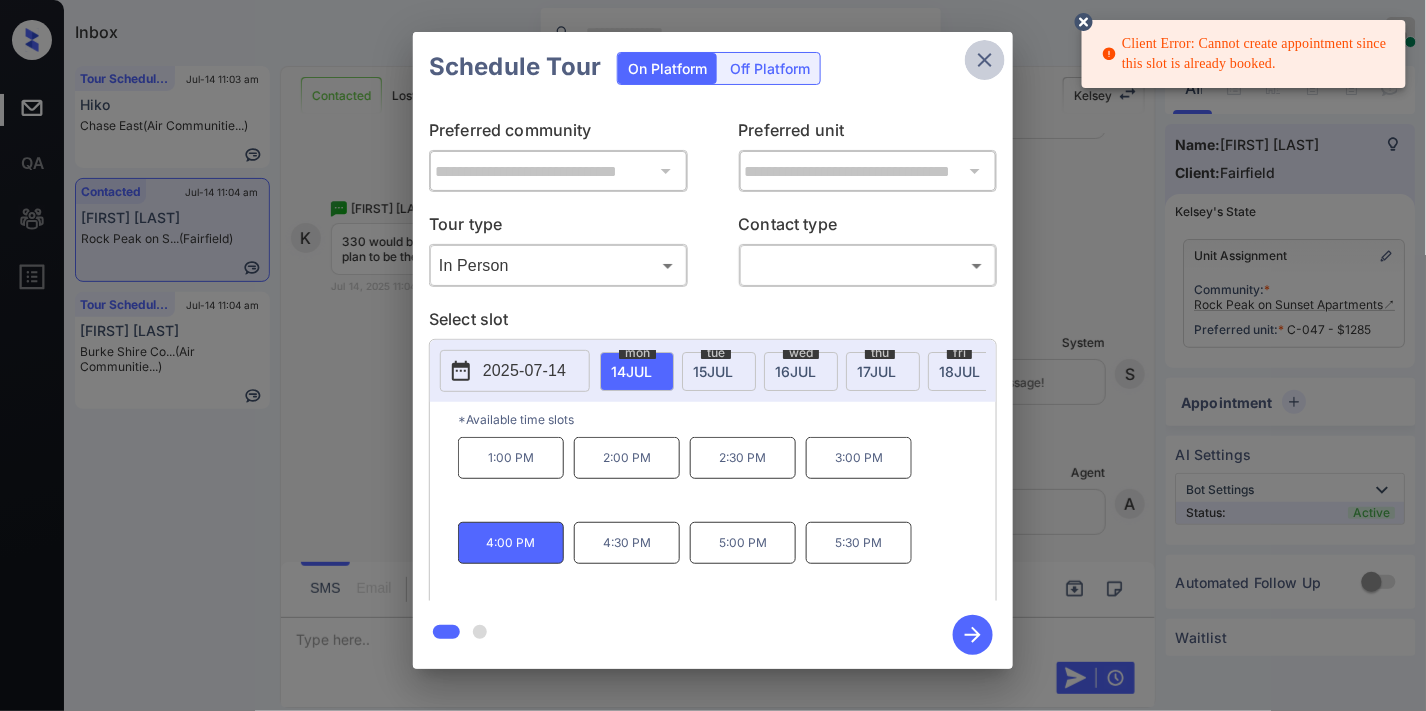 click 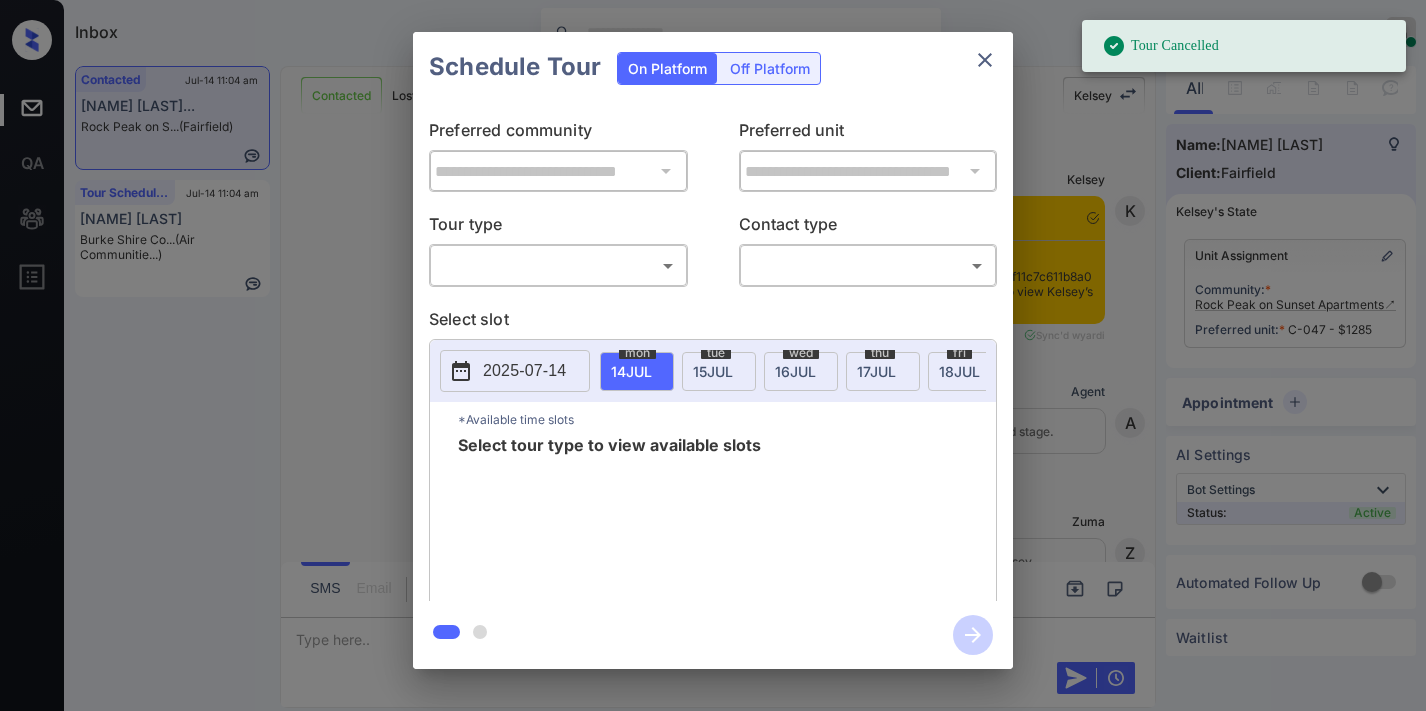 scroll, scrollTop: 0, scrollLeft: 0, axis: both 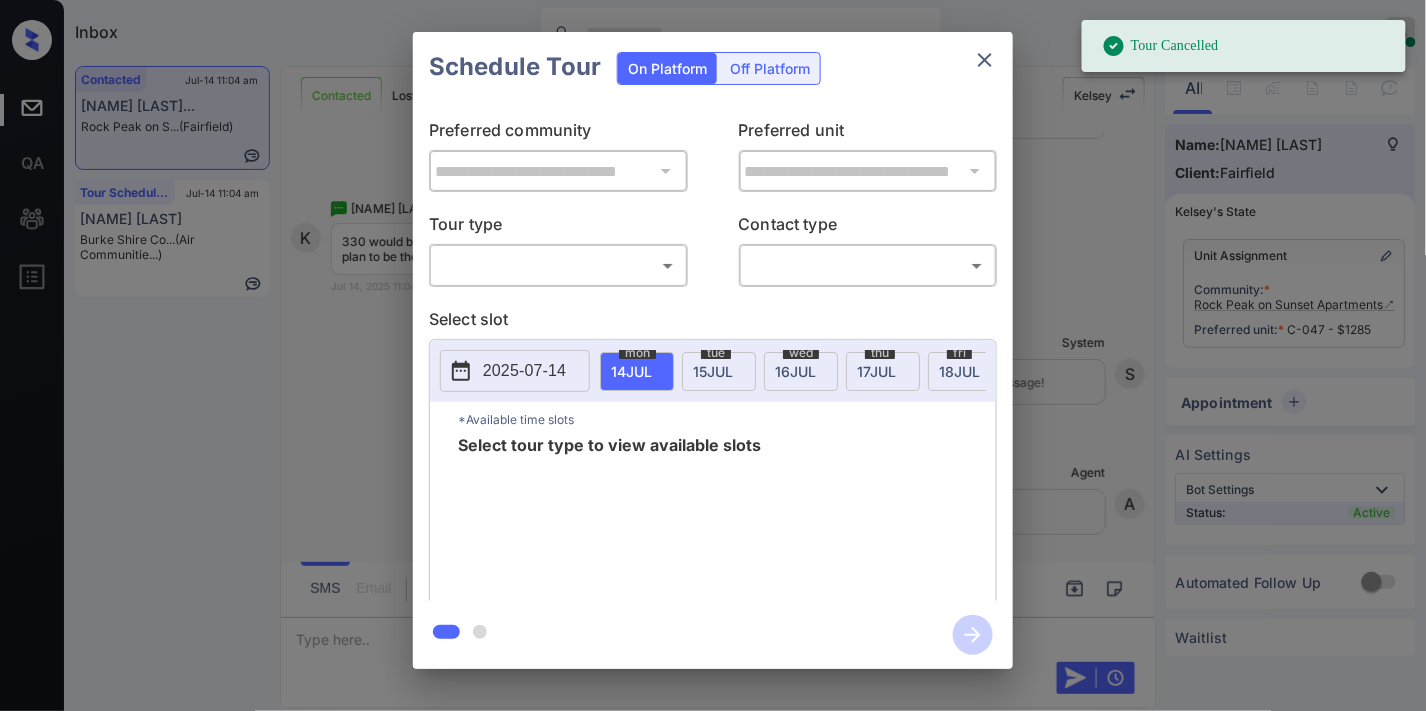click on "​ ​" at bounding box center [558, 265] 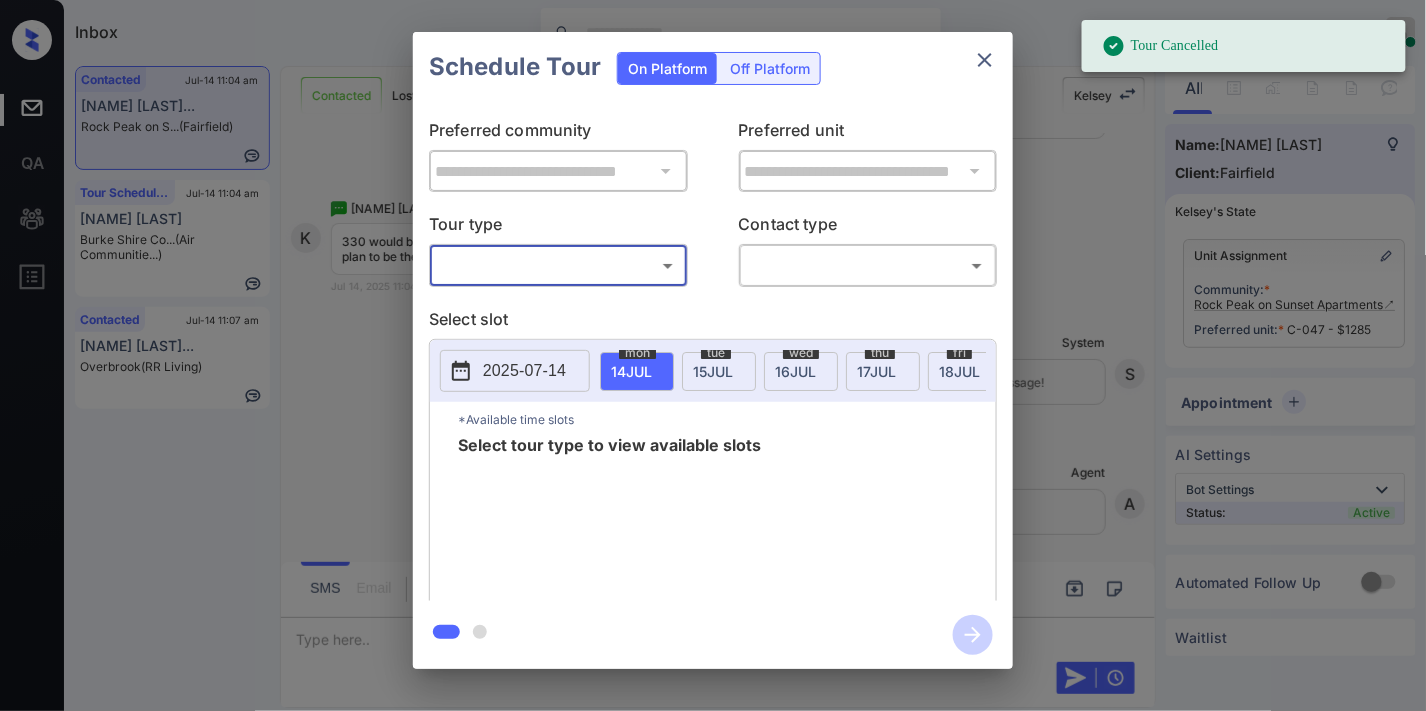 click on "Tour Cancelled Inbox Samantha Soliven Online Set yourself   offline Set yourself   on break Profile Switch to  dark  mode Sign out Contacted Jul-14 11:04 am   Katherine Wohl... Rock Peak on S...  (Fairfield) Tour Scheduled Jul-14 11:04 am   Edgar Francis Burke Shire Co...  (Air Communitie...) Contacted Jul-14 11:07 am   Rilwan Olushol... Overbrook  (RR Living) Contacted Lost Lead Sentiment: Angry Upon sliding the acknowledgement:  Lead will move to lost stage. * ​ SMS and call option will be set to opt out. AFM will be turned off for the lead. Kelsey New Message Kelsey Notes Note: https://conversation.getzuma.com/687449f11c7c611b8a0ba50a - Paste this link into your browser to view Kelsey’s conversation with the prospect Jul 13, 2025 05:06 pm  Sync'd w  yardi K New Message Agent Lead created via leadPoller in Inbound stage. Jul 13, 2025 05:06 pm A New Message Zuma Lead transferred to leasing agent: kelsey Jul 13, 2025 05:06 pm  Sync'd w  yardi Z New Message Agent AFM Request sent to Kelsey. A New Message A" at bounding box center [713, 355] 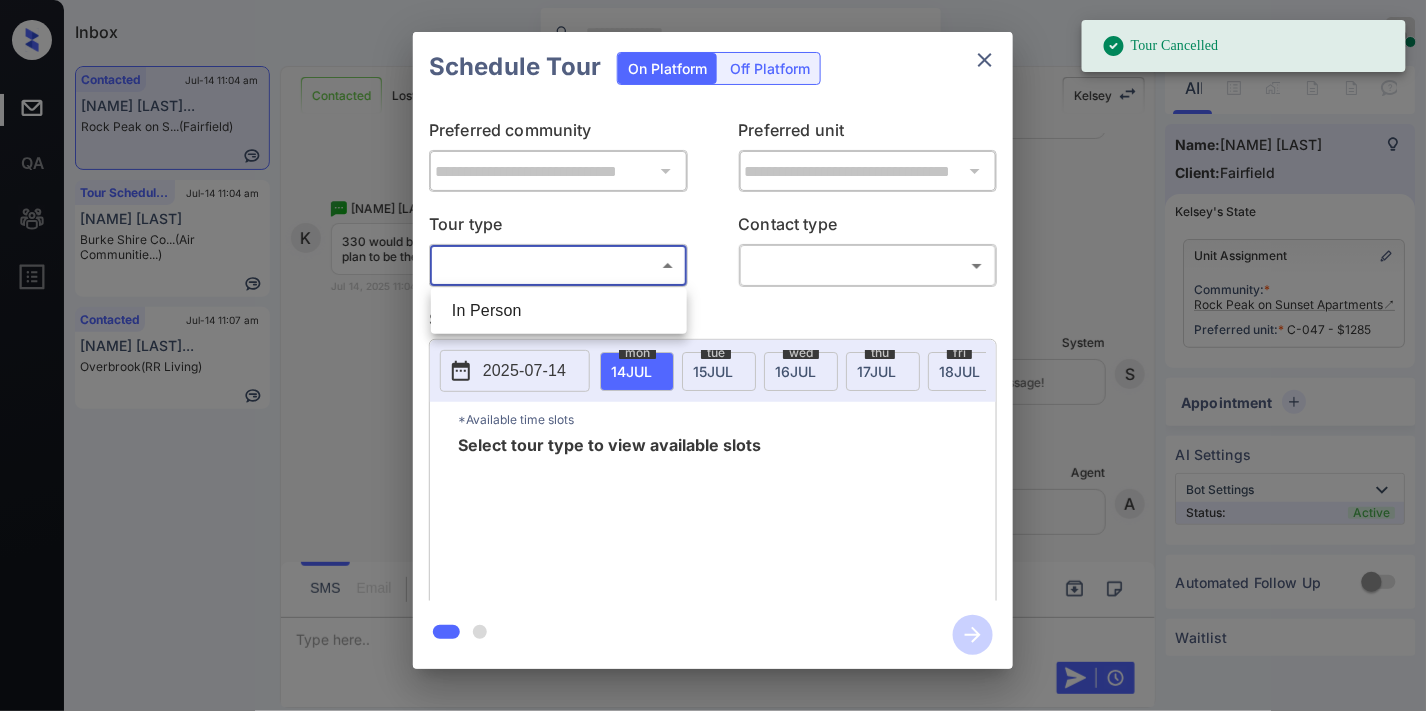 click on "In Person" at bounding box center [559, 311] 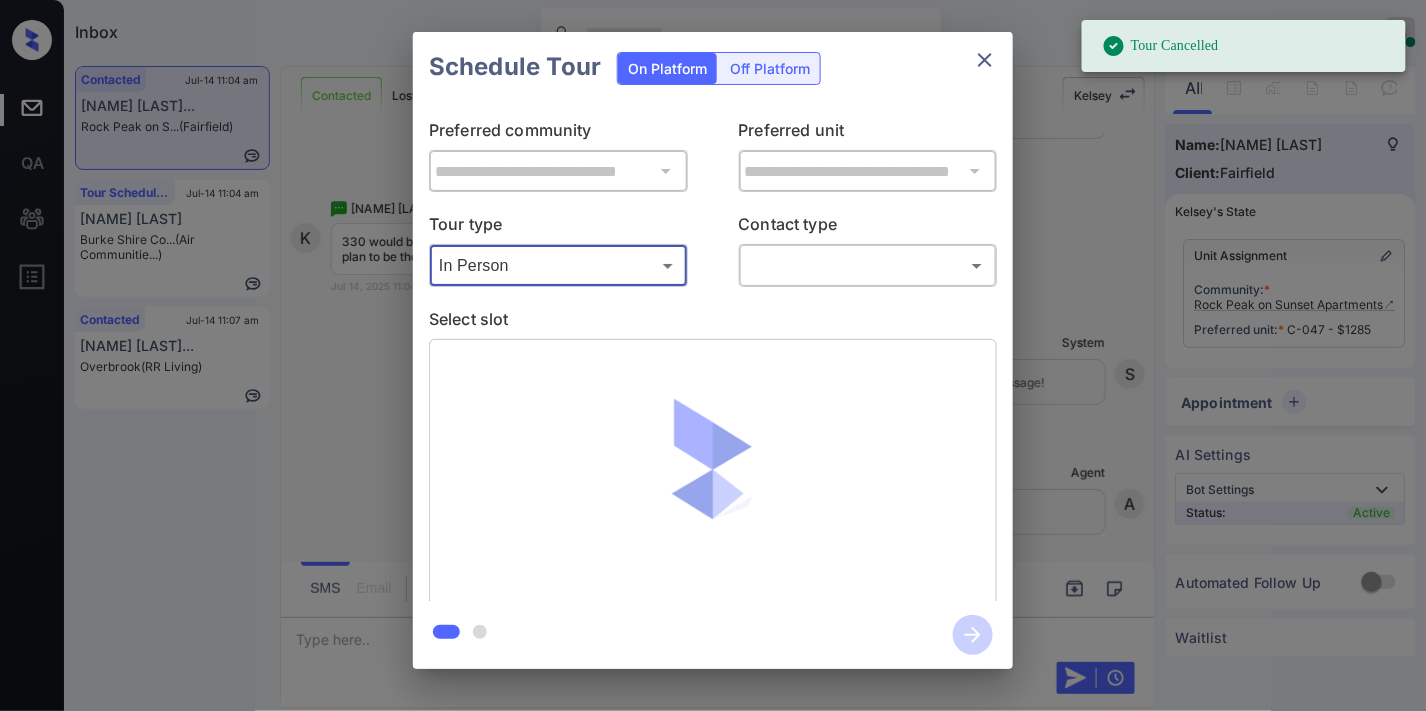 click on "Tour Cancelled Inbox Samantha Soliven Online Set yourself   offline Set yourself   on break Profile Switch to  dark  mode Sign out Contacted Jul-14 11:04 am   Katherine Wohl... Rock Peak on S...  (Fairfield) Tour Scheduled Jul-14 11:04 am   Edgar Francis Burke Shire Co...  (Air Communitie...) Contacted Jul-14 11:07 am   Rilwan Olushol... Overbrook  (RR Living) Contacted Lost Lead Sentiment: Angry Upon sliding the acknowledgement:  Lead will move to lost stage. * ​ SMS and call option will be set to opt out. AFM will be turned off for the lead. Kelsey New Message Kelsey Notes Note: https://conversation.getzuma.com/687449f11c7c611b8a0ba50a - Paste this link into your browser to view Kelsey’s conversation with the prospect Jul 13, 2025 05:06 pm  Sync'd w  yardi K New Message Agent Lead created via leadPoller in Inbound stage. Jul 13, 2025 05:06 pm A New Message Zuma Lead transferred to leasing agent: kelsey Jul 13, 2025 05:06 pm  Sync'd w  yardi Z New Message Agent AFM Request sent to Kelsey. A New Message A" at bounding box center [713, 355] 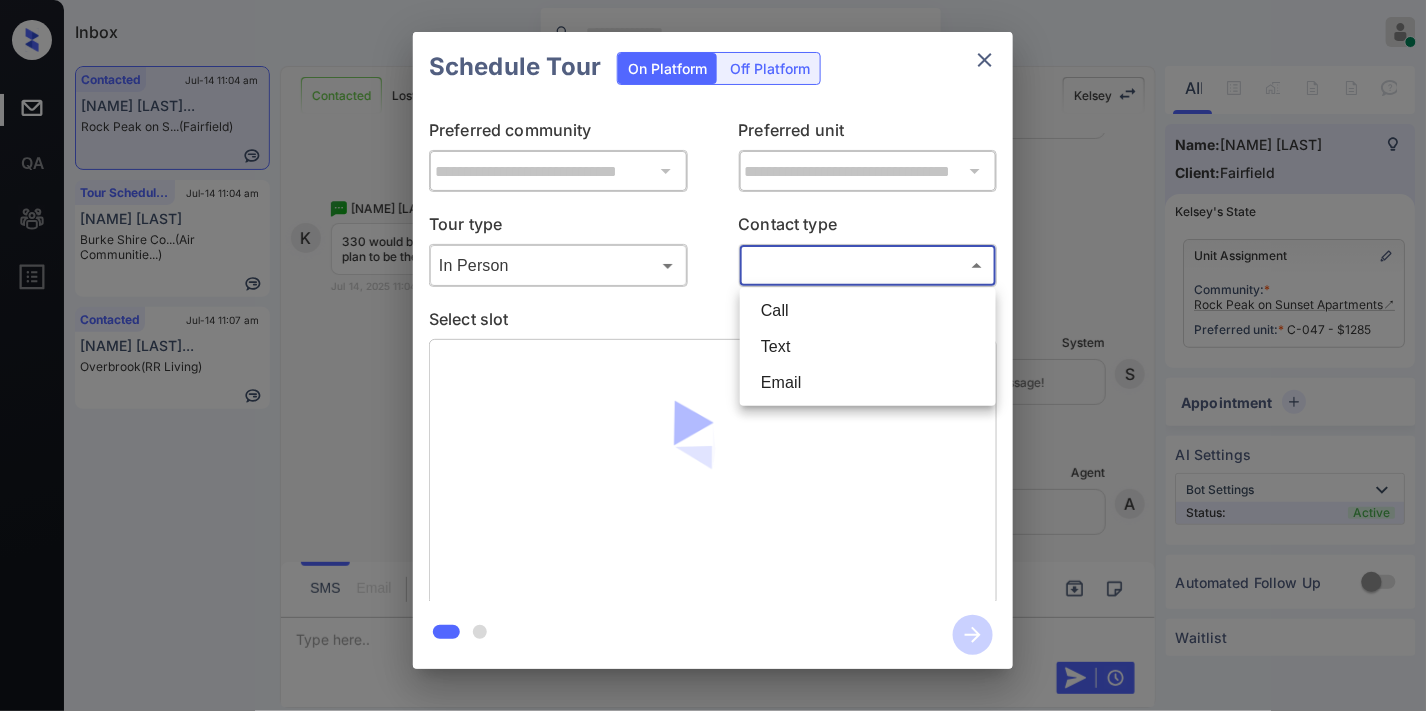 click on "Text" at bounding box center [868, 347] 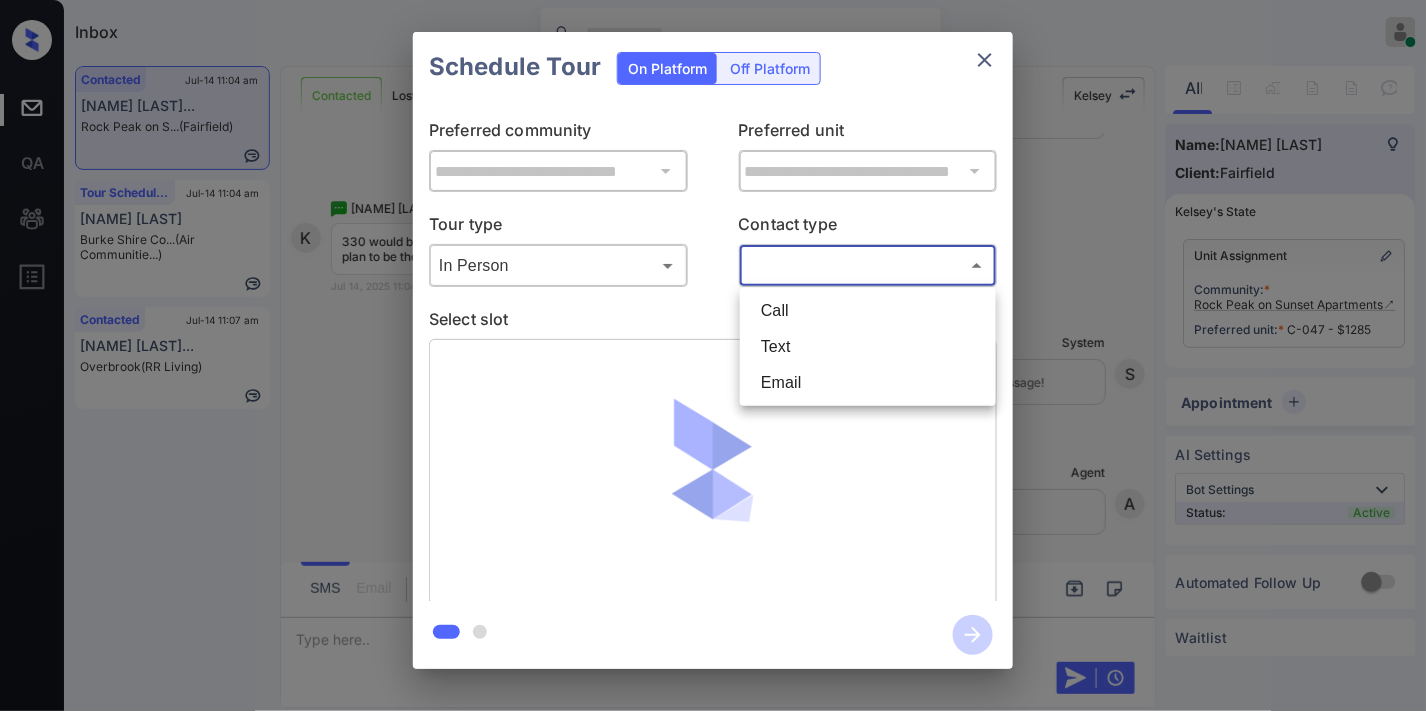 type on "****" 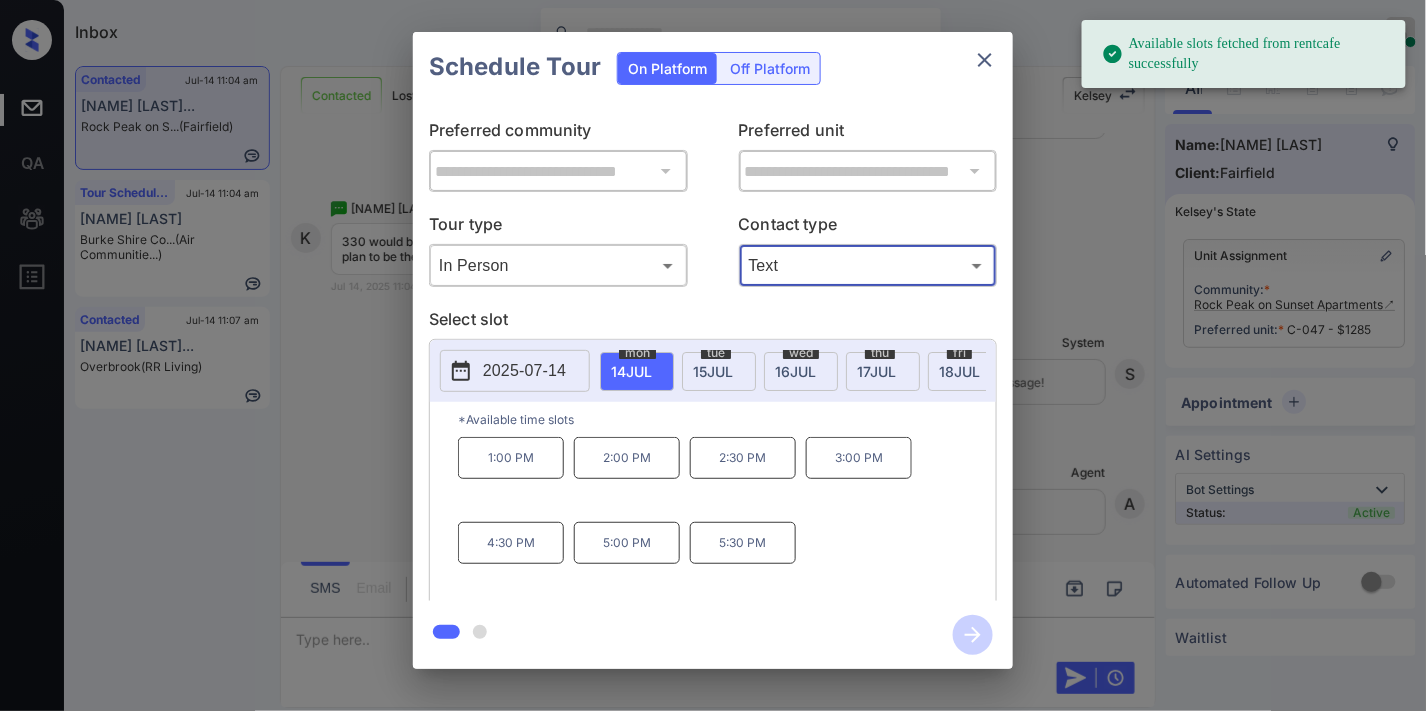 click on "4:30 PM" at bounding box center [511, 543] 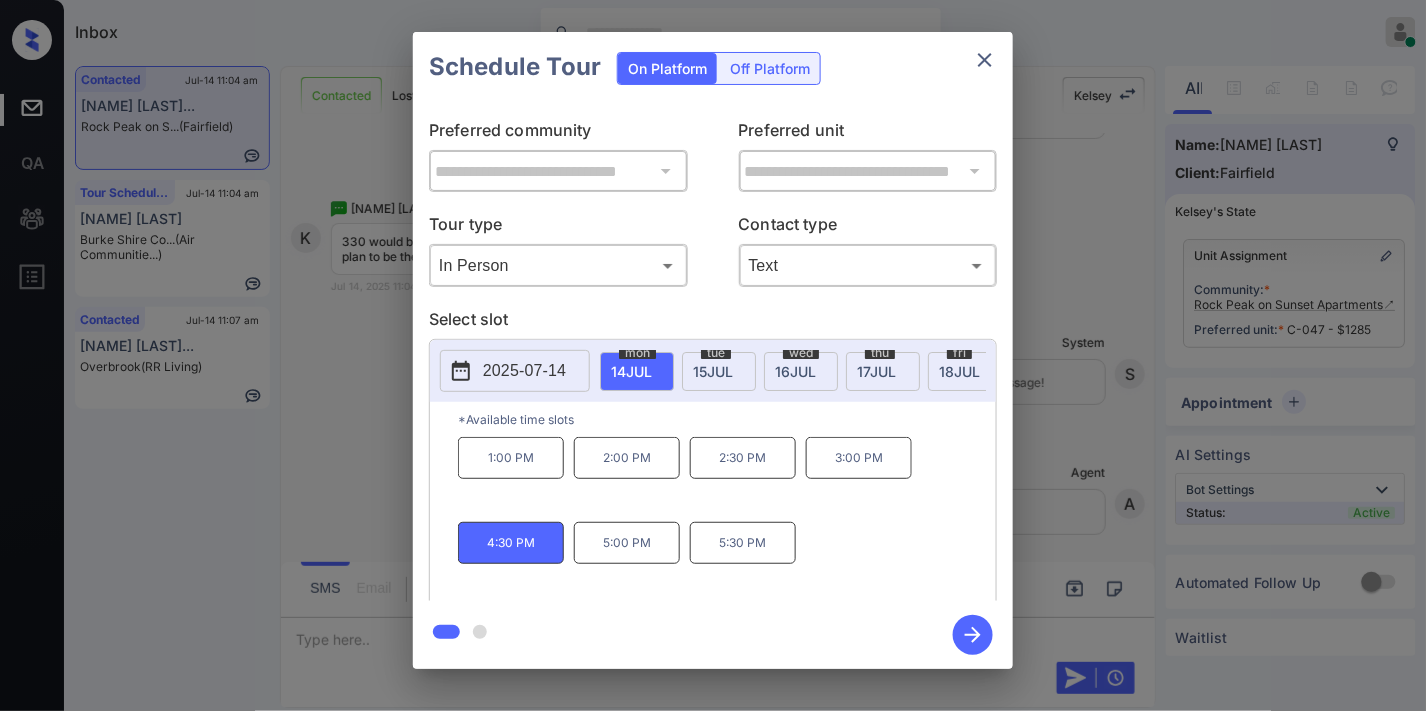 click on "3:00 PM" at bounding box center (859, 458) 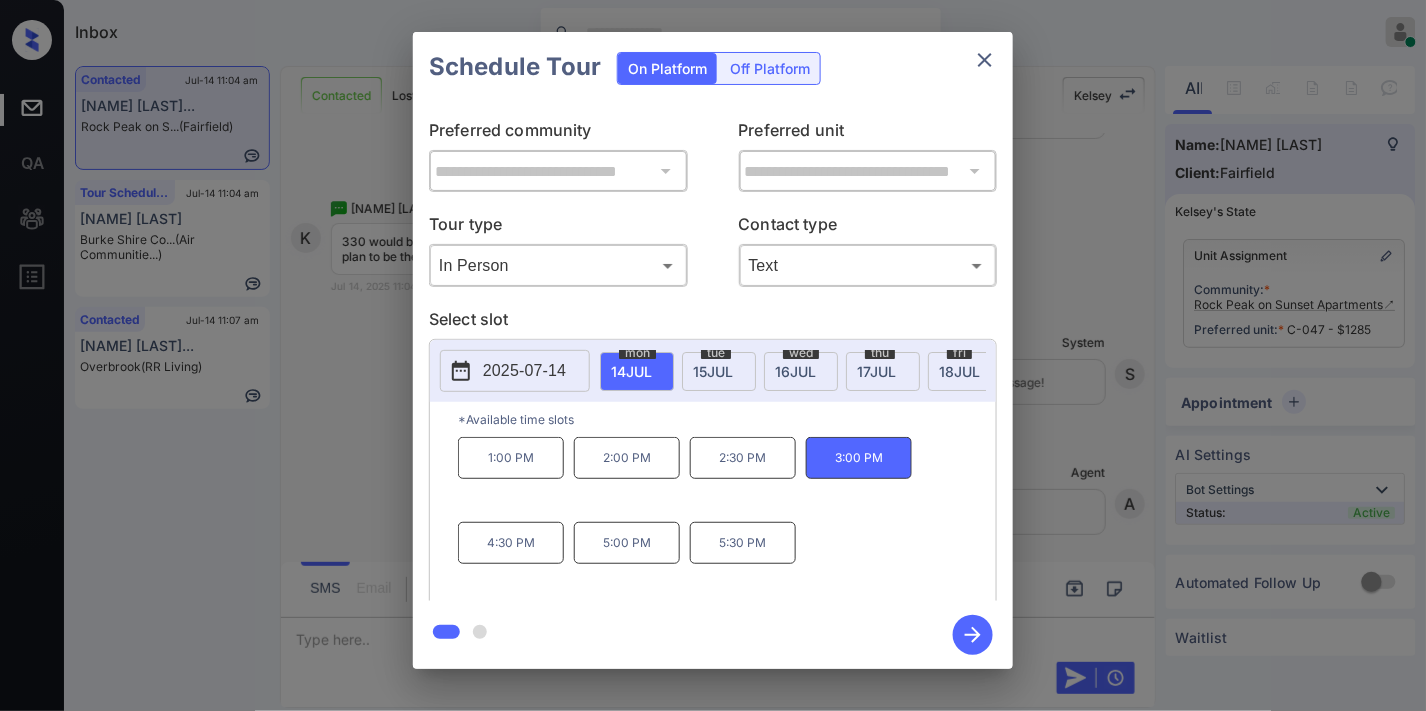 click on "4:30 PM" at bounding box center (511, 543) 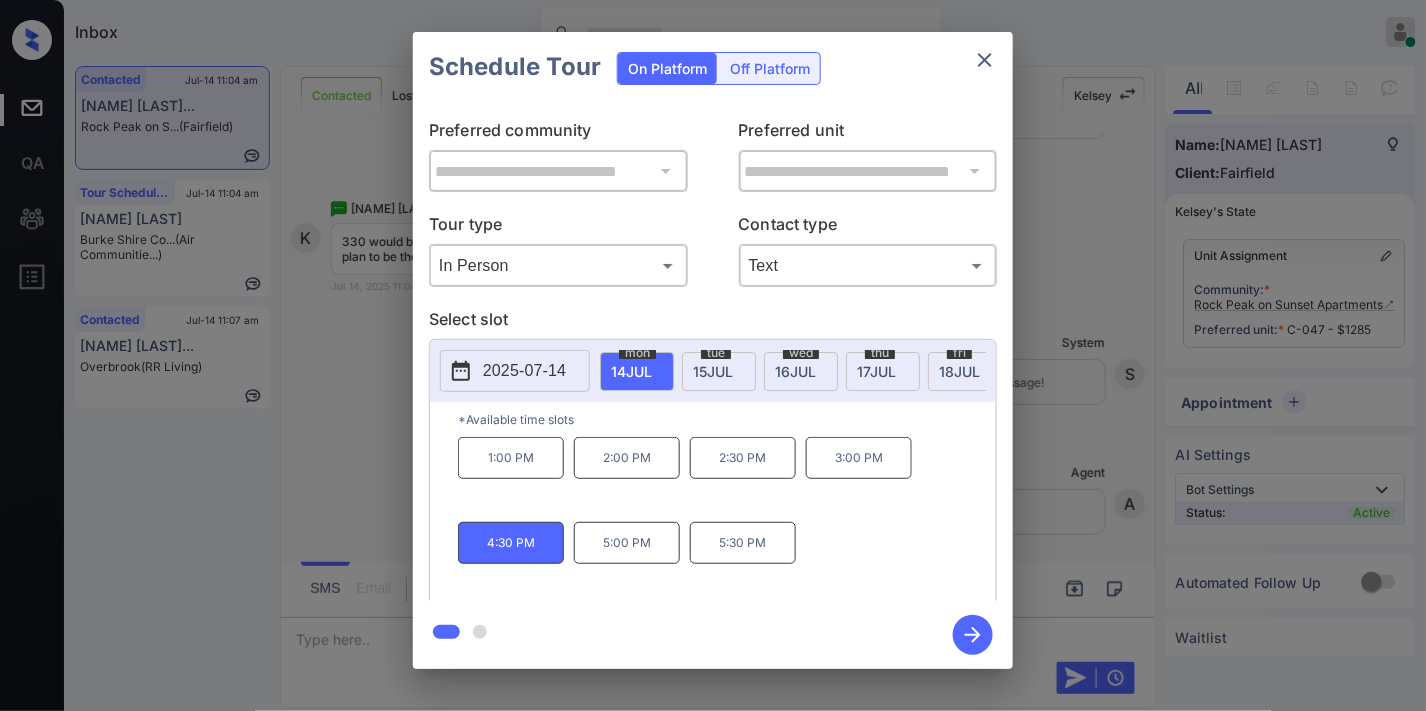click 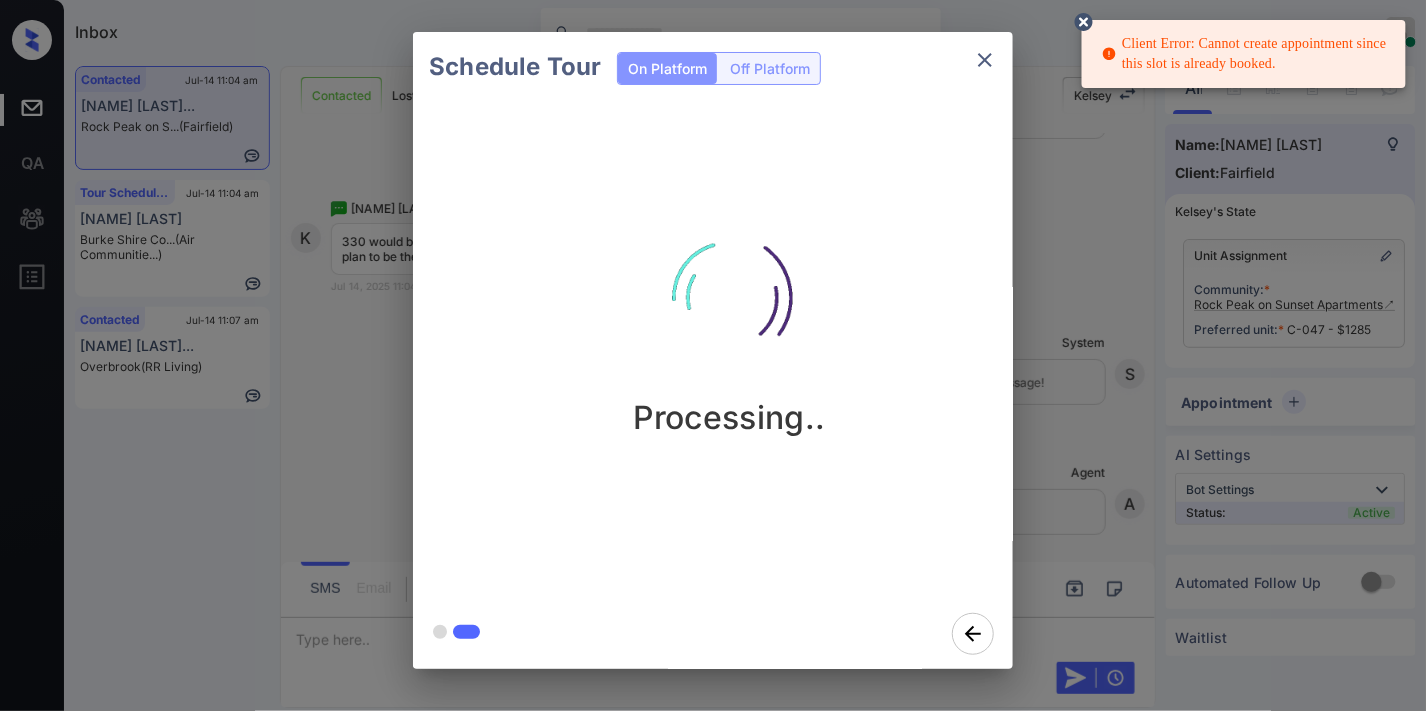 click 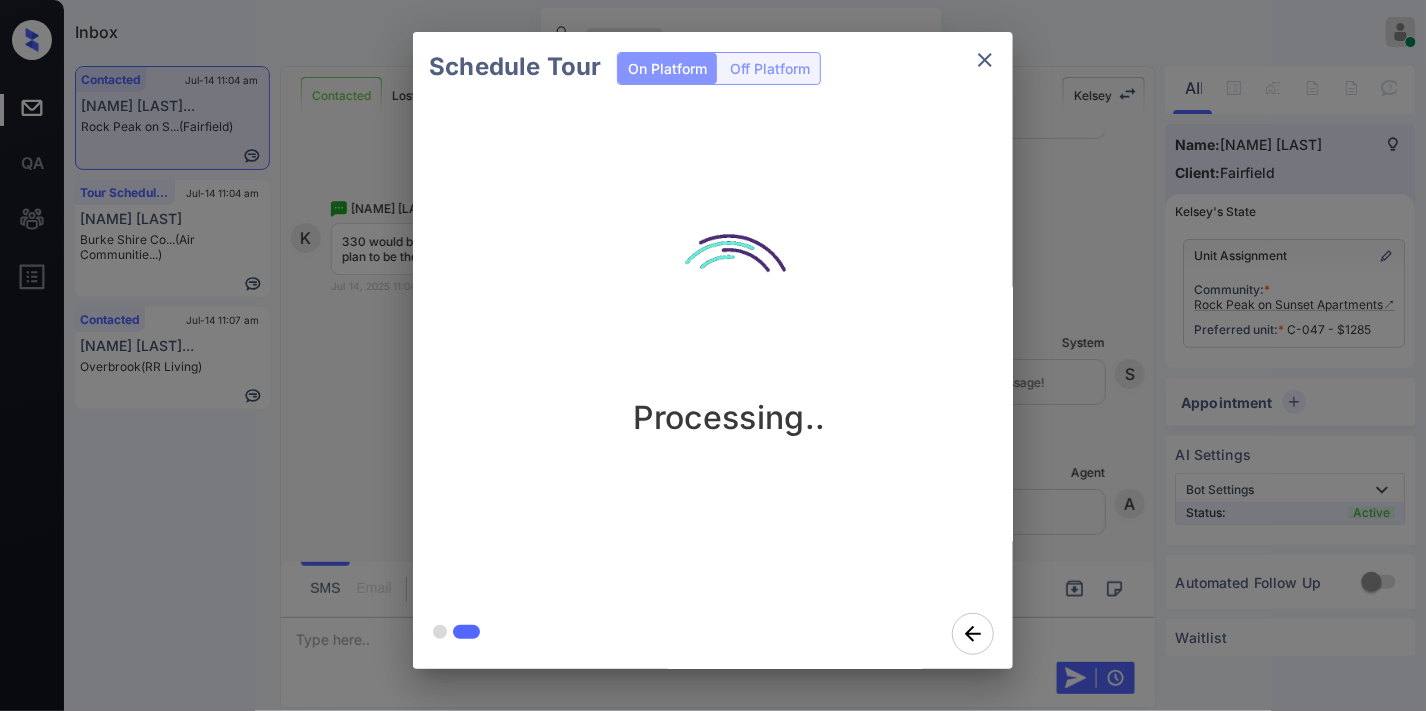 click 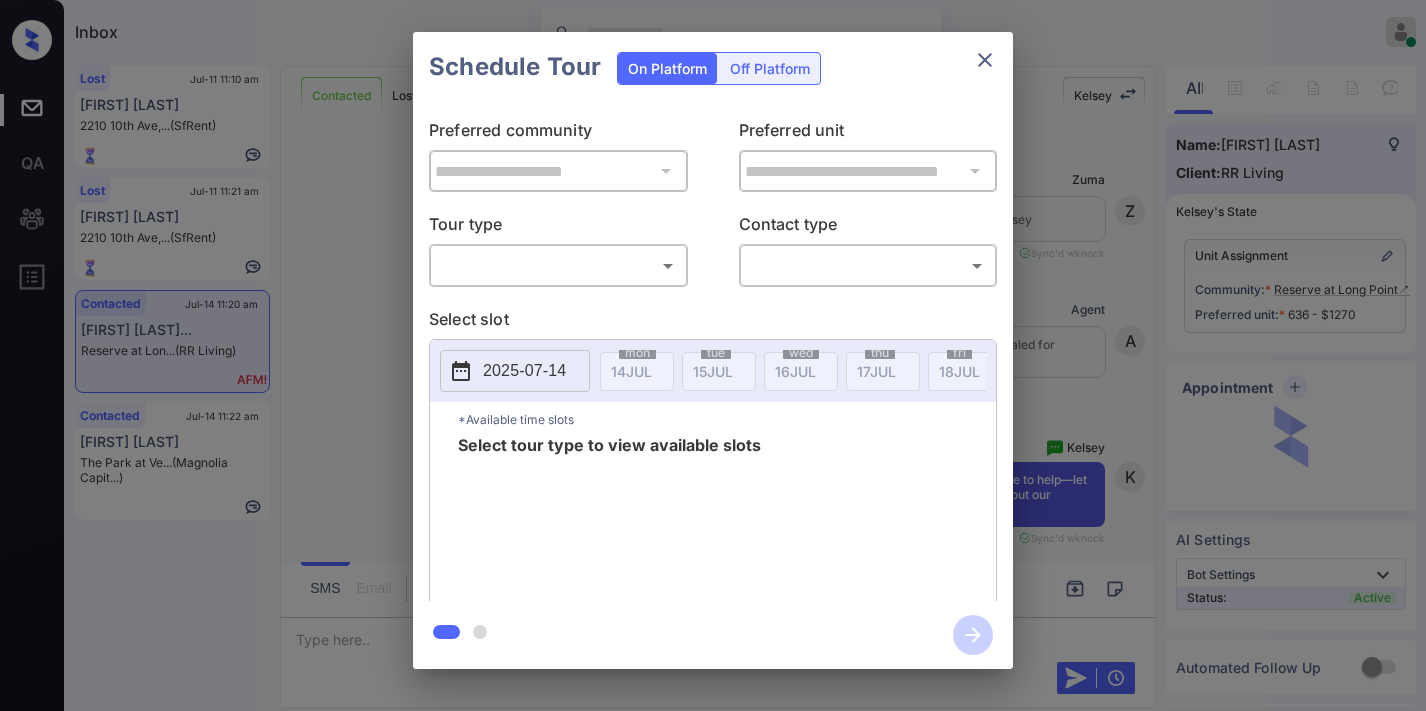 scroll, scrollTop: 0, scrollLeft: 0, axis: both 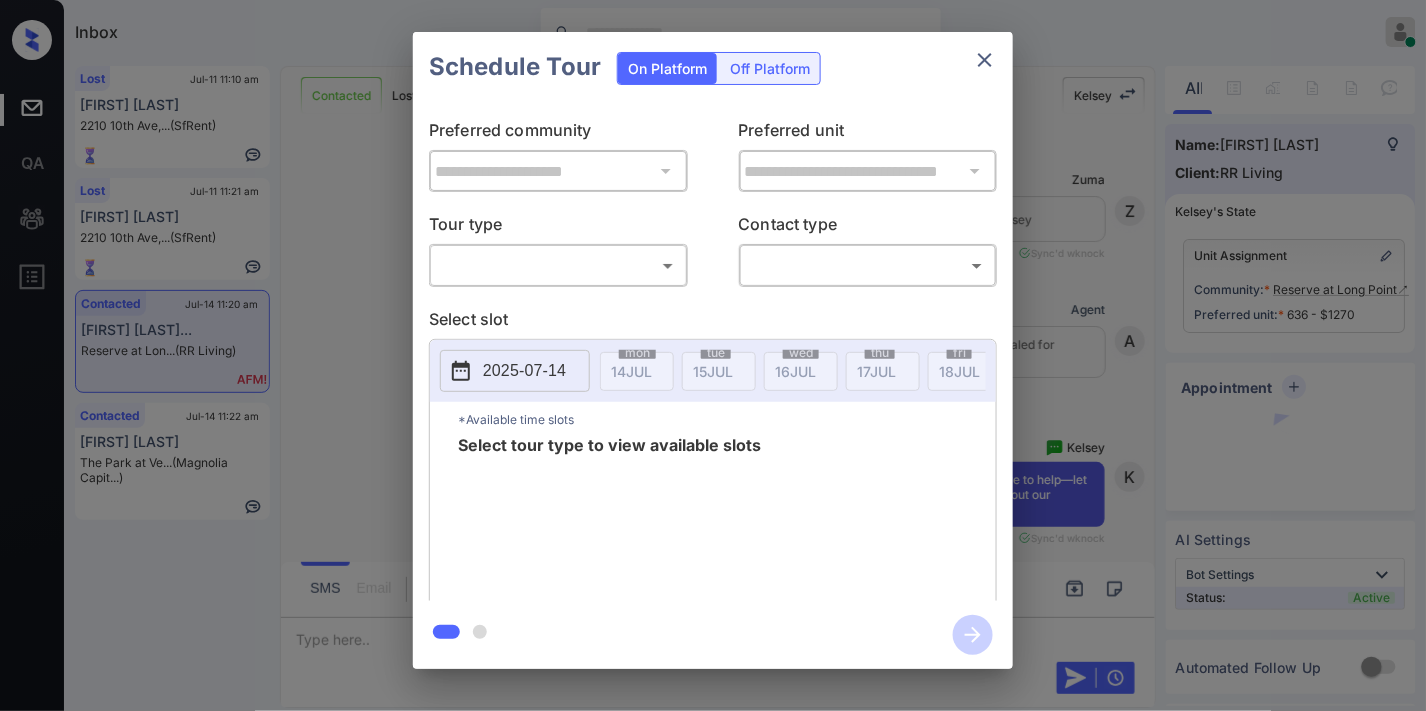 click on "Inbox [FIRST] [LAST] Online Set yourself   offline Set yourself   on break Profile Switch to  dark  mode Sign out Lost [MONTH]-[DAY] [TIME]   [FIRST] [LAST] [NUMBER] [STREET],...  (SfRent) Lost [MONTH]-[DAY] [TIME]   [FIRST] [LAST] [NUMBER] [STREET],...  (SfRent) Contacted [MONTH]-[DAY] [TIME]   [FIRST] [LAST]... Reserve at Lon...  (RR Living) Contacted [MONTH]-[DAY] [TIME]   [FIRST] [LAST] The Park at Ve...  (Magnolia Capit...) Contacted Lost Lead Sentiment: Angry Upon sliding the acknowledgement:  Lead will move to lost stage. * ​ SMS and call option will be set to opt out. AFM will be turned off for the lead. [FIRST] New Message Zuma Lead transferred to leasing agent: [FIRST] [MONTH] [DAY], [YEAR] [TIME]  Sync'd w  knock Z New Message Agent Lead routed to [FIRST] because they dialed for Leasing via Zuma IVR. [MONTH] [DAY], [YEAR] [TIME] A New Message [FIRST] Thank you for calling Reserve at Long Point! This is [FIRST]. I’d love to help—let me know if you’d like to schedule a tour or have any questions about our apartment homes.    Sync'd w  knock" at bounding box center (713, 355) 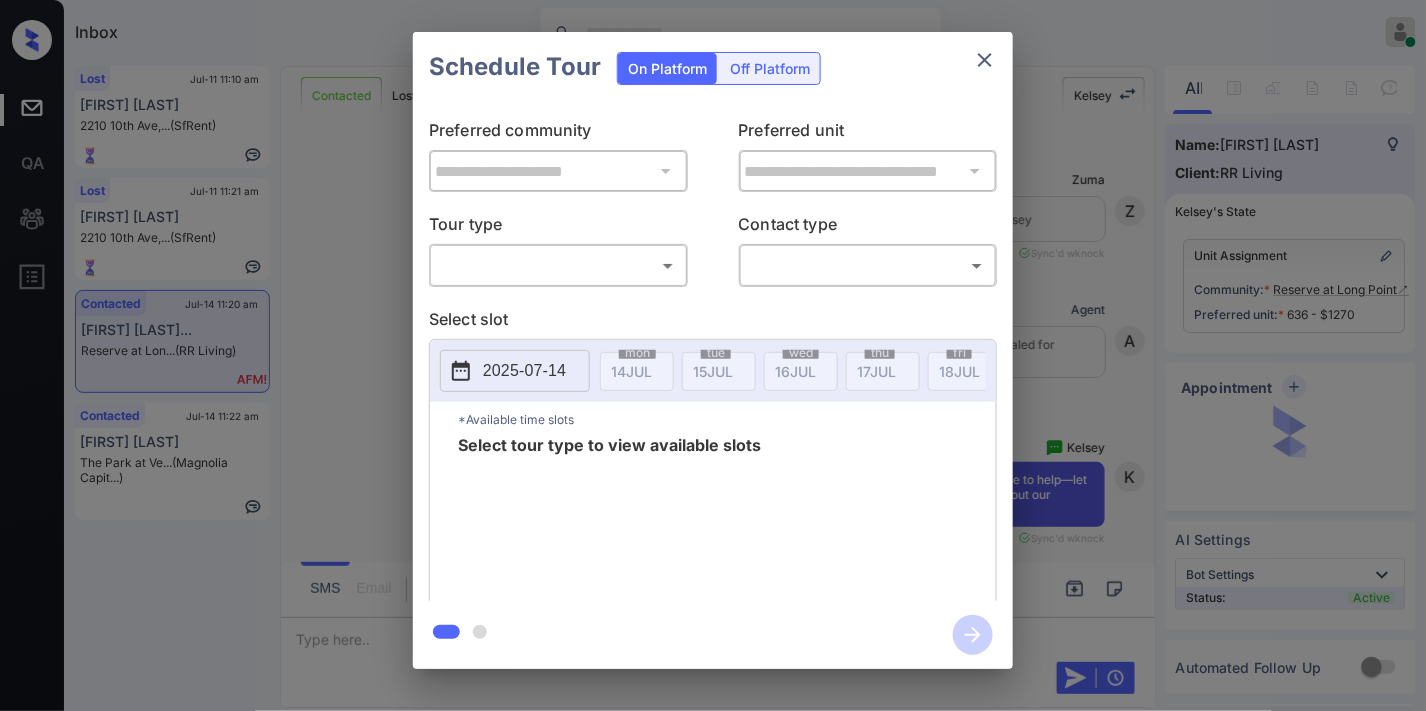 scroll, scrollTop: 2770, scrollLeft: 0, axis: vertical 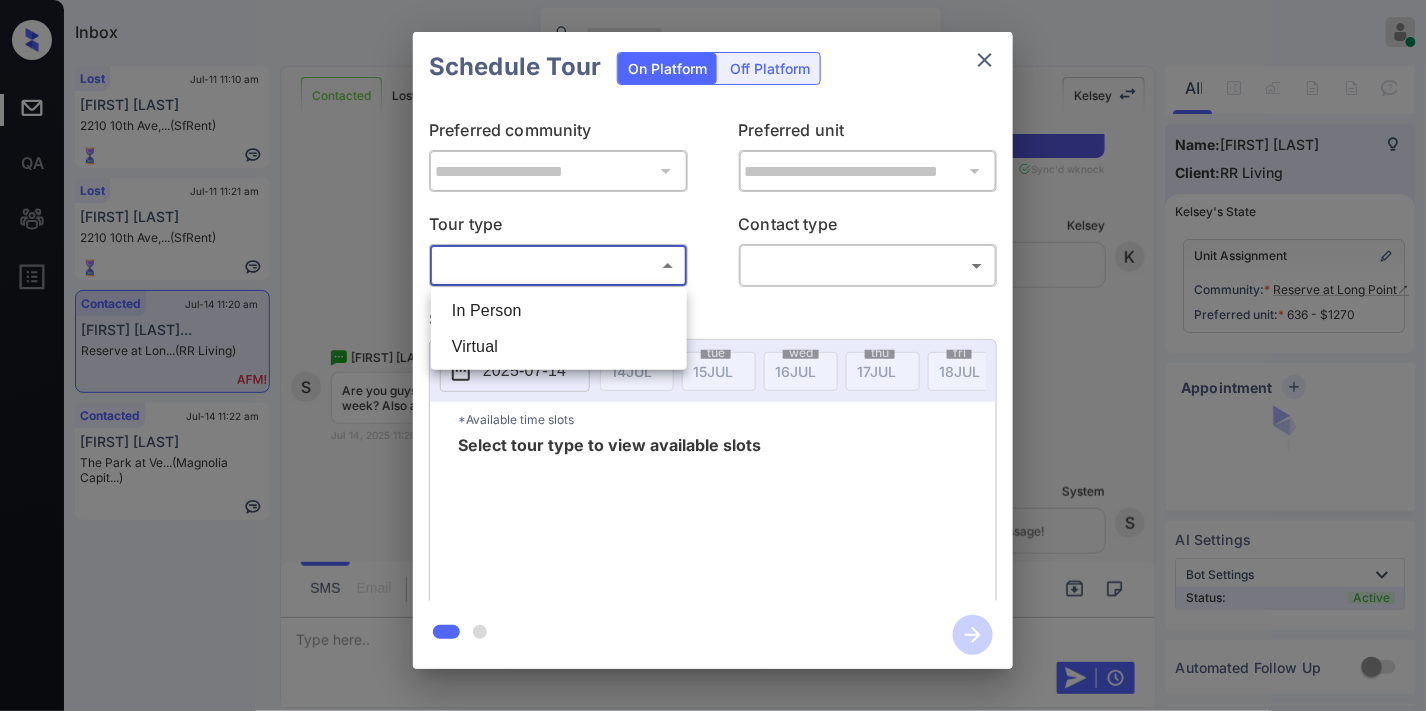 click on "In Person" at bounding box center (559, 311) 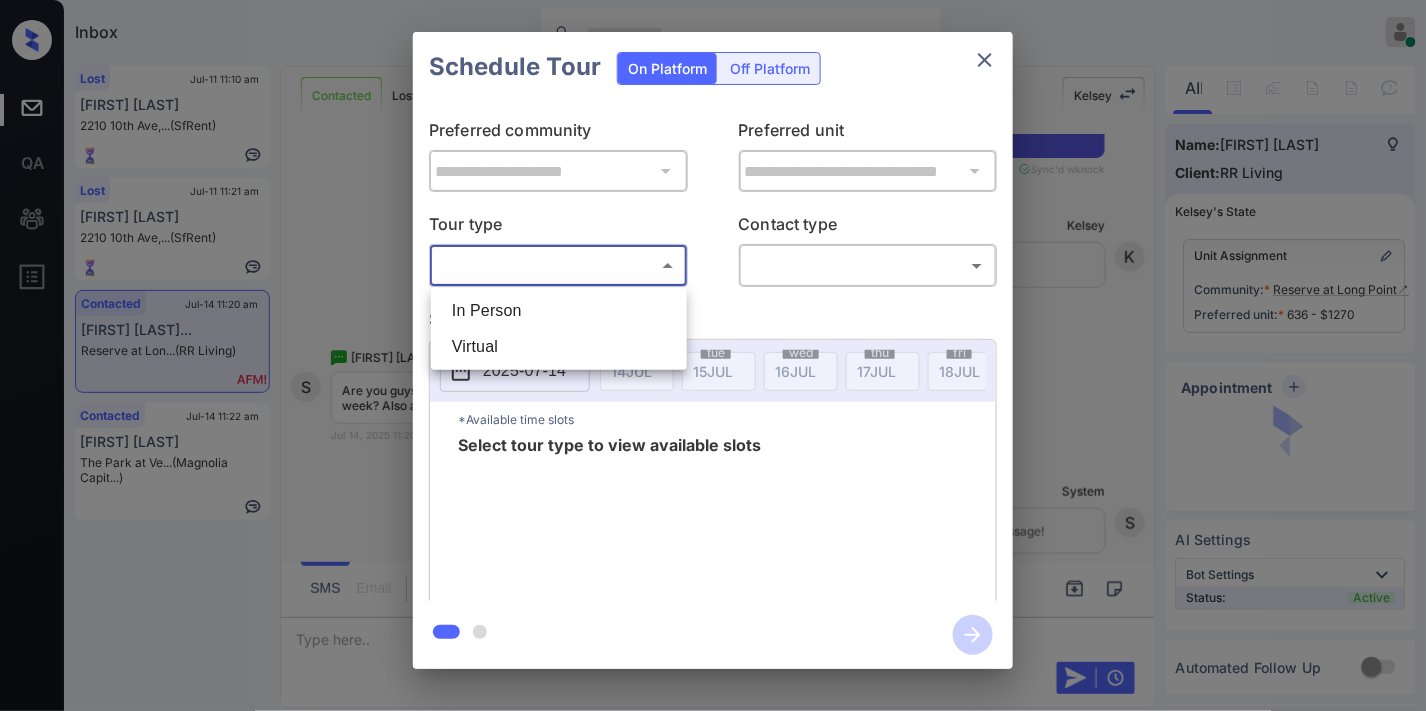 type on "********" 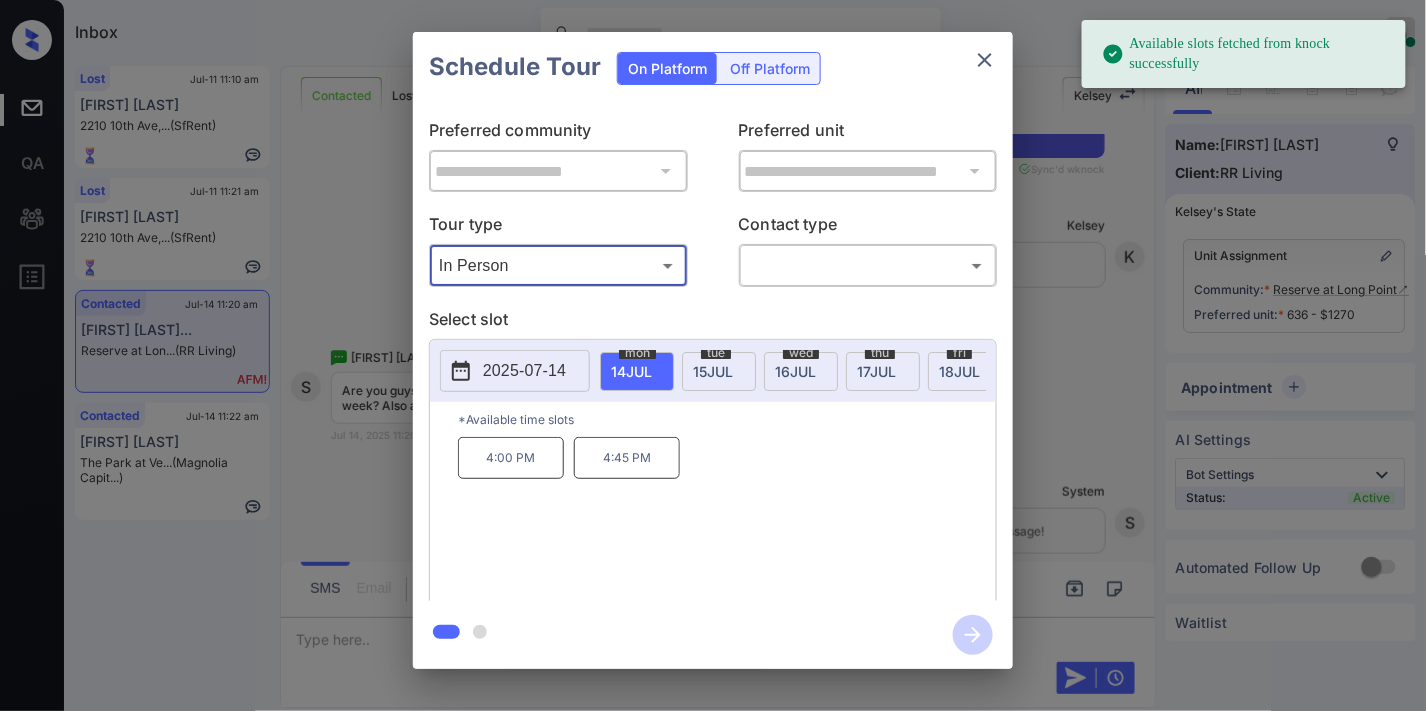 click on "2025-07-14" at bounding box center [524, 371] 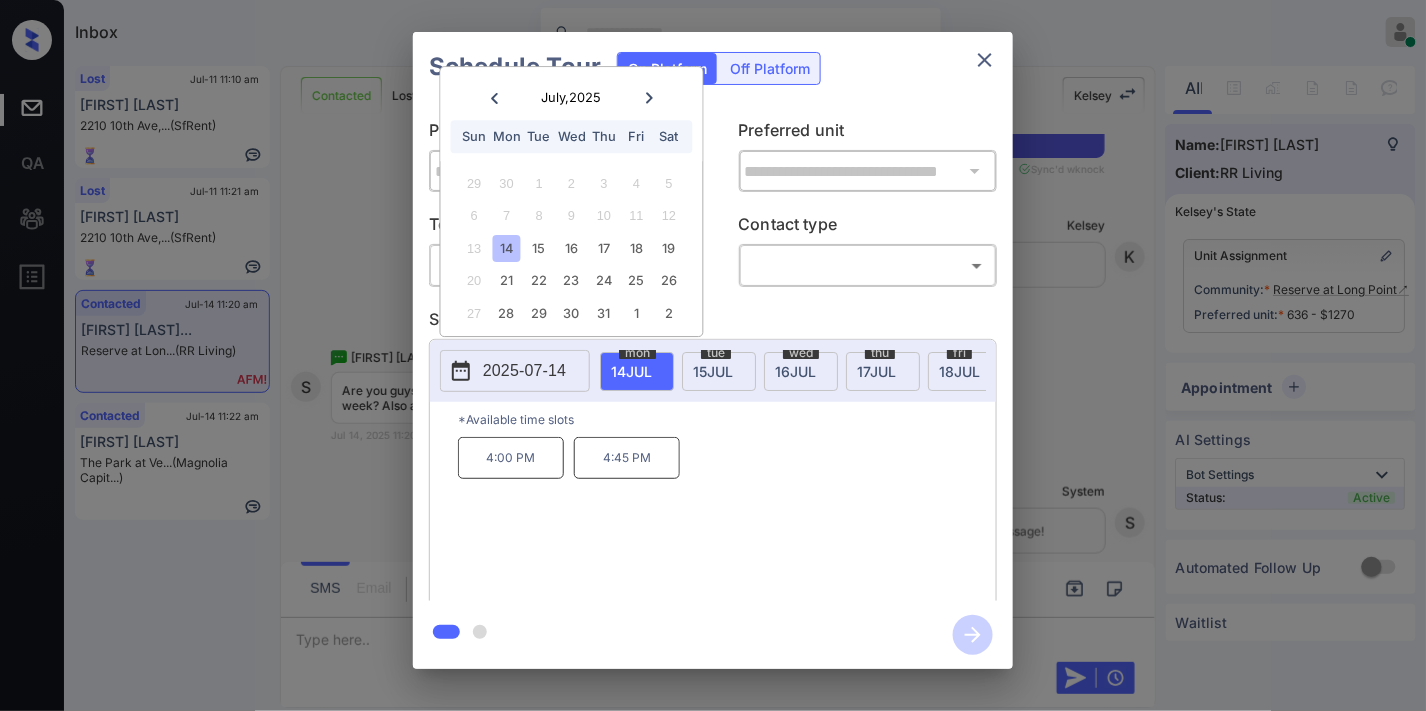 drag, startPoint x: 635, startPoint y: 101, endPoint x: 688, endPoint y: 102, distance: 53.009434 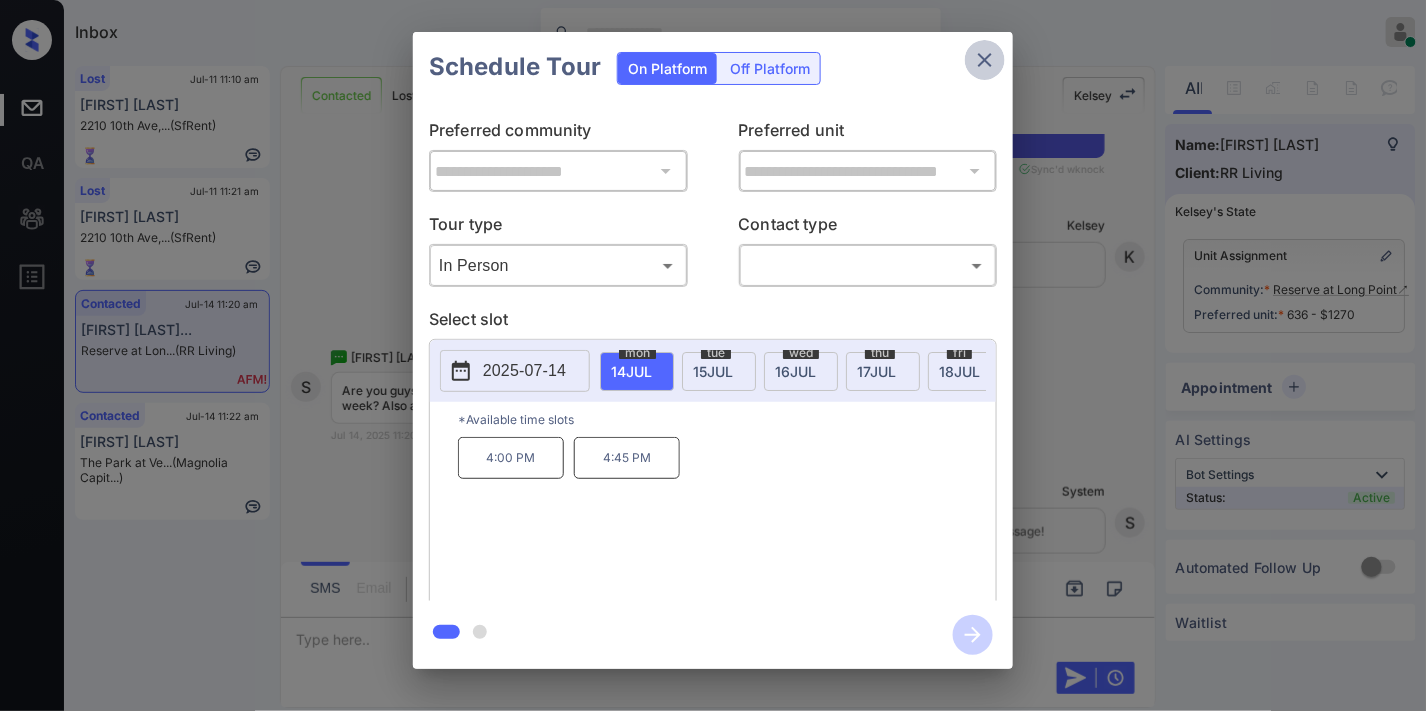 click 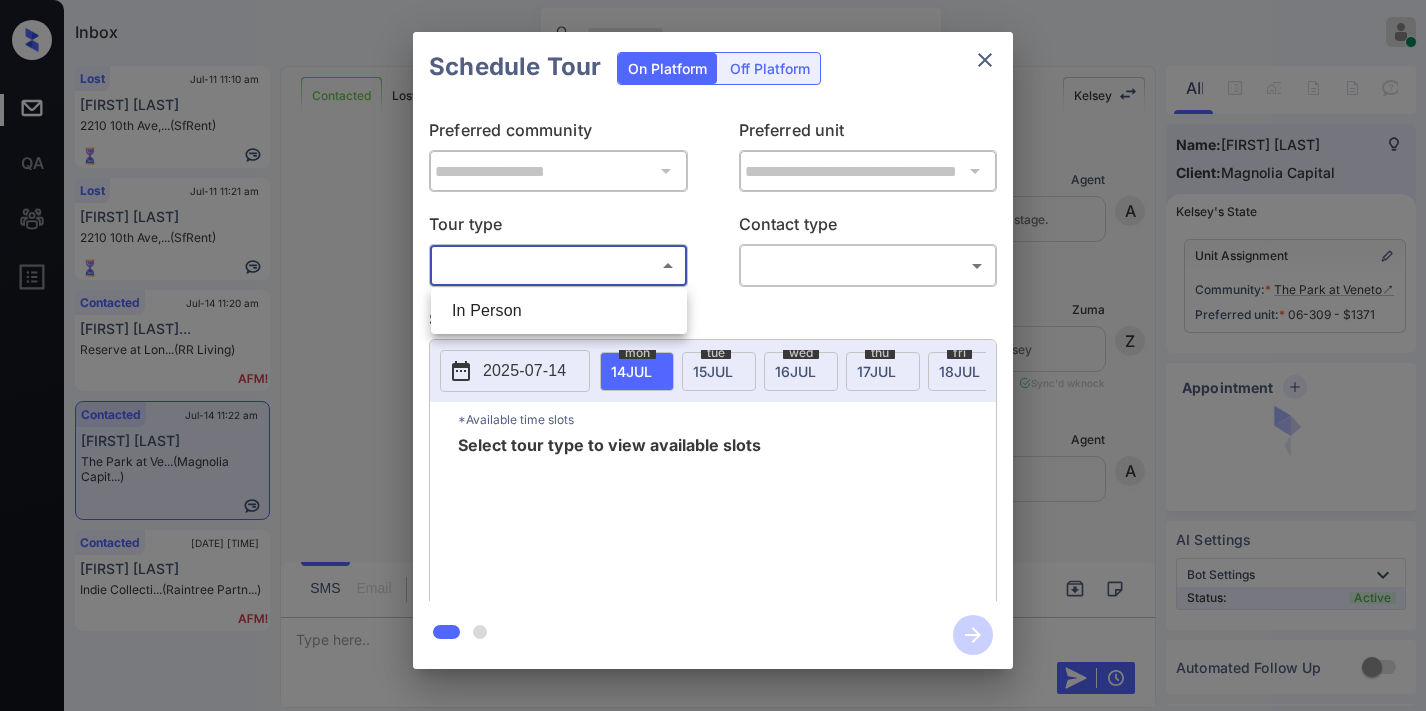 scroll, scrollTop: 0, scrollLeft: 0, axis: both 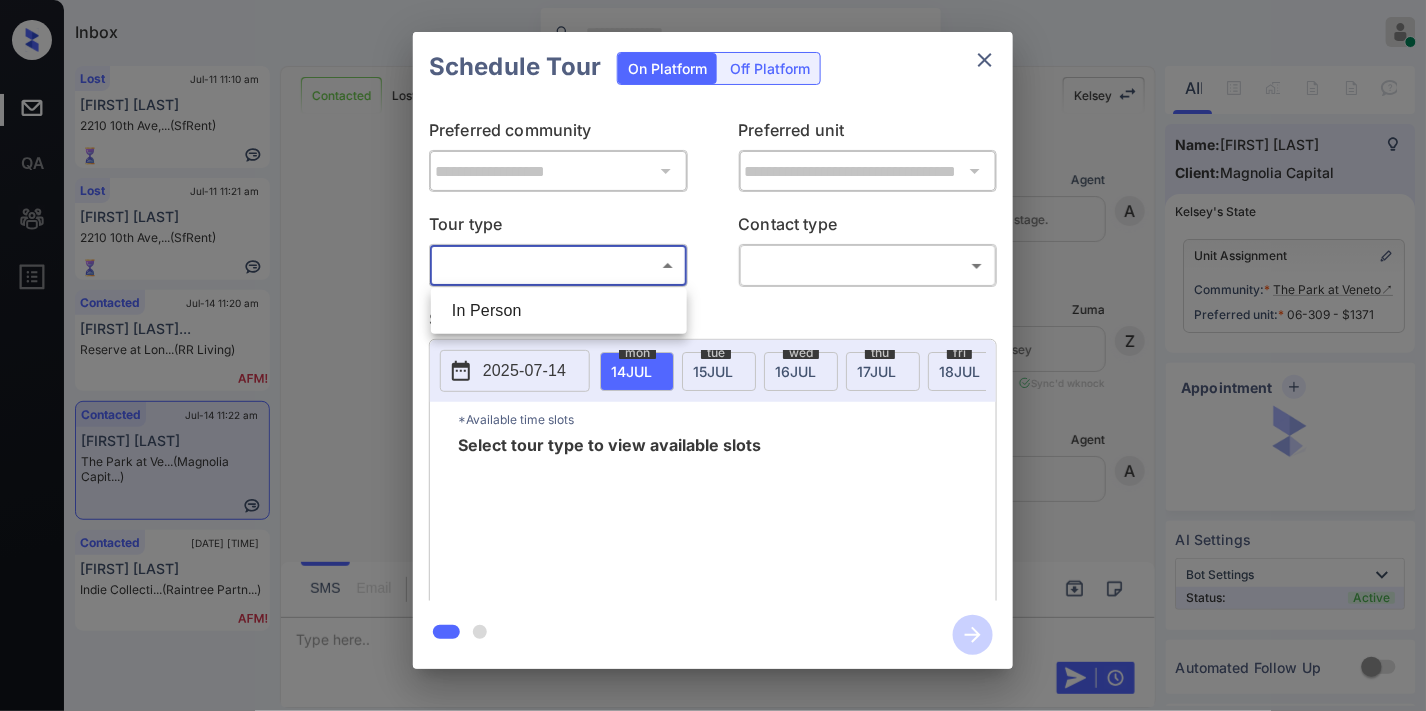 click on "In Person" at bounding box center [559, 311] 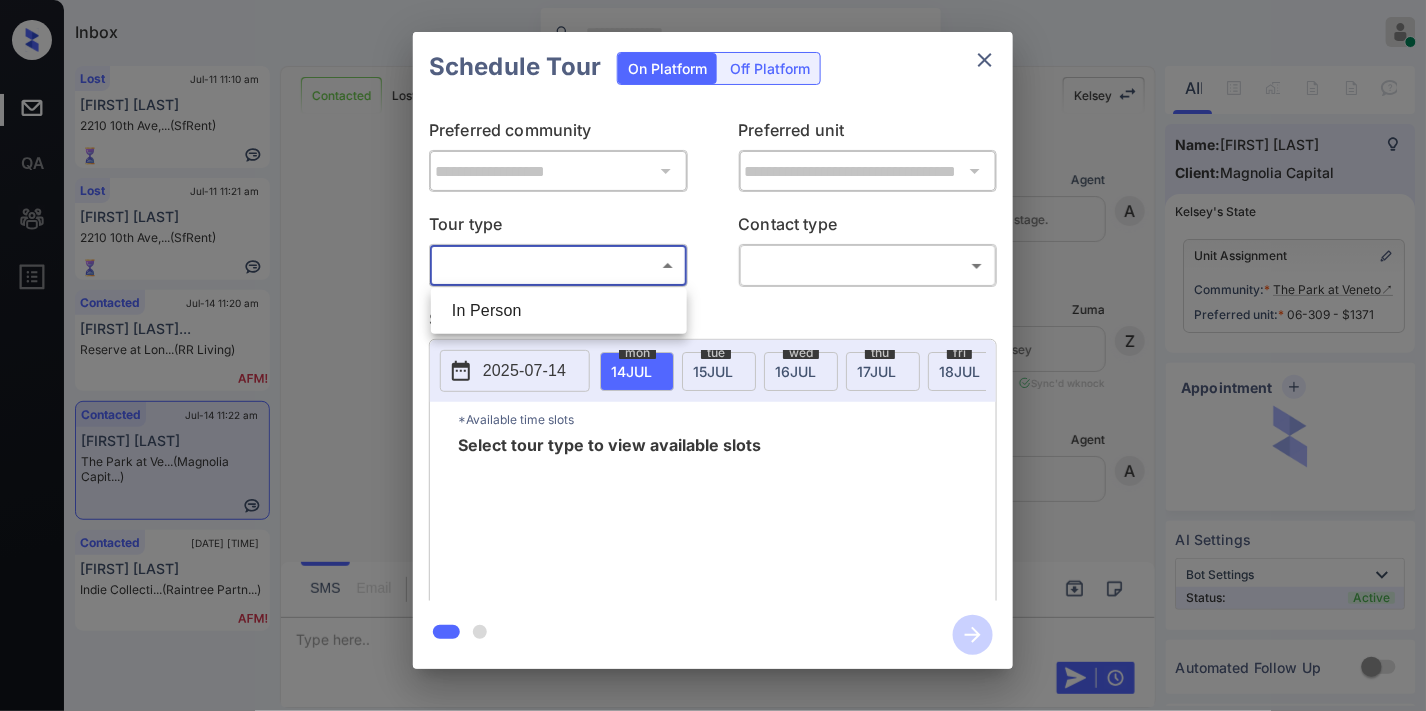 type on "********" 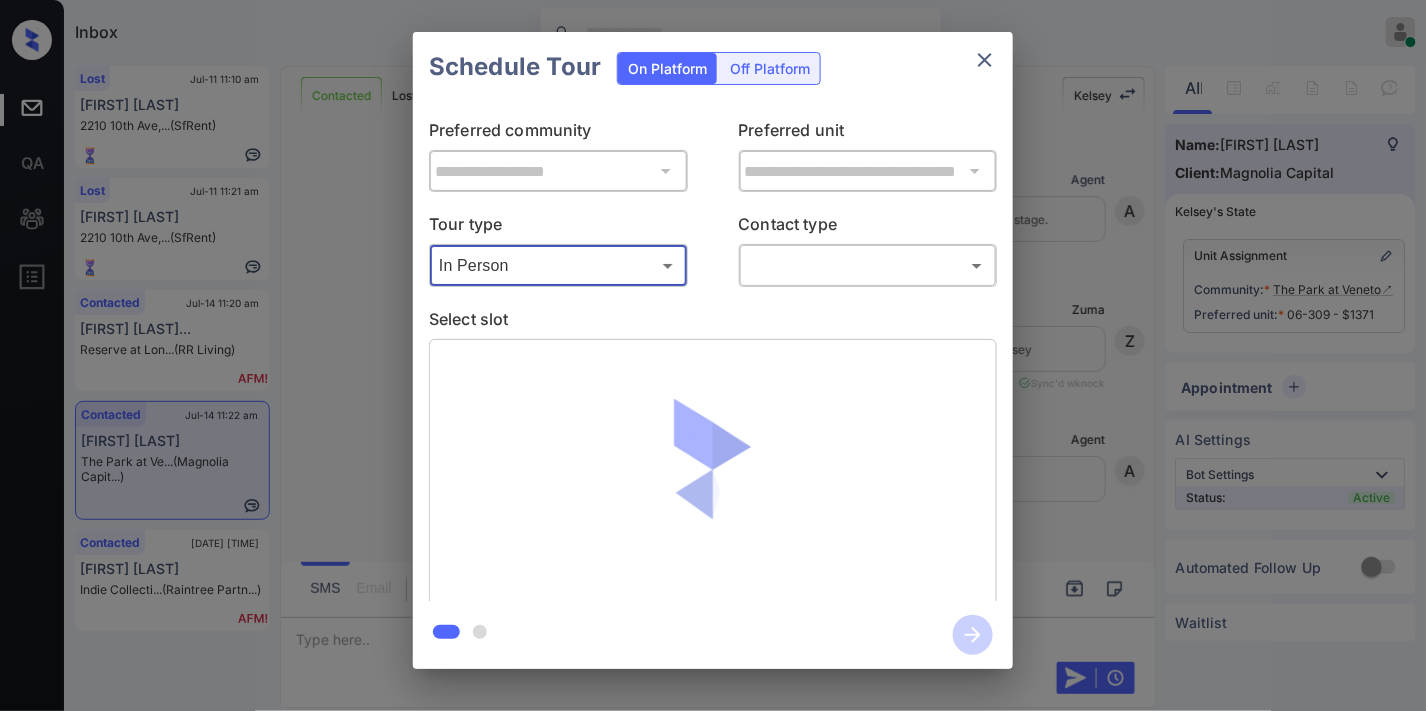 scroll, scrollTop: 2806, scrollLeft: 0, axis: vertical 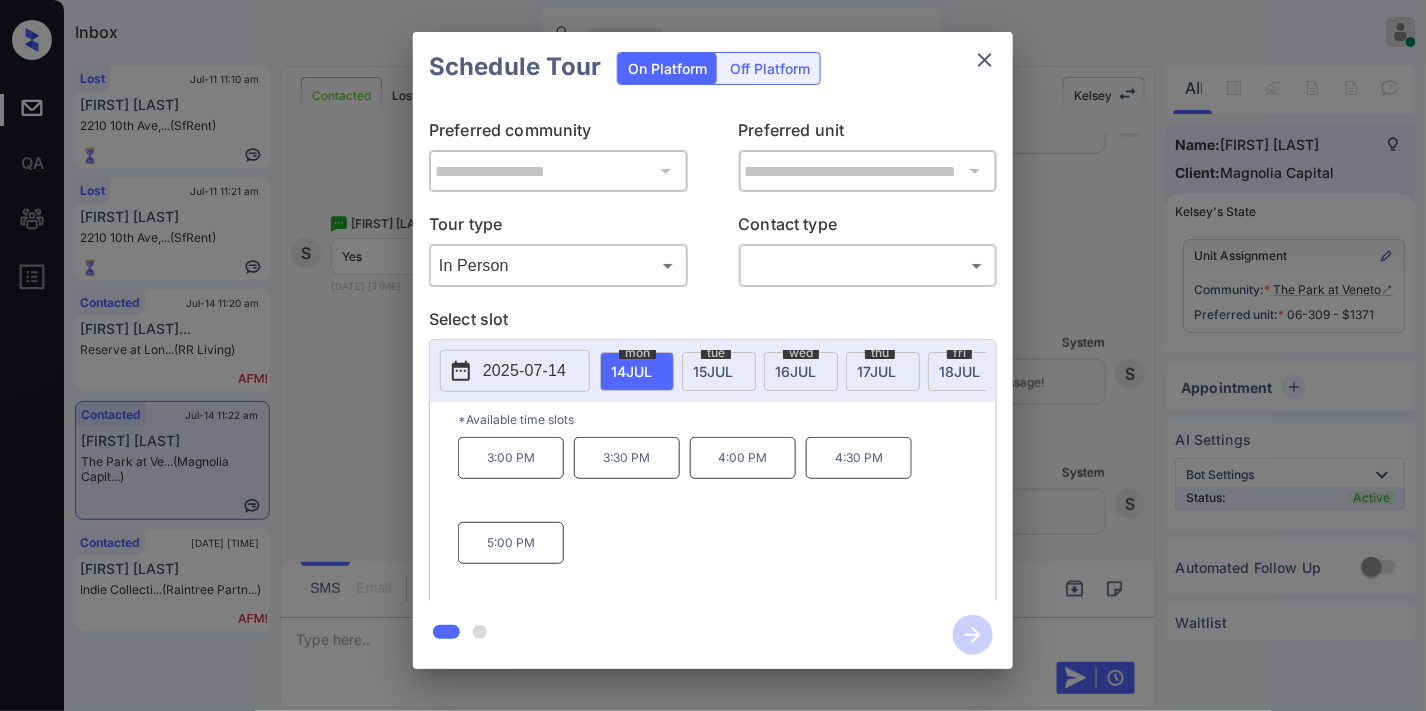 click on "15 JUL" at bounding box center [631, 371] 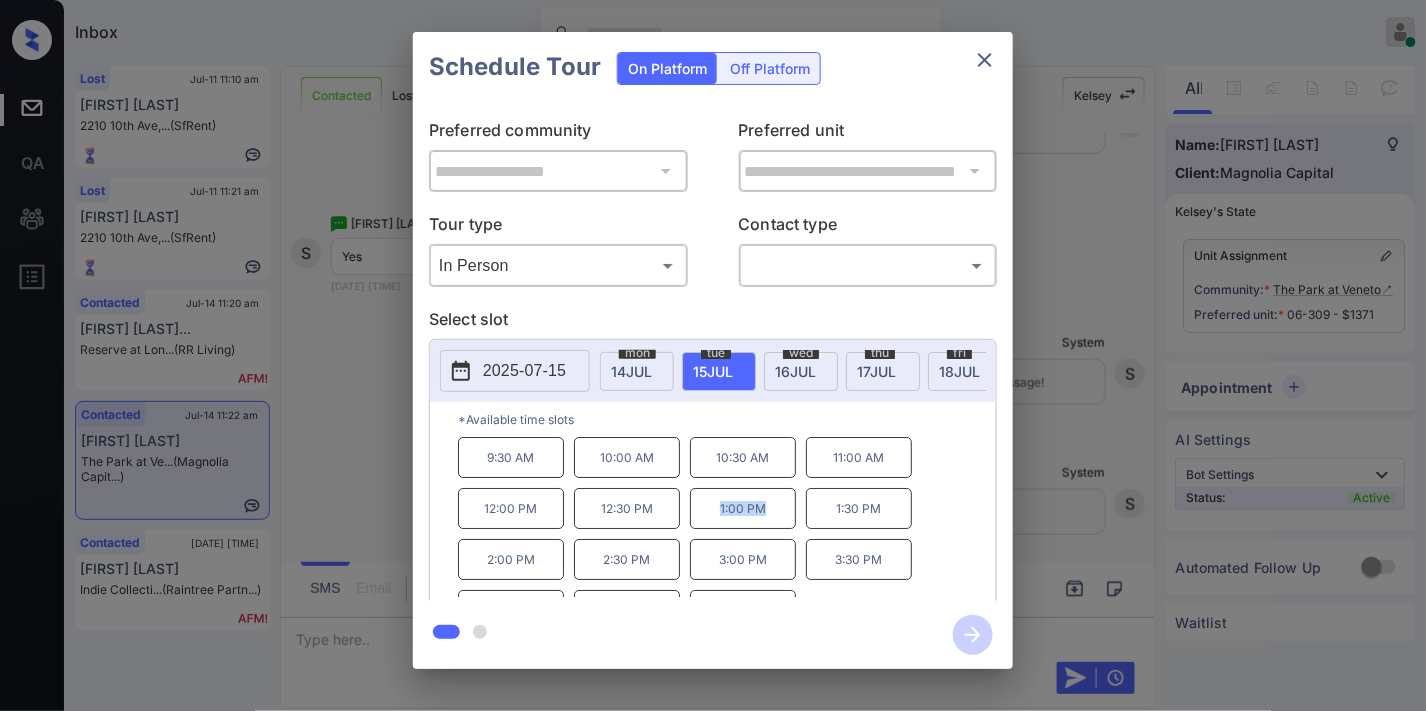drag, startPoint x: 785, startPoint y: 522, endPoint x: 683, endPoint y: 511, distance: 102.59142 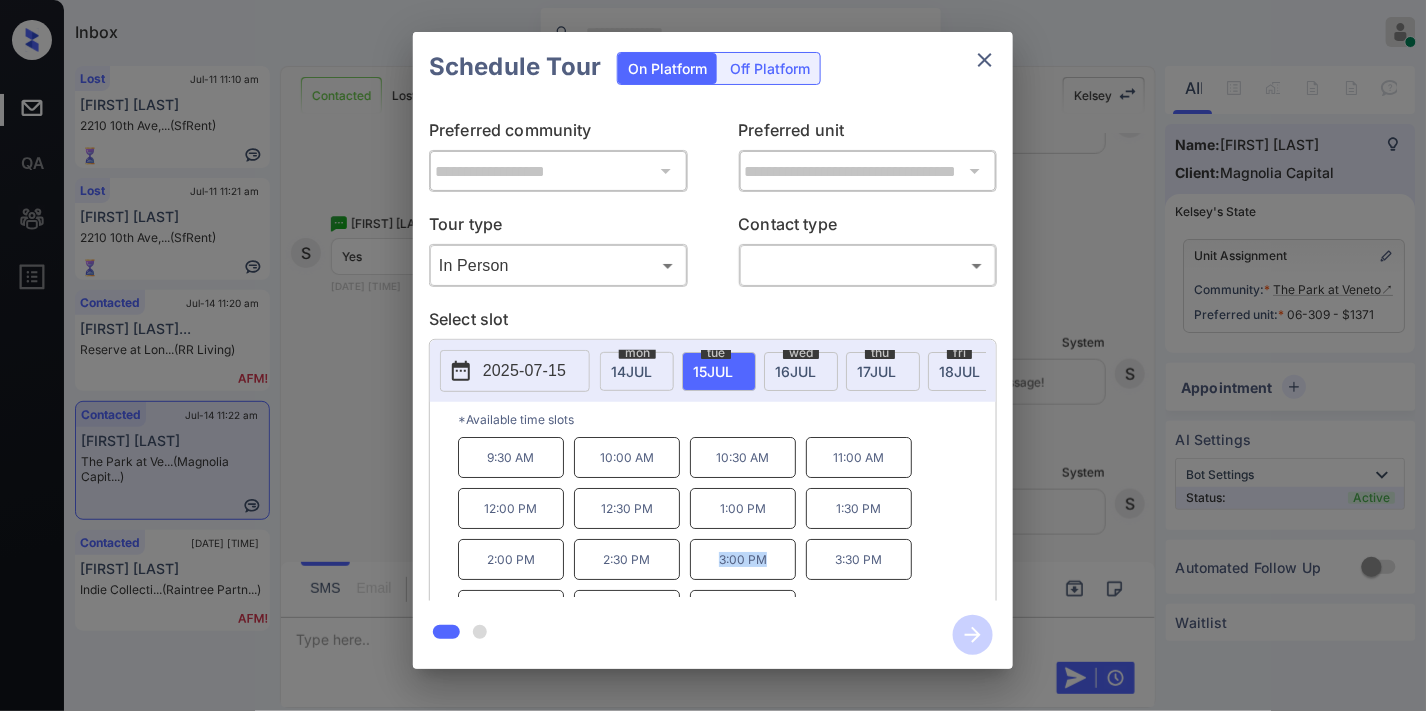 drag, startPoint x: 744, startPoint y: 574, endPoint x: 683, endPoint y: 573, distance: 61.008198 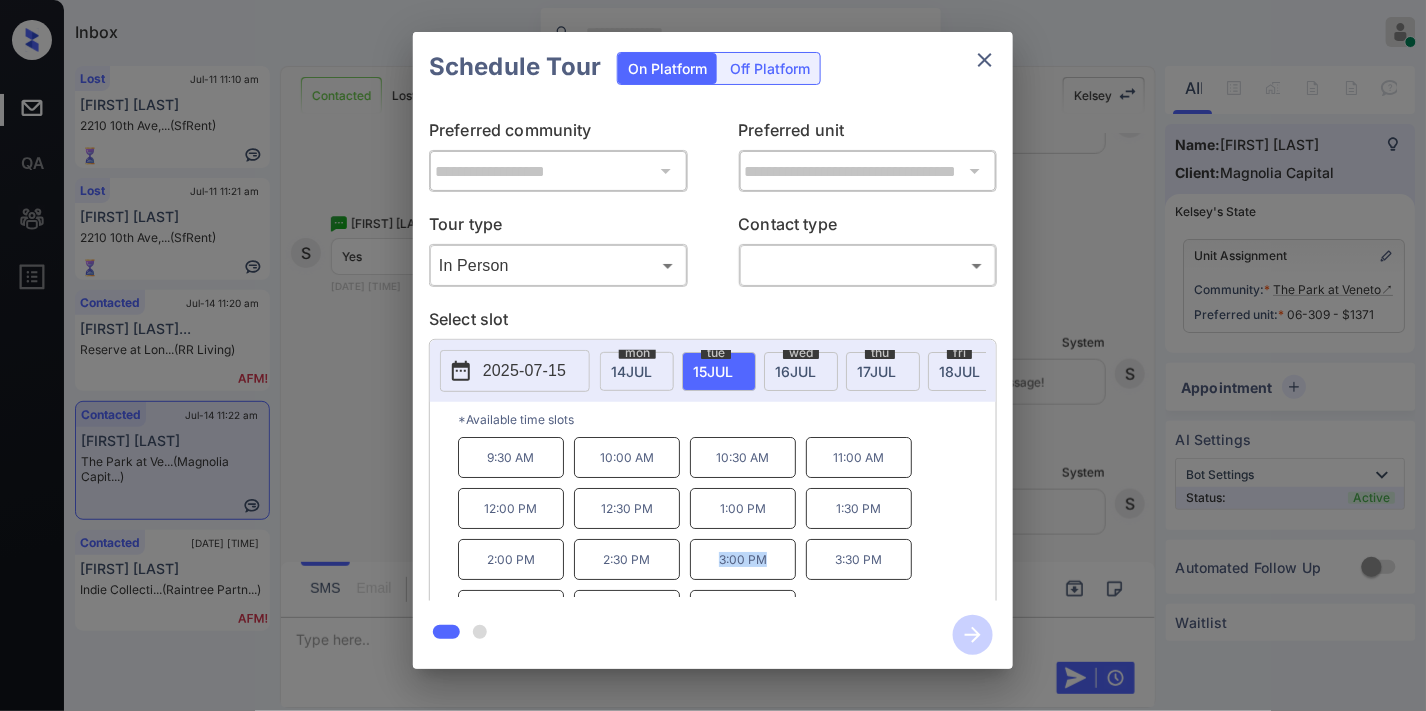 copy on "3:00 PM" 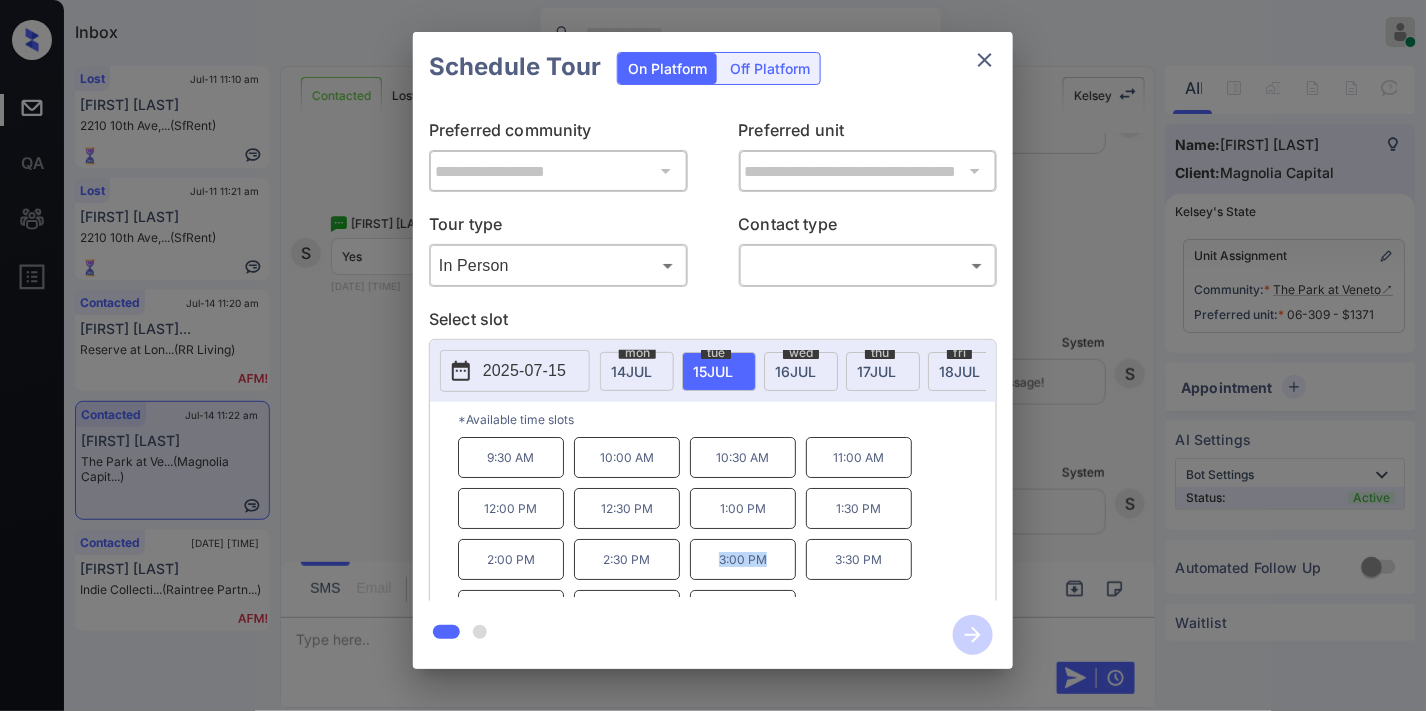 click 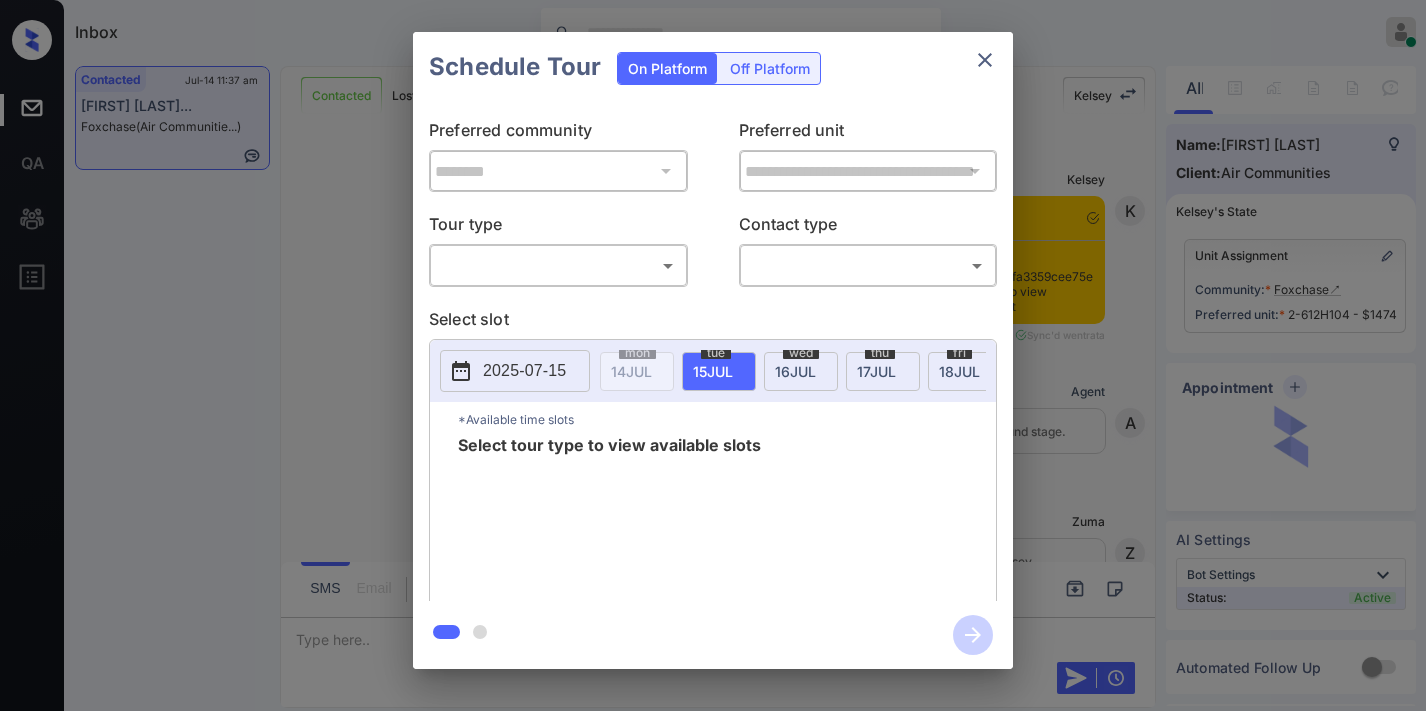 scroll, scrollTop: 0, scrollLeft: 0, axis: both 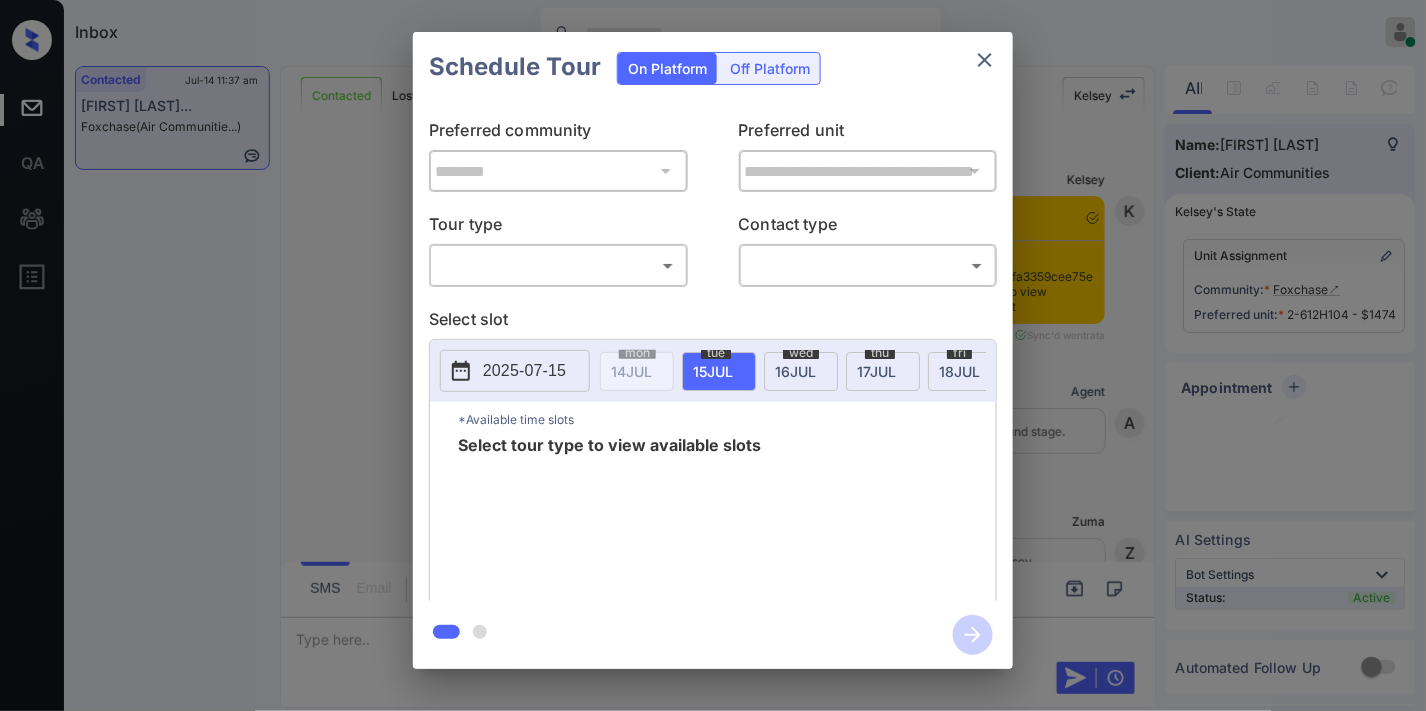 click on "Tour type ​ ​" at bounding box center [558, 249] 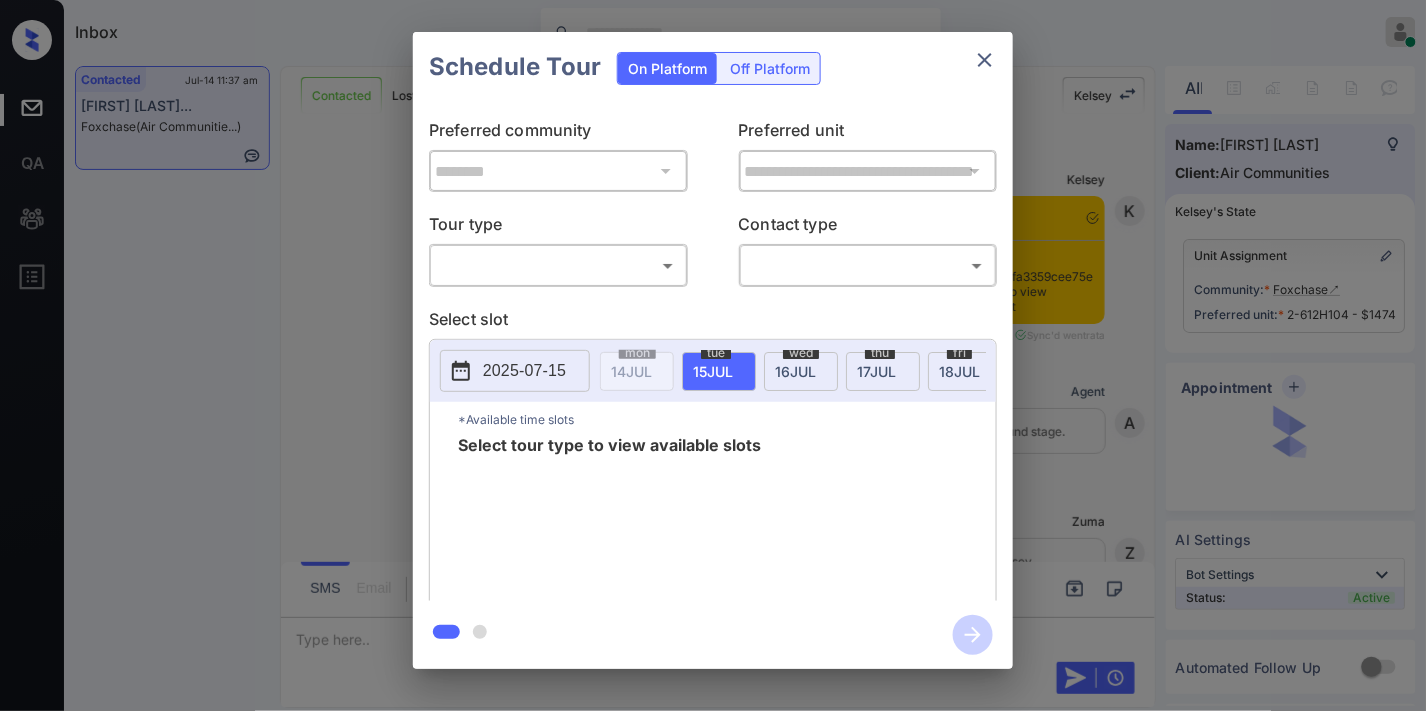 scroll, scrollTop: 1735, scrollLeft: 0, axis: vertical 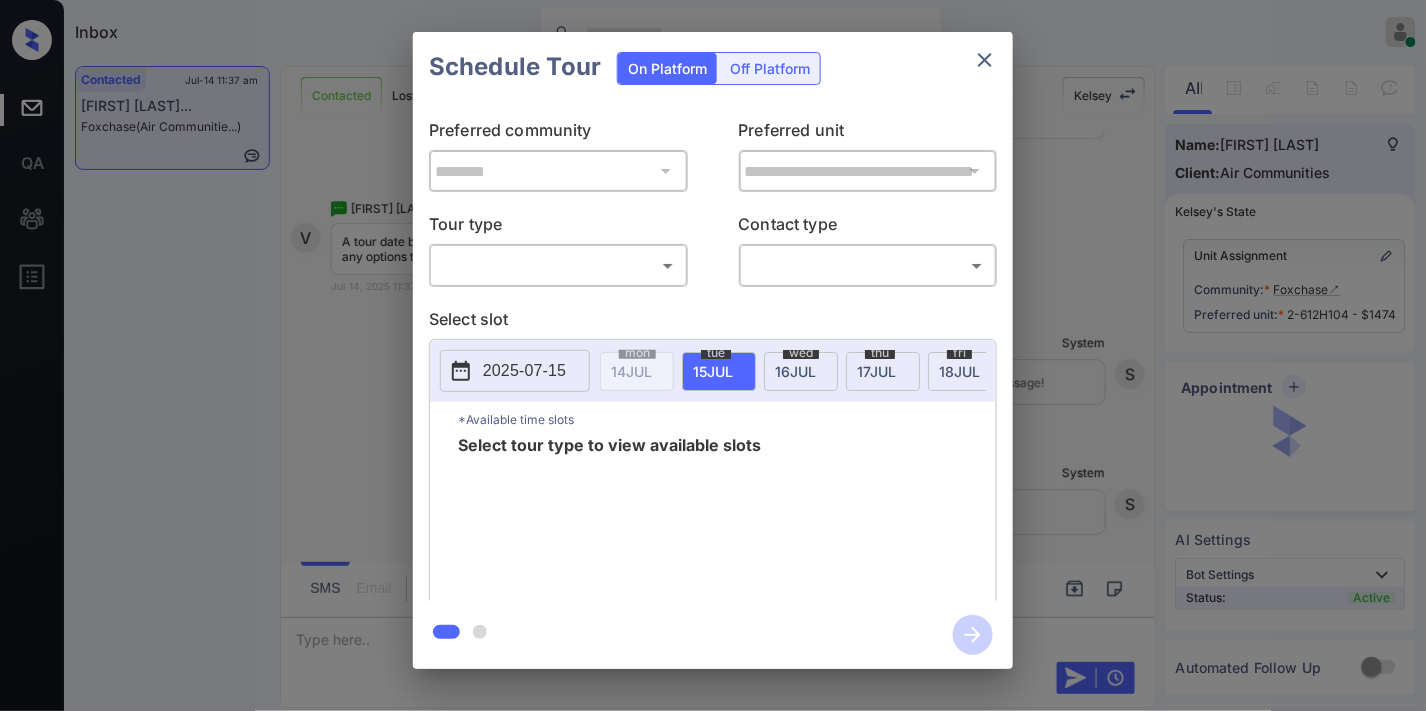 click on "Inbox Samantha Soliven Online Set yourself   offline Set yourself   on break Profile Switch to  dark  mode Sign out Contacted Jul-14 11:37 am   Vahn Plessinge... Foxchase  (Air Communitie...) Contacted Lost Lead Sentiment: Angry Upon sliding the acknowledgement:  Lead will move to lost stage. * ​ SMS and call option will be set to opt out. AFM will be turned off for the lead. Kelsey New Message Kelsey Notes Note: <a href="https://conversation.getzuma.com/68754cfa3359cee75e723e2f">https://conversation.getzuma.com/68754cfa3359cee75e723e2f</a> - Paste this link into your browser to view Kelsey’s conversation with the prospect Jul 14, 2025 11:31 am  Sync'd w  entrata K New Message Agent Lead created via emailParser in Inbound stage. Jul 14, 2025 11:31 am A New Message Zuma Lead transferred to leasing agent: kelsey Jul 14, 2025 11:31 am Z New Message Kelsey Due to the activation of disableLeadTransfer feature flag, Kelsey will no longer transfer ownership of this CRM guest card Jul 14, 2025 11:31 am K Agent A" at bounding box center [713, 355] 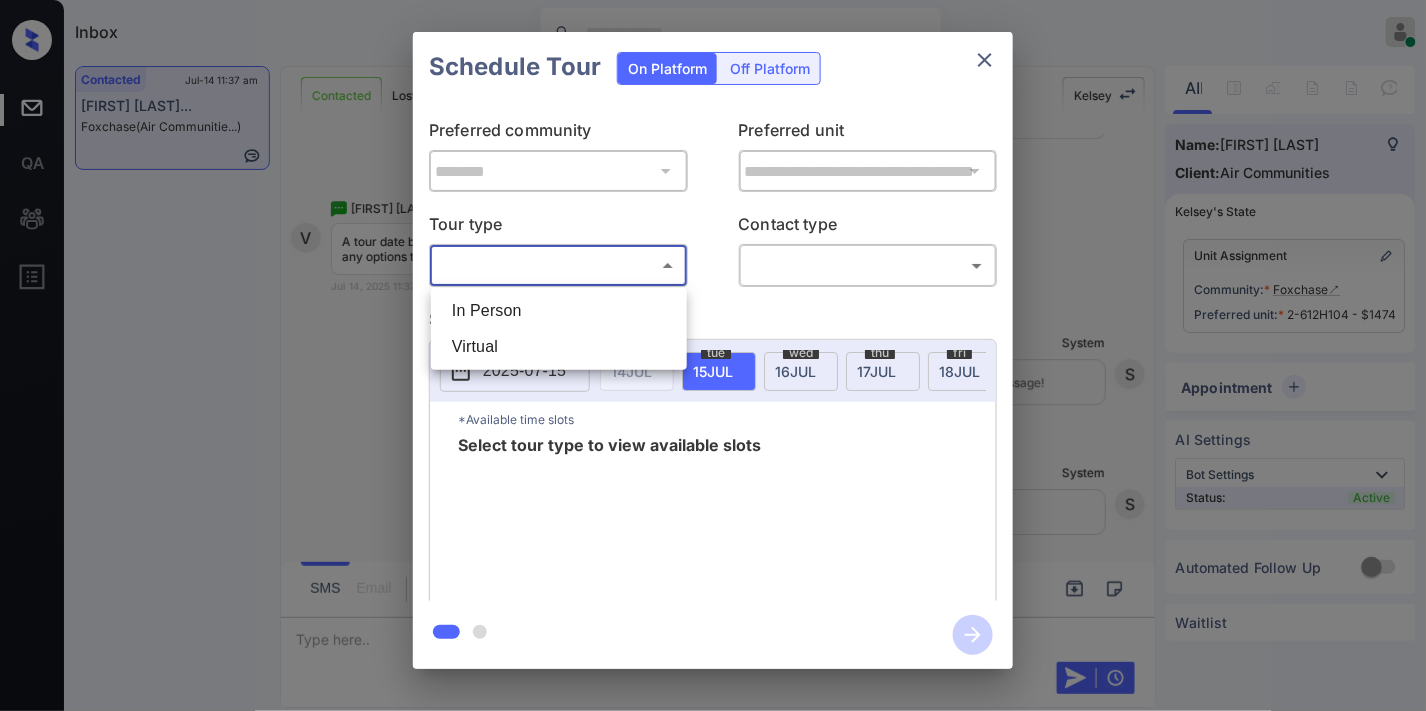 click on "In Person" at bounding box center [559, 311] 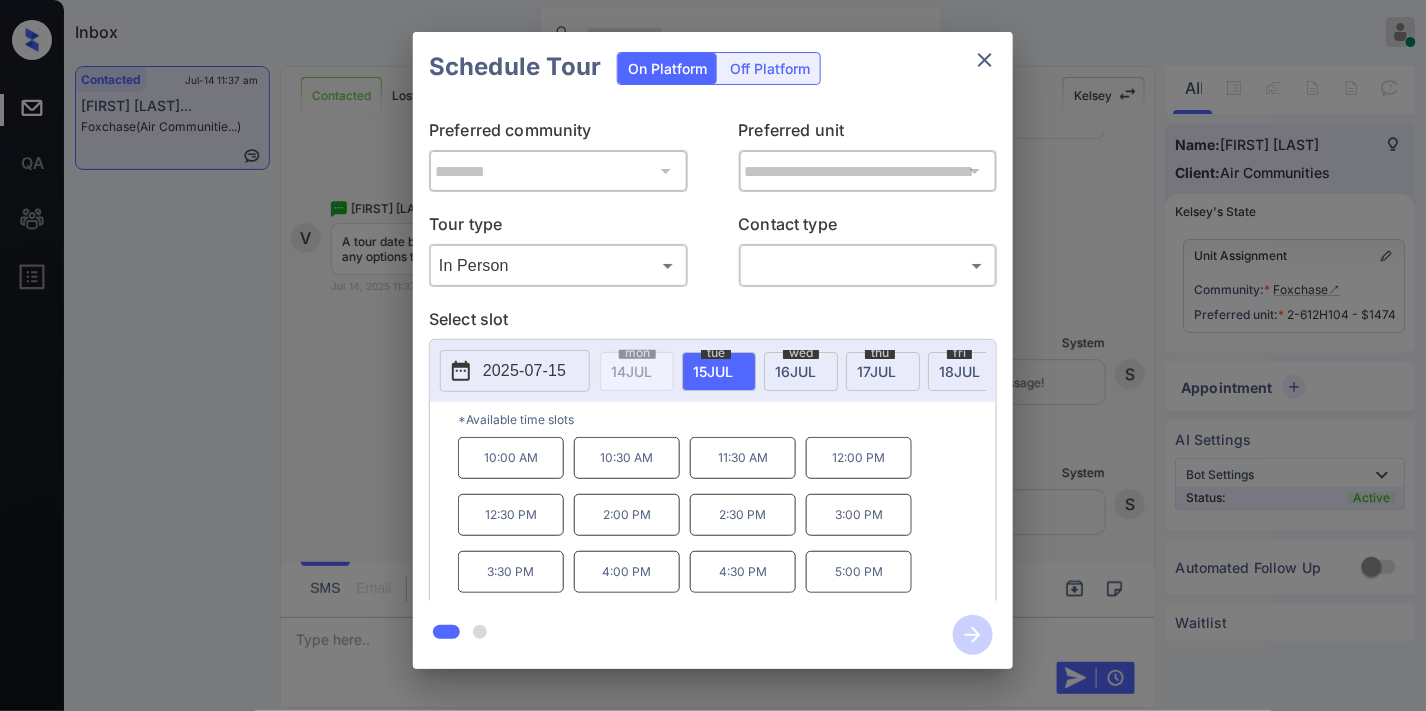 click on "2025-07-15 mon 14 JUL tue 15 JUL wed 16 JUL thu 17 JUL fri 18 JUL sat 19 JUL sun 20 JUL mon 21 JUL tue 22 JUL wed 23 JUL thu 24 JUL fri 25 JUL sat 26 JUL sun 27 JUL mon 28 JUL tue 29 JUL wed 30 JUL thu 31 JUL fri 1 AUG sat 2 AUG sun 3 AUG mon 4 AUG tue 5 AUG wed 6 AUG thu 7 AUG fri 8 AUG sat 9 AUG sun 10 AUG mon 11 AUG tue 12 AUG wed 13 AUG thu 14 AUG fri 15 AUG sat 16 AUG sun 17 AUG mon 18 AUG tue 19 AUG wed 20 AUG thu 21 AUG fri 22 AUG sat 23 AUG sun 24 AUG mon 25 AUG tue 26 AUG wed 27 AUG thu 28 AUG fri 29 AUG sat 30 AUG sun 31 AUG mon 1 SEP tue 2 SEP wed 3 SEP thu 4 SEP fri 5 SEP sat 6 SEP sun 7 SEP mon 8 SEP tue 9 SEP wed 10 SEP thu 11 SEP" at bounding box center (713, 371) 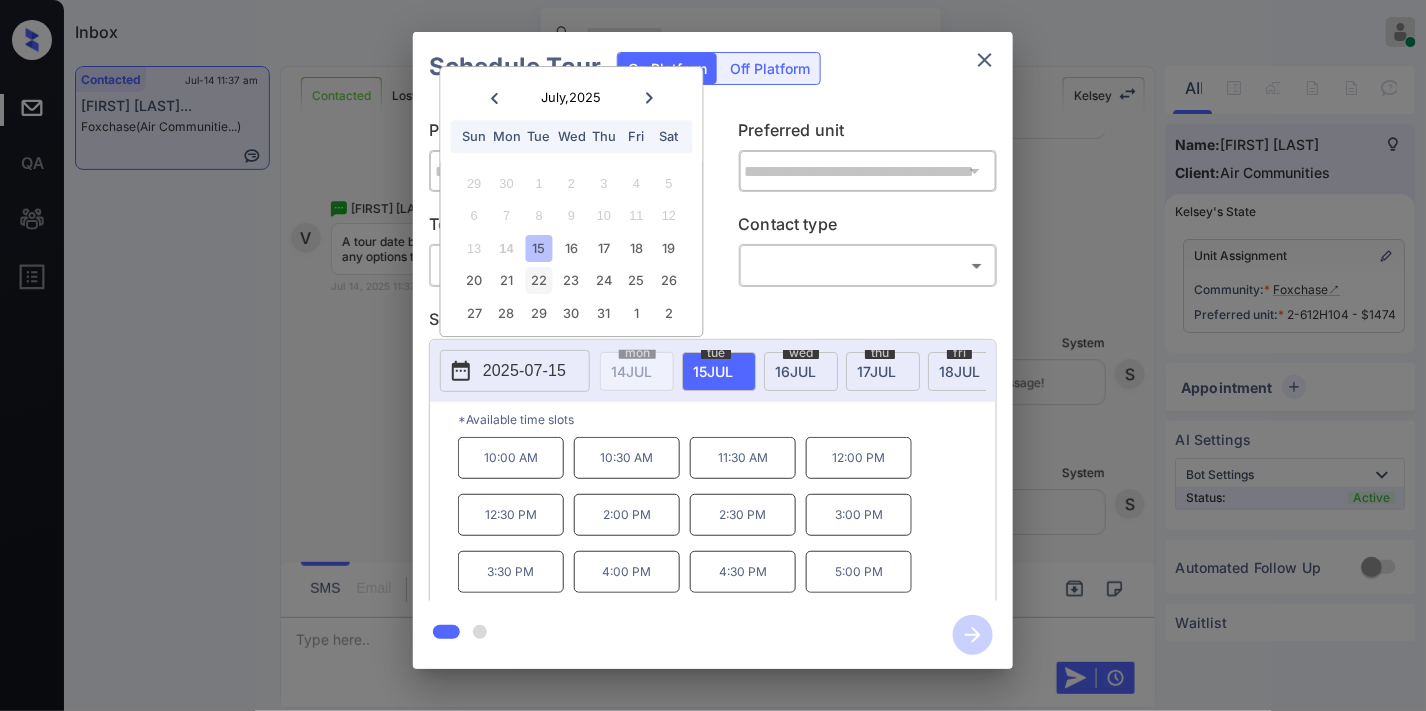 click on "22" at bounding box center (539, 281) 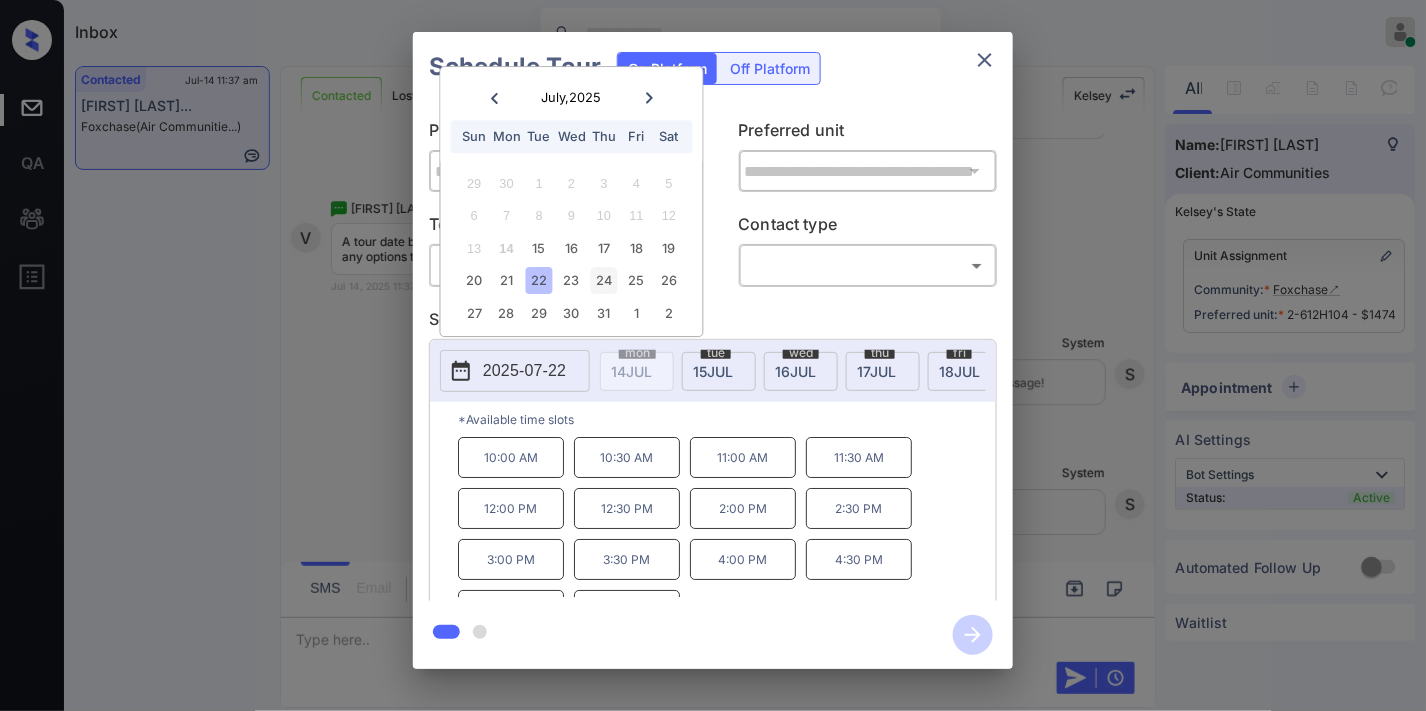 click on "24" at bounding box center [604, 281] 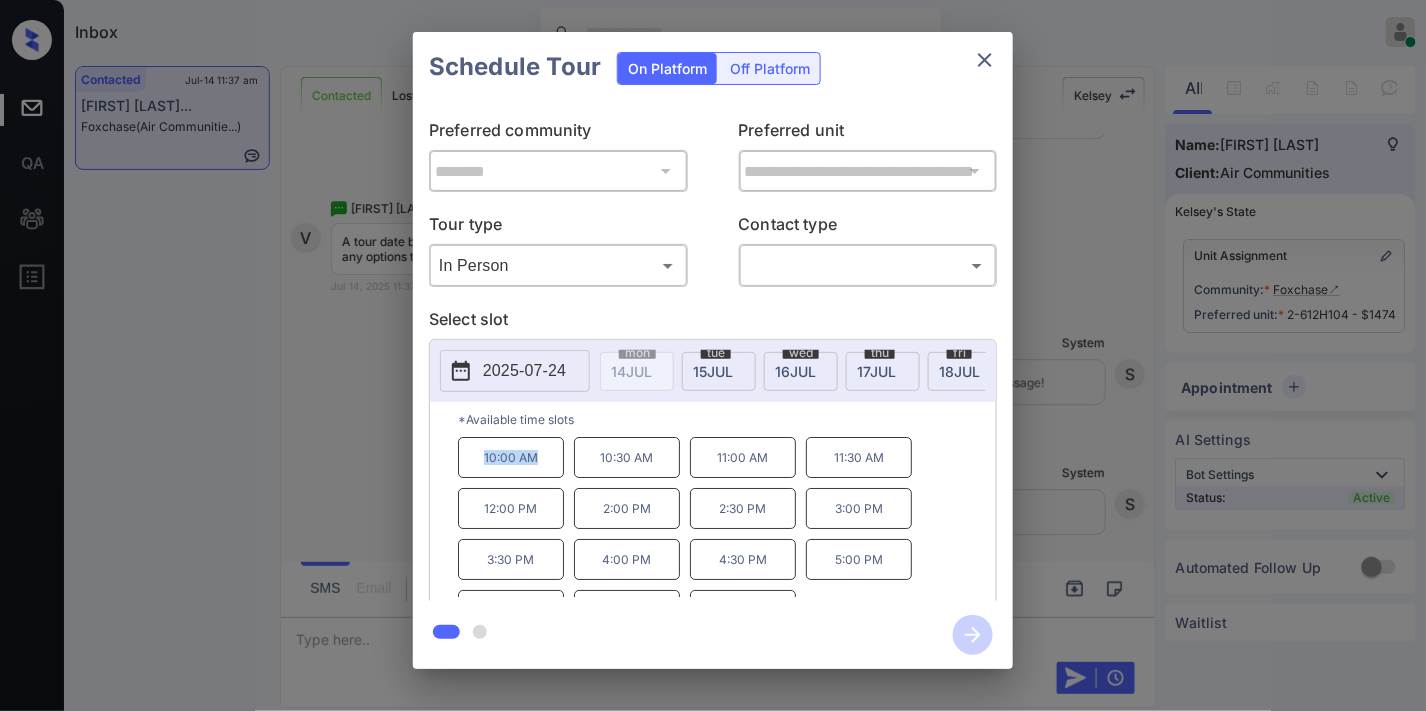 drag, startPoint x: 545, startPoint y: 472, endPoint x: 456, endPoint y: 455, distance: 90.60905 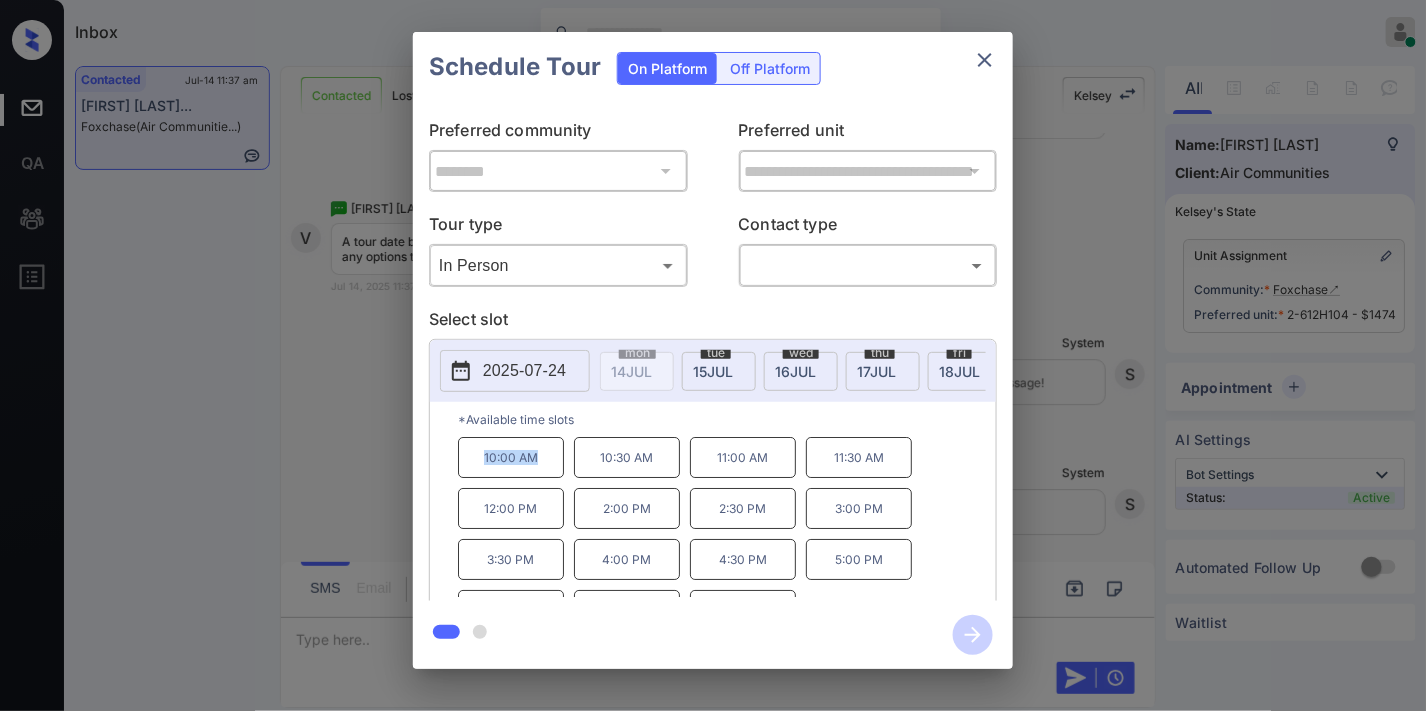 copy on "10:00 AM" 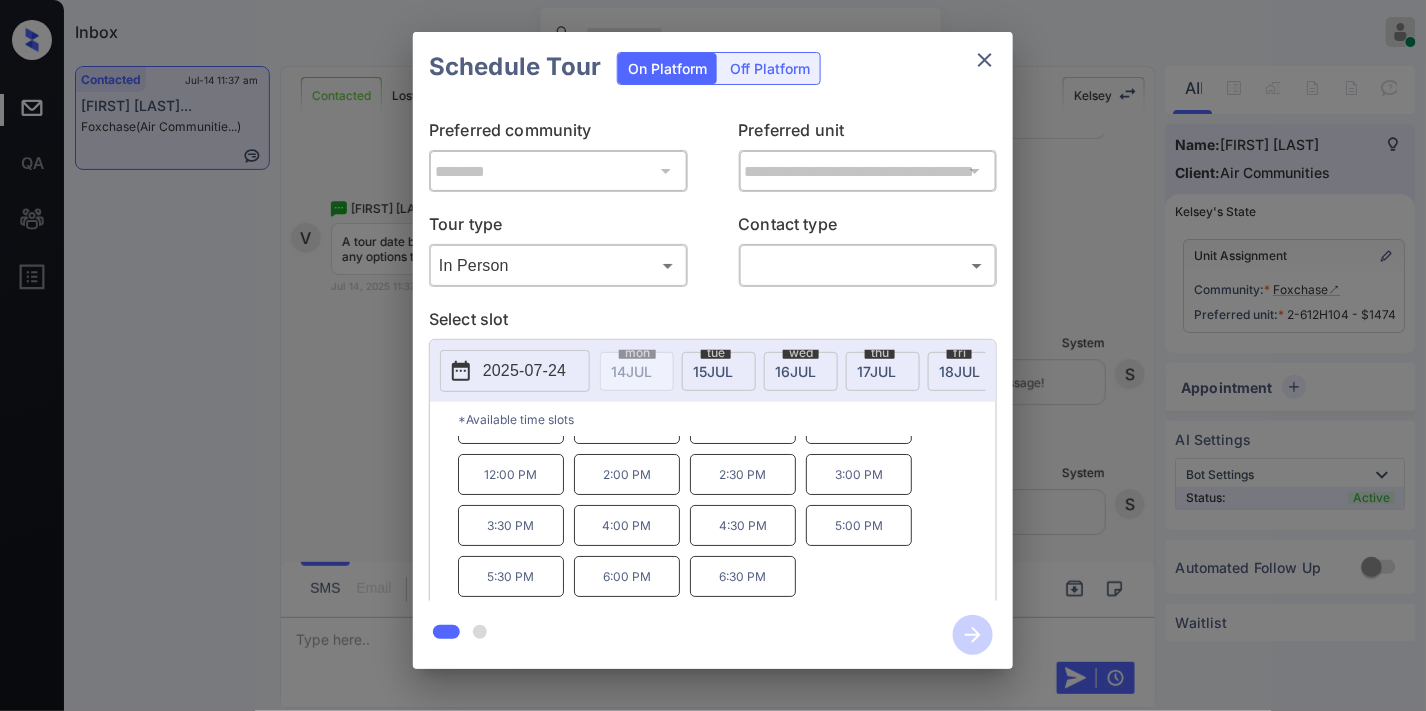 click 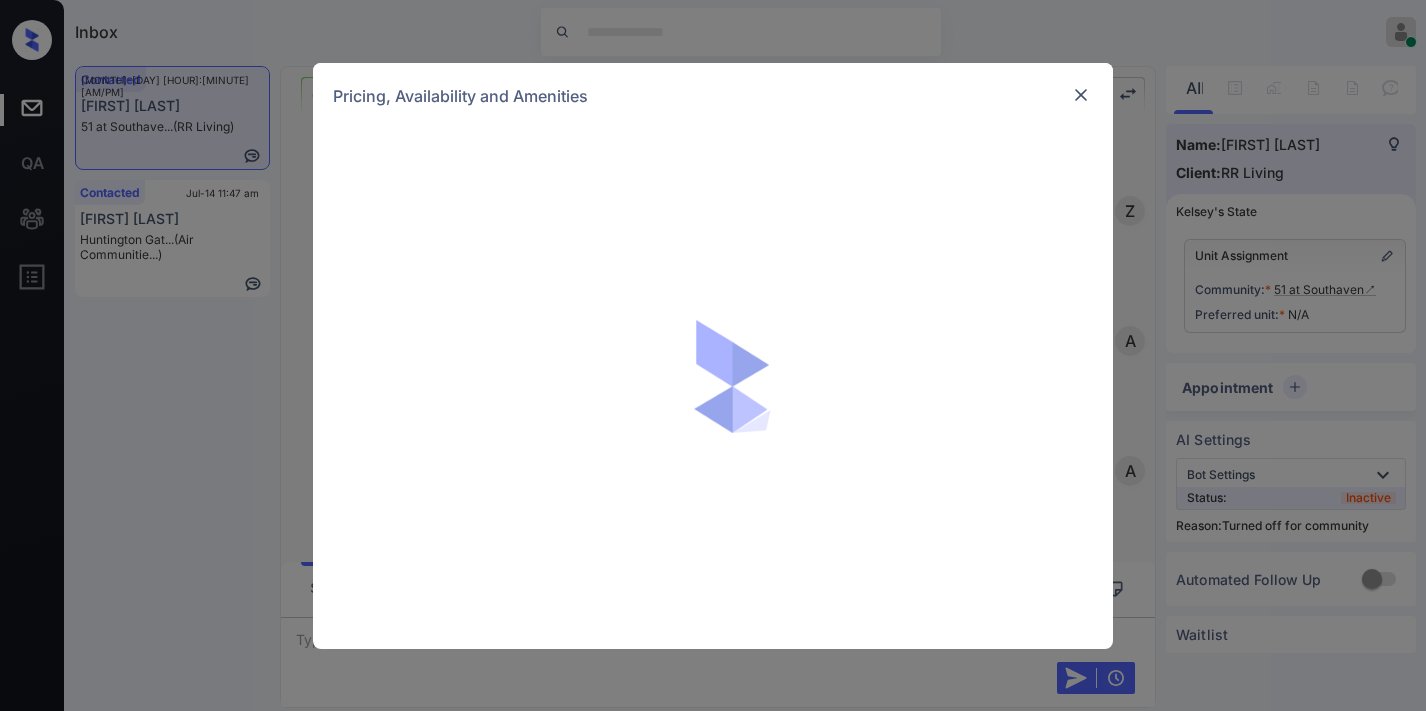 scroll, scrollTop: 0, scrollLeft: 0, axis: both 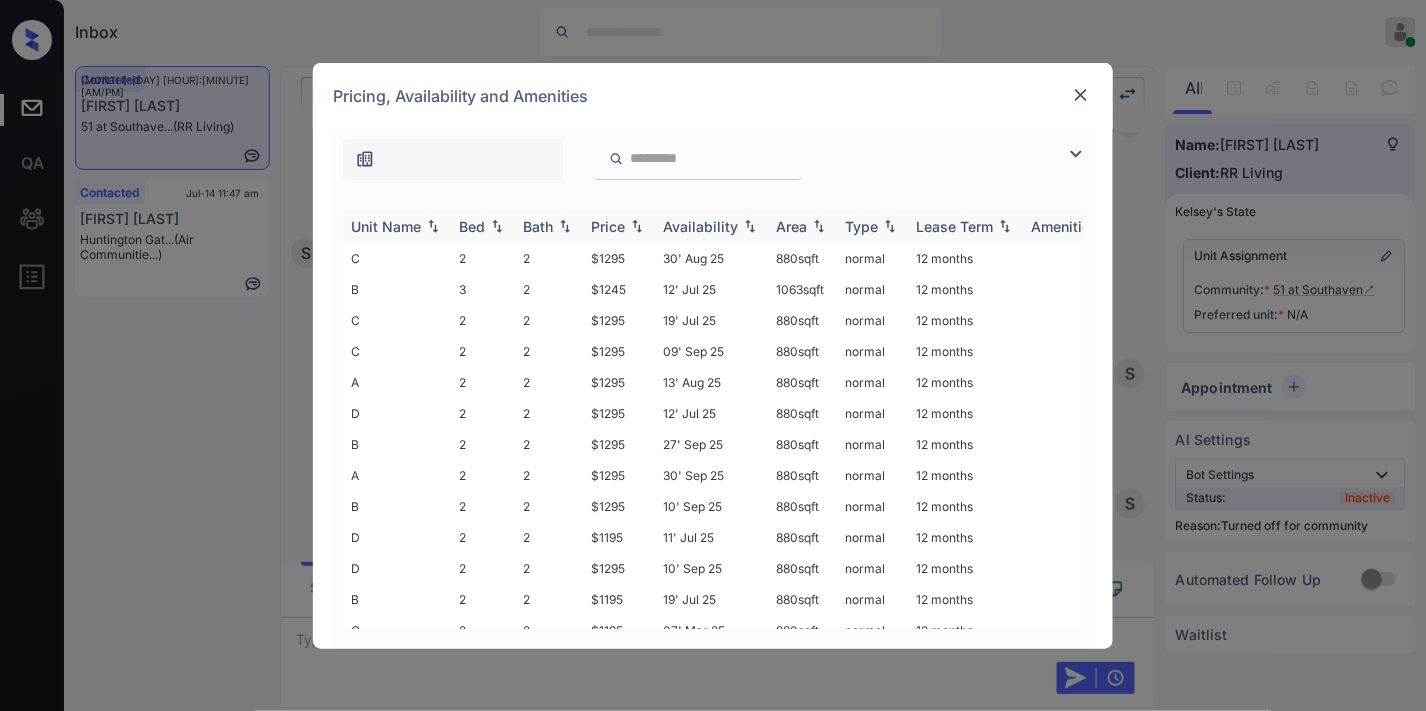 click on "Price" at bounding box center (608, 226) 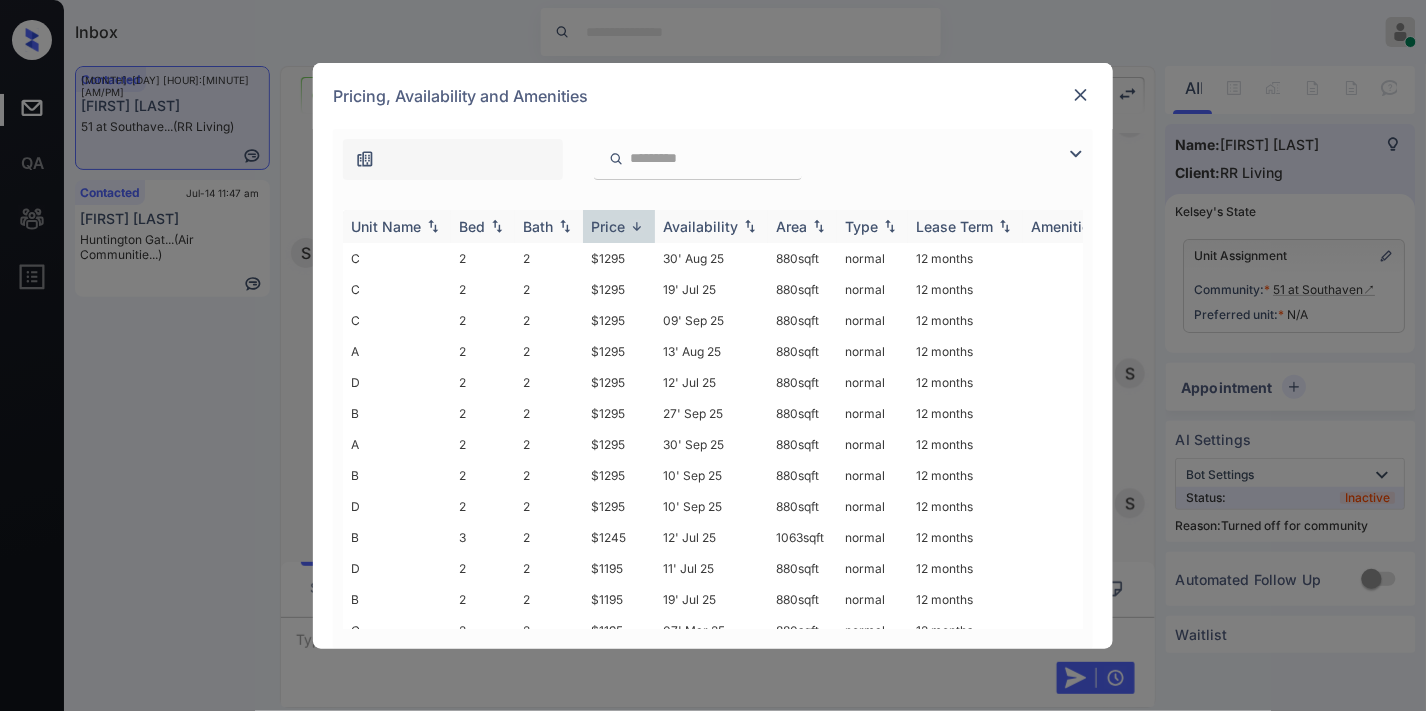 click on "Price" at bounding box center [608, 226] 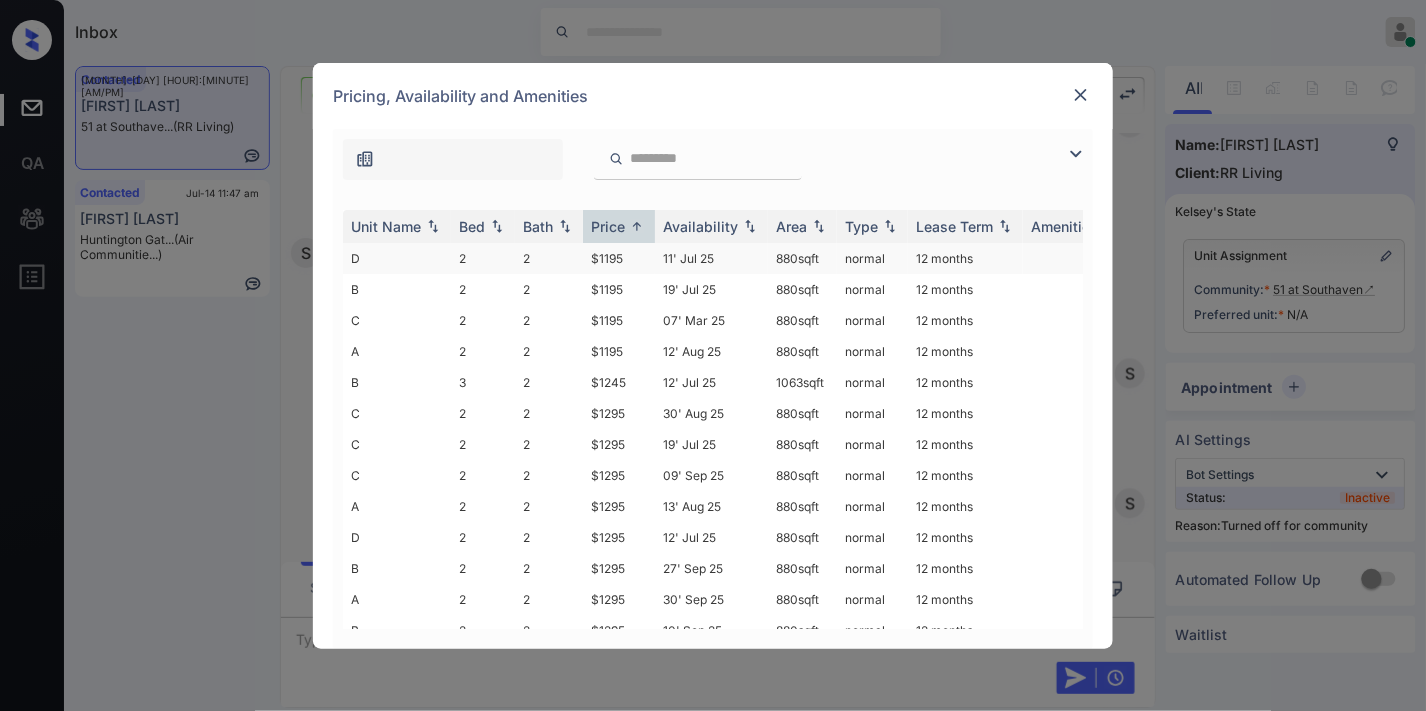 click on "$1195" at bounding box center [619, 258] 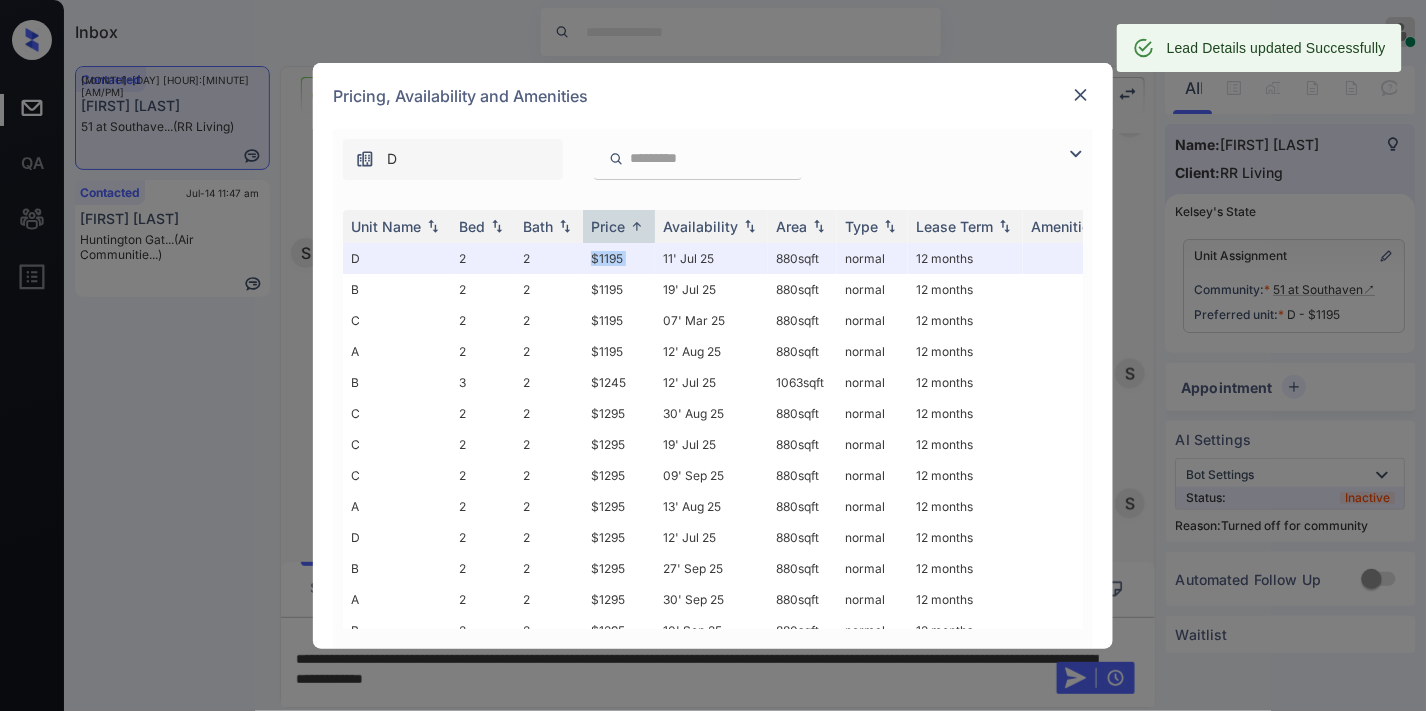 click at bounding box center [1081, 95] 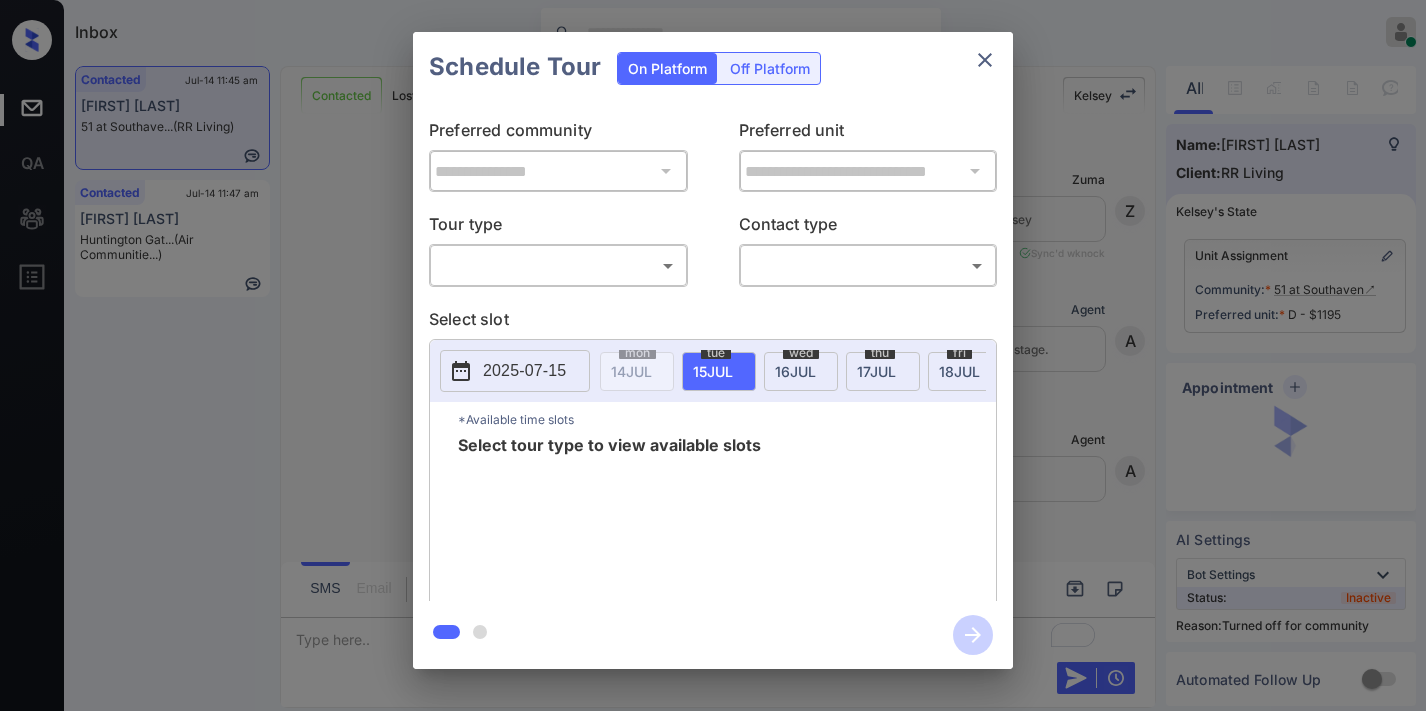 scroll, scrollTop: 0, scrollLeft: 0, axis: both 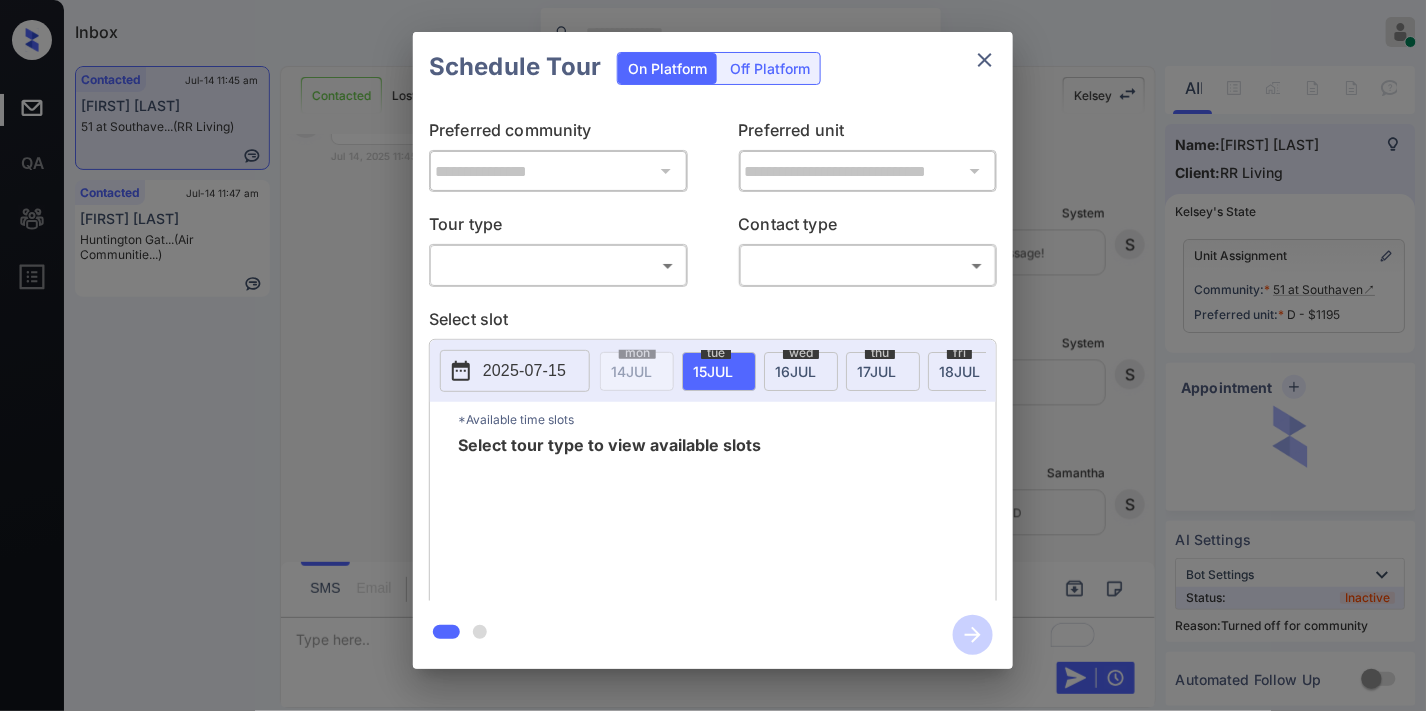 click on "Inbox Samantha Soliven Online Set yourself   offline Set yourself   on break Profile Switch to  dark  mode Sign out Contacted Jul-14 11:45 am   Sharia Taylor 51 at Southave...  (RR Living) Contacted Jul-14 11:47 am   Naz Karami Huntington Gat...  (Air Communitie...) Contacted Lost Lead Sentiment: Angry Upon sliding the acknowledgement:  Lead will move to lost stage. * ​ SMS and call option will be set to opt out. AFM will be turned off for the lead. Kelsey New Message Zuma Lead transferred to leasing agent: kelsey Jul 12, 2025 09:27 pm  Sync'd w  knock Z New Message Agent Lead created via webhook in Inbound stage. Jul 12, 2025 09:27 pm A New Message Agent AFM Request sent to Kelsey. Jul 12, 2025 09:27 pm A New Message Agent Notes Note: Structured Note:
Move In Date: 2025-07-13
Jul 12, 2025 09:27 pm A New Message Kelsey Lead Details Updated
Move In Date:  13-7-2025
Jul 12, 2025 09:27 pm K New Message Kelsey Jul 12, 2025 09:27 pm   | SmarterAFMV2Sms  Sync'd w  knock K New Message Kelsey K New Message" at bounding box center [713, 355] 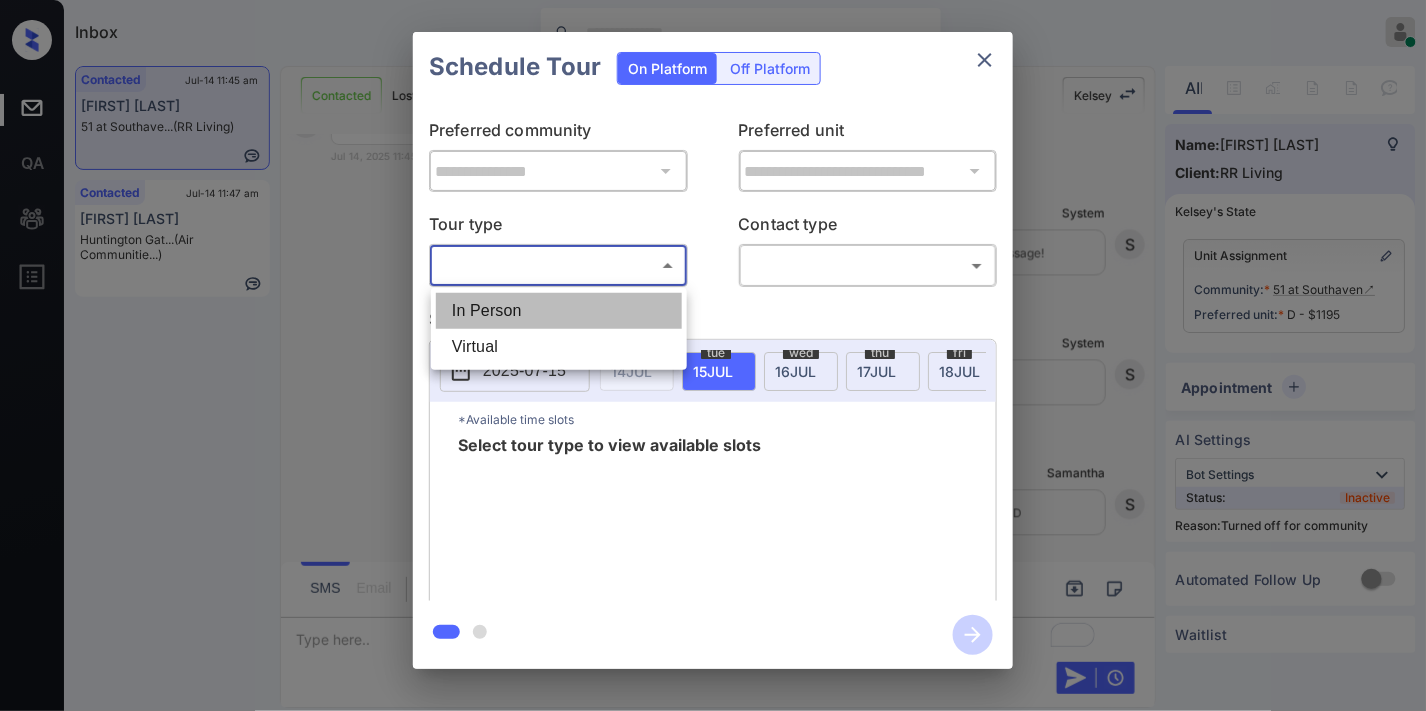 click on "In Person" at bounding box center [559, 311] 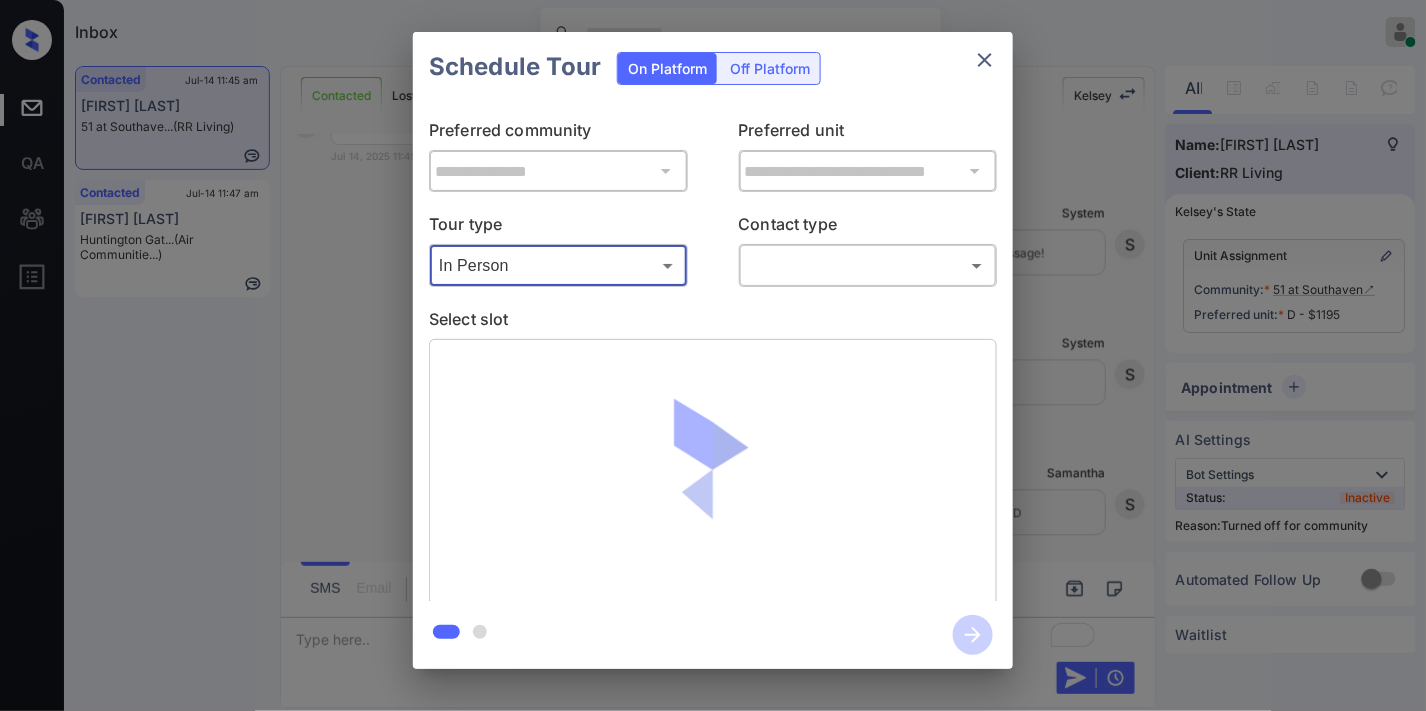 click on "Inbox Samantha Soliven Online Set yourself   offline Set yourself   on break Profile Switch to  dark  mode Sign out Contacted Jul-14 11:45 am   Sharia Taylor 51 at Southave...  (RR Living) Contacted Jul-14 11:47 am   Naz Karami Huntington Gat...  (Air Communitie...) Contacted Lost Lead Sentiment: Angry Upon sliding the acknowledgement:  Lead will move to lost stage. * ​ SMS and call option will be set to opt out. AFM will be turned off for the lead. Kelsey New Message Zuma Lead transferred to leasing agent: kelsey Jul 12, 2025 09:27 pm  Sync'd w  knock Z New Message Agent Lead created via webhook in Inbound stage. Jul 12, 2025 09:27 pm A New Message Agent AFM Request sent to Kelsey. Jul 12, 2025 09:27 pm A New Message Agent Notes Note: Structured Note:
Move In Date: 2025-07-13
Jul 12, 2025 09:27 pm A New Message Kelsey Lead Details Updated
Move In Date:  13-7-2025
Jul 12, 2025 09:27 pm K New Message Kelsey Jul 12, 2025 09:27 pm   | SmarterAFMV2Sms  Sync'd w  knock K New Message Kelsey K New Message" at bounding box center (713, 355) 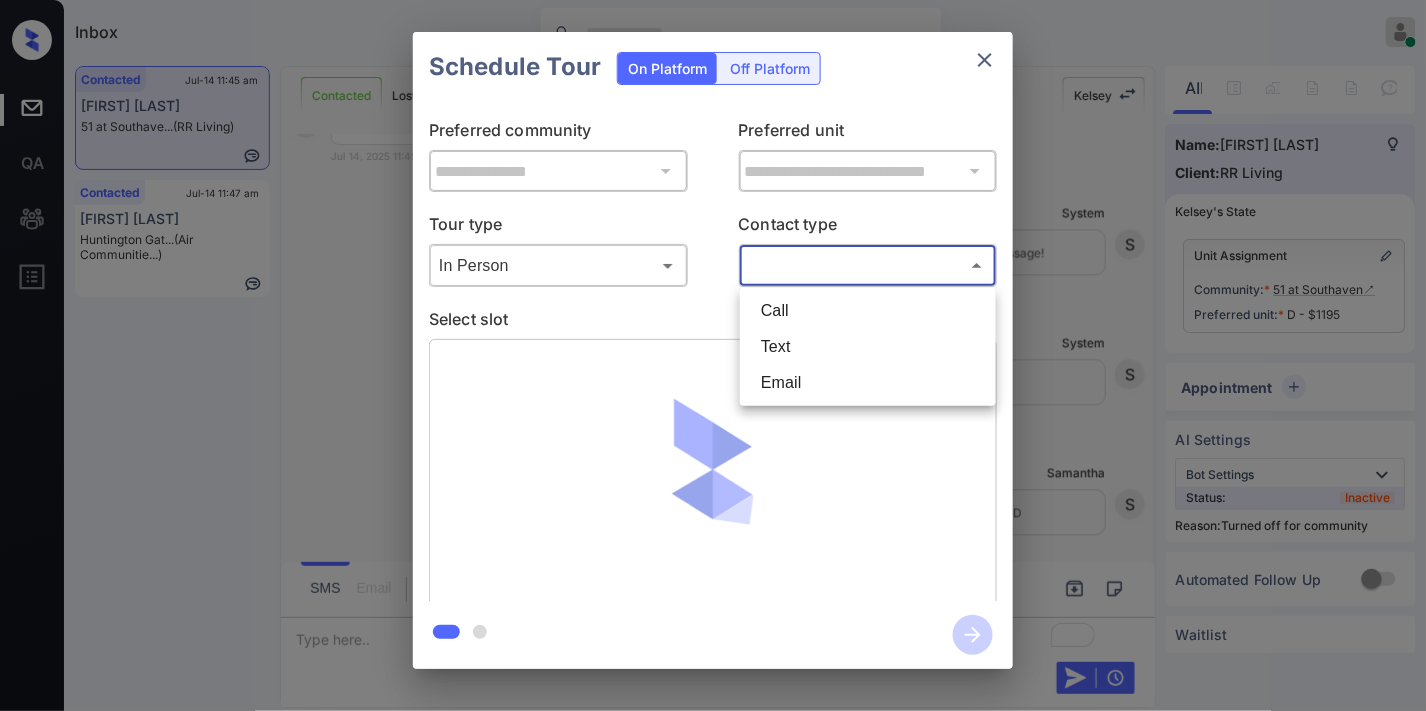 click on "Text" at bounding box center (868, 347) 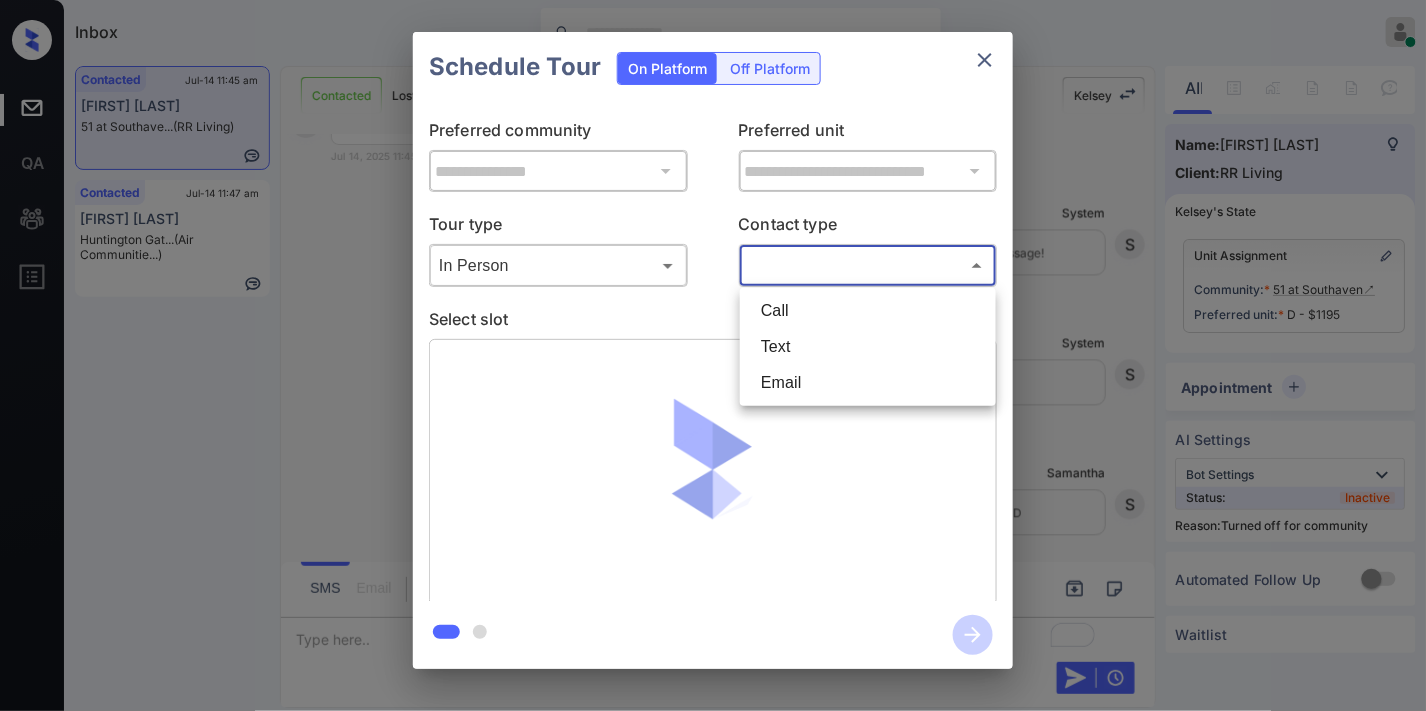 type on "****" 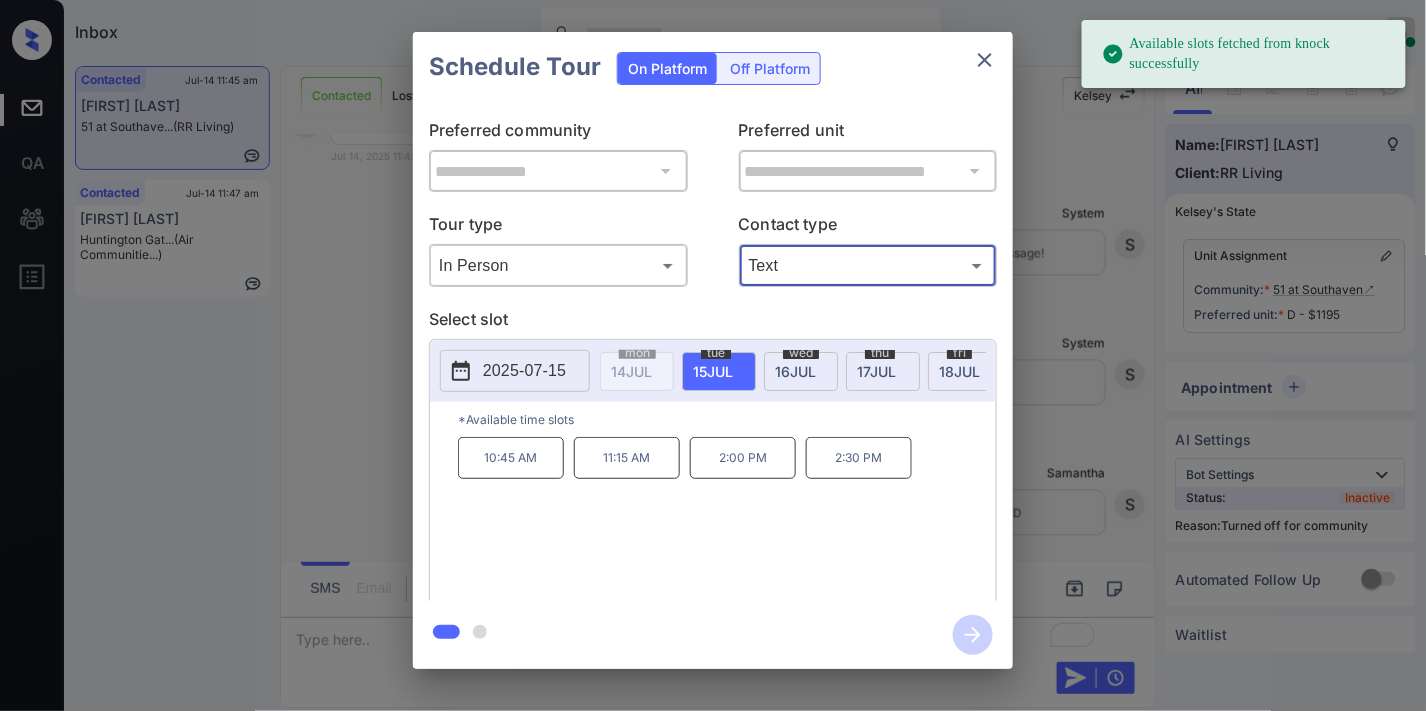click on "2:30 PM" at bounding box center (859, 458) 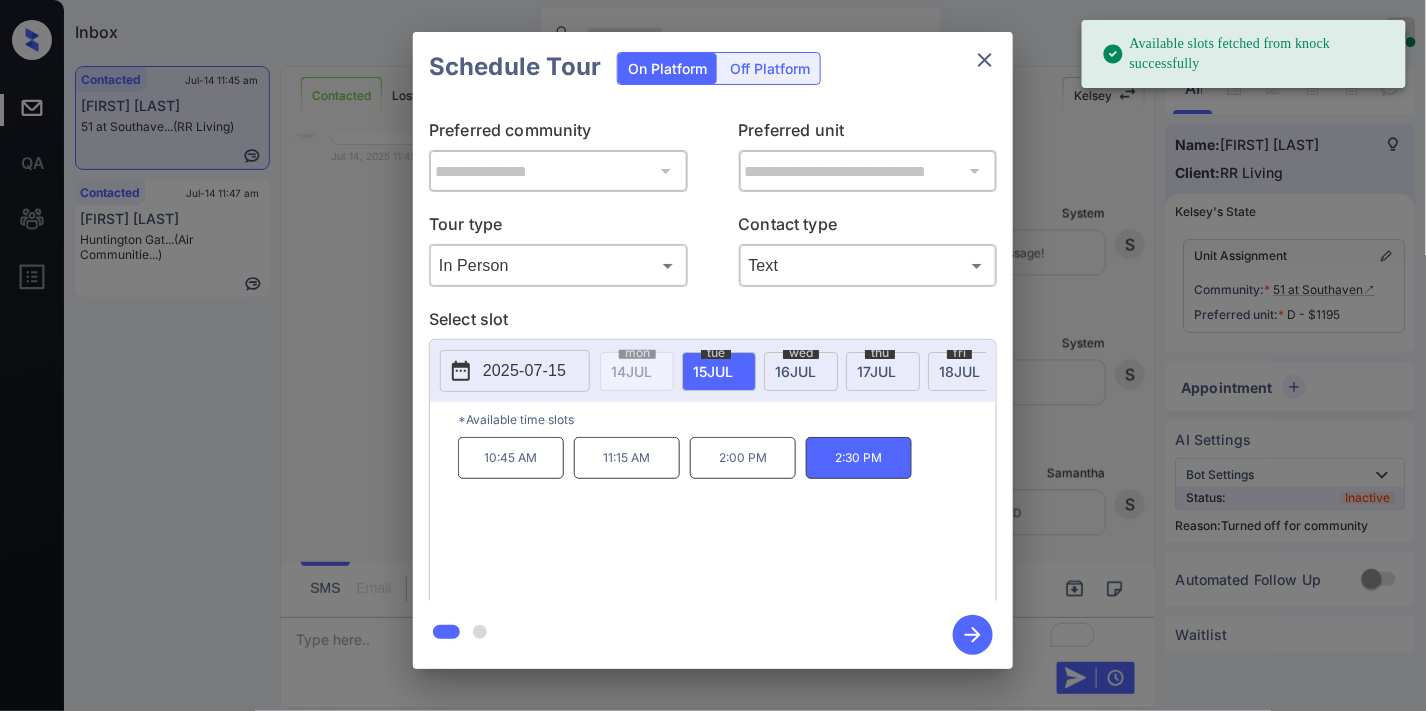 click 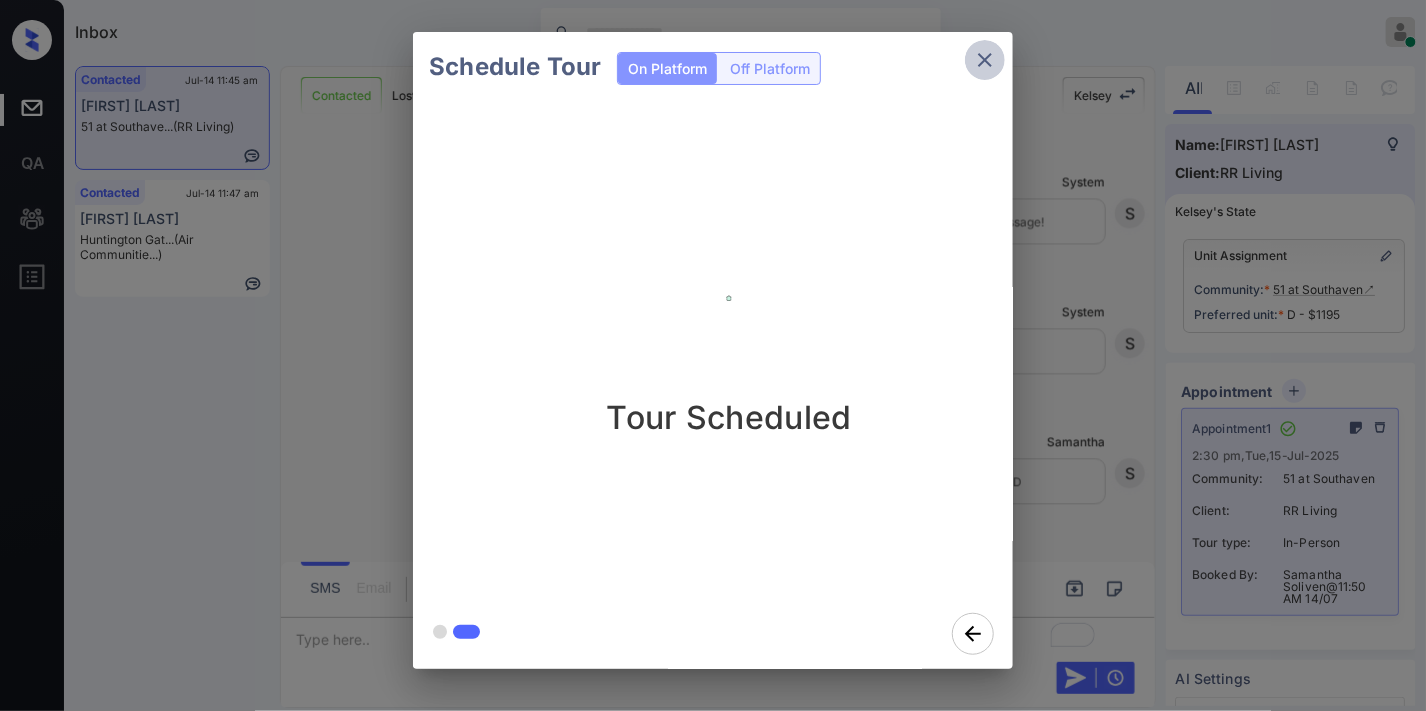 click 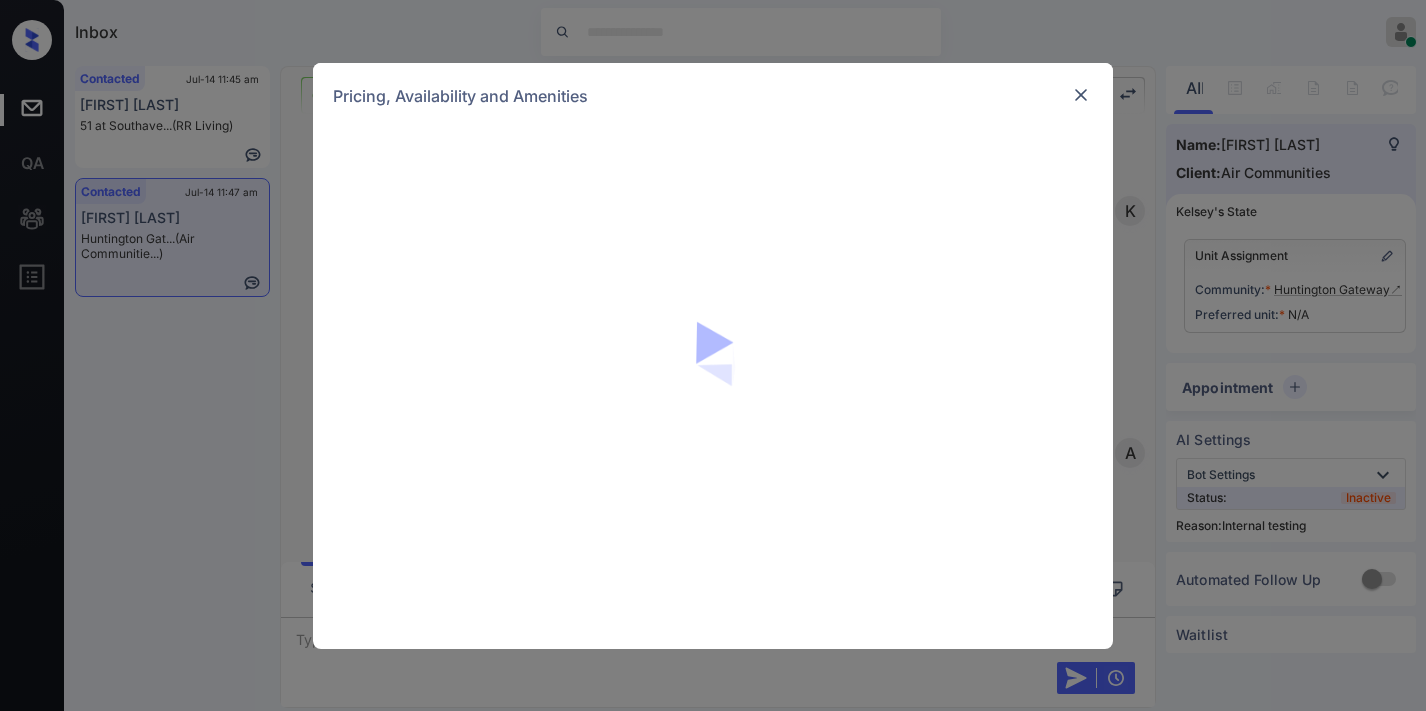 scroll, scrollTop: 0, scrollLeft: 0, axis: both 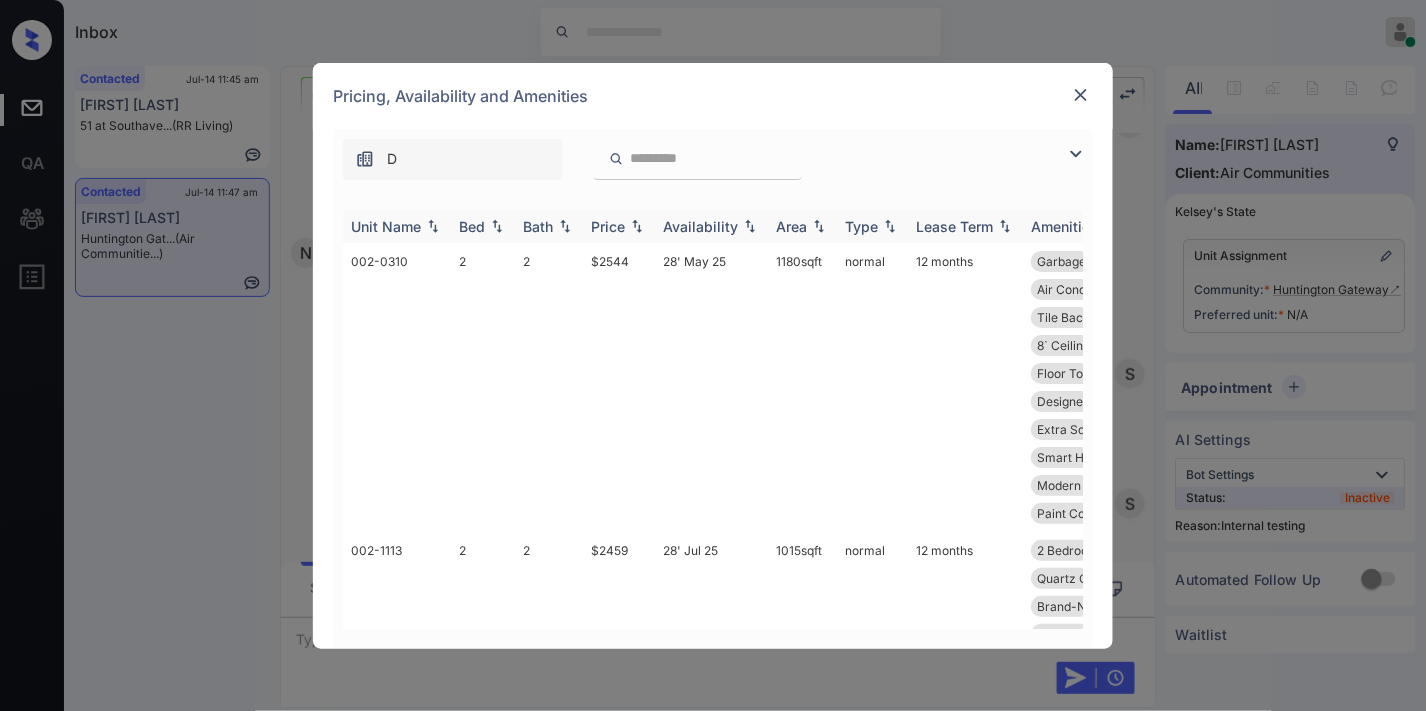 click at bounding box center [637, 226] 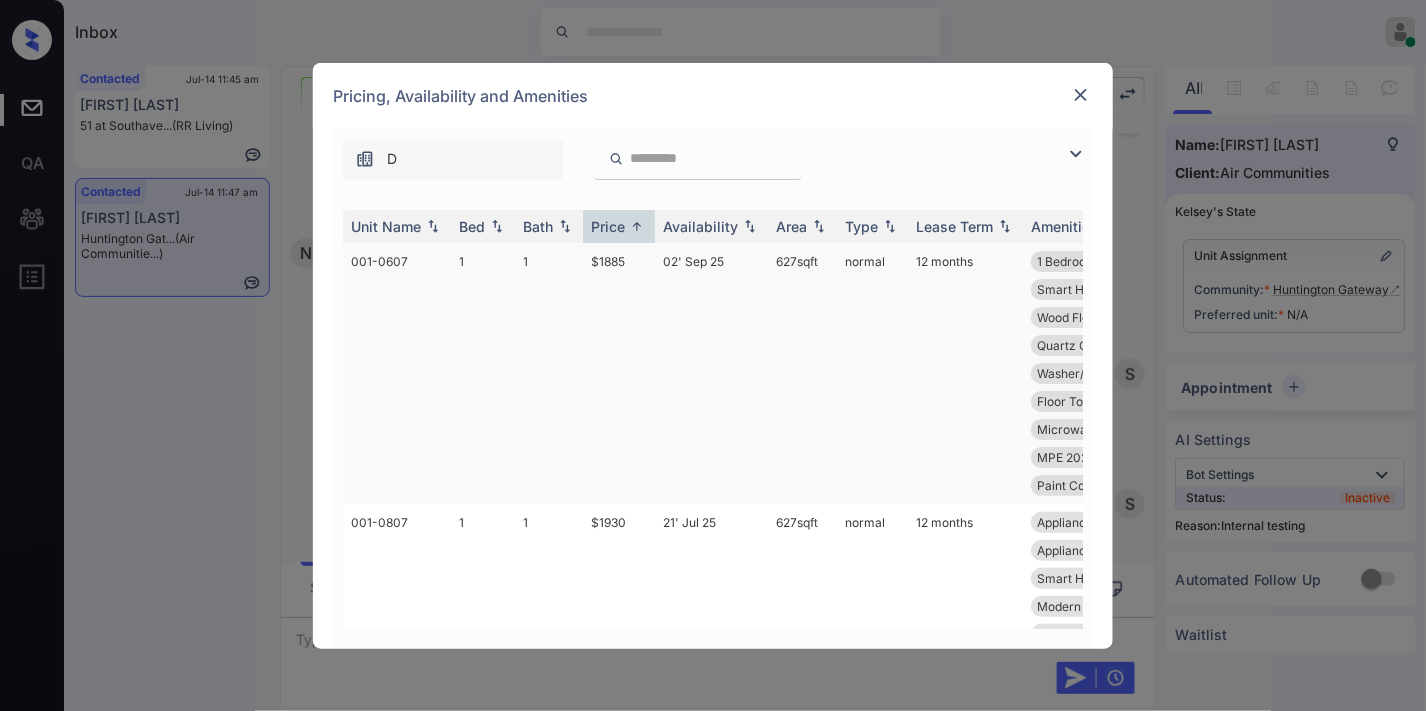 click on "$1885" at bounding box center [619, 373] 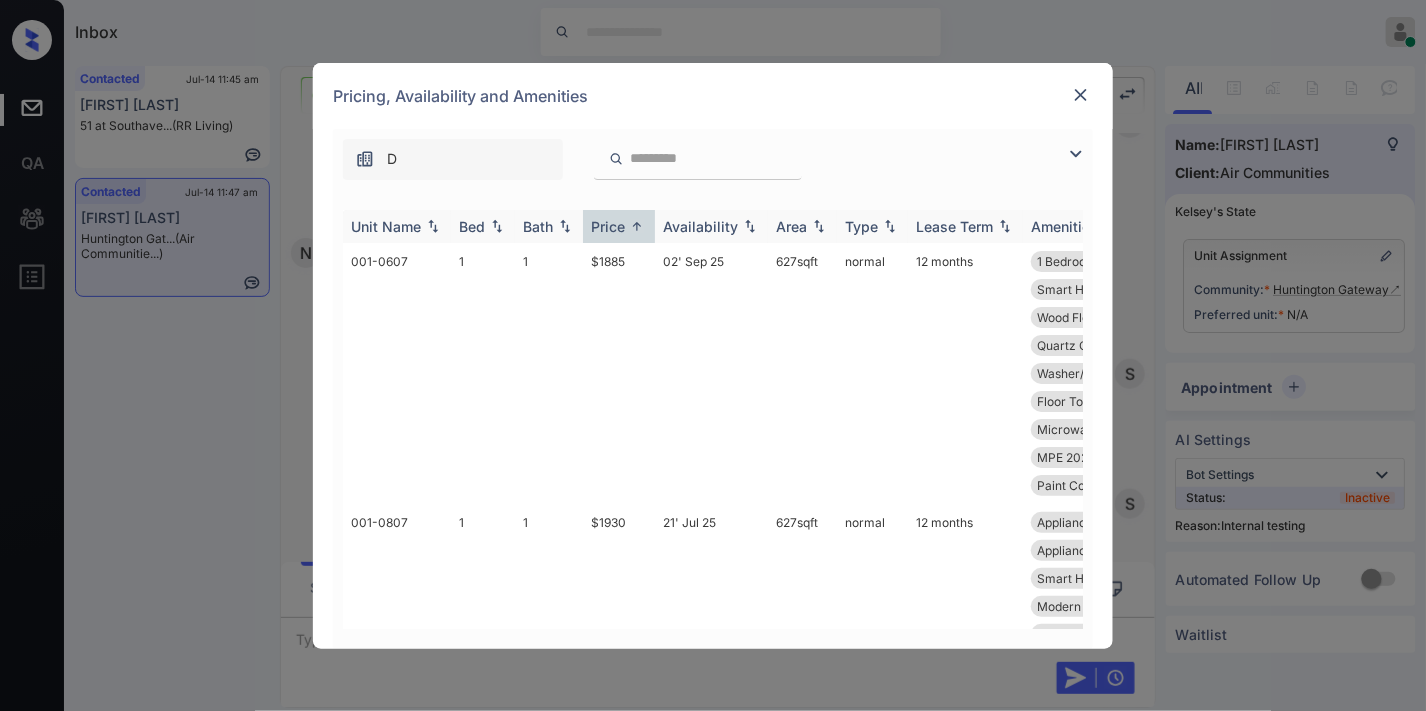 click on "$1885" at bounding box center [619, 373] 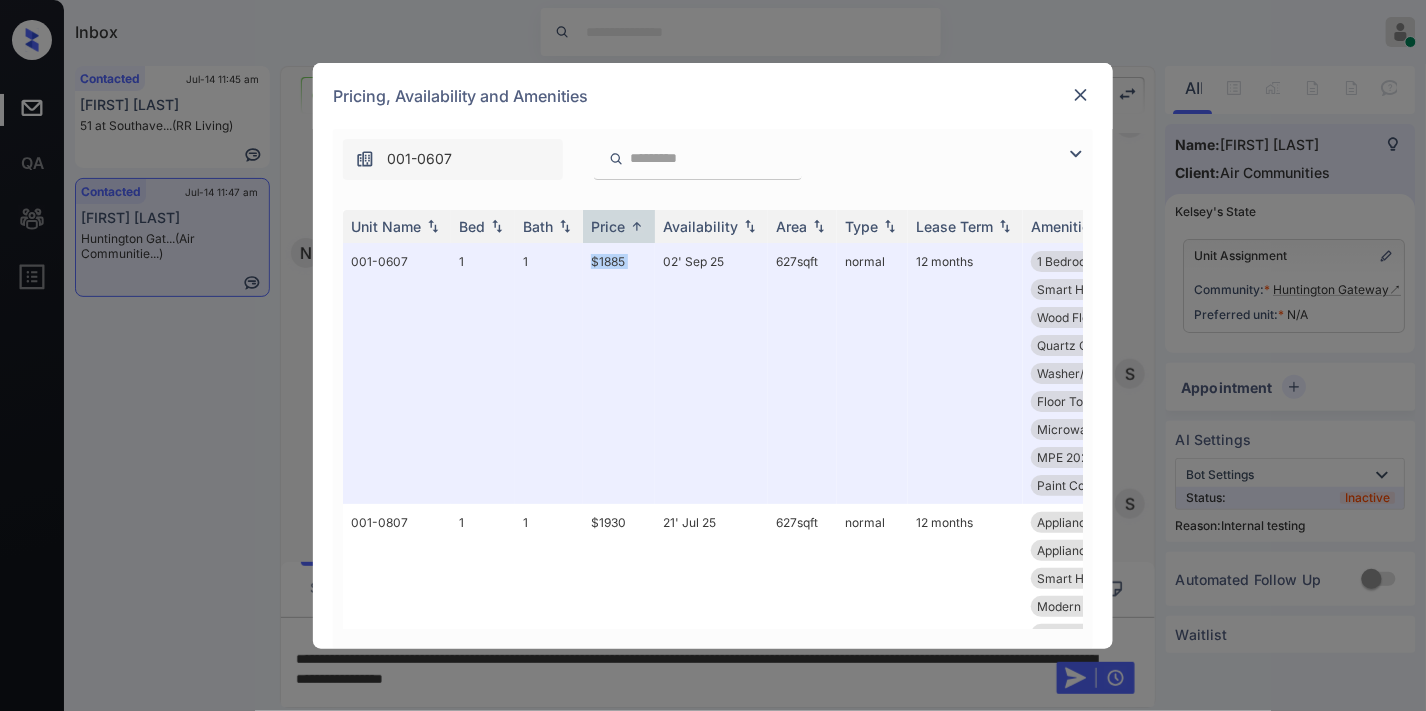 click at bounding box center [1081, 95] 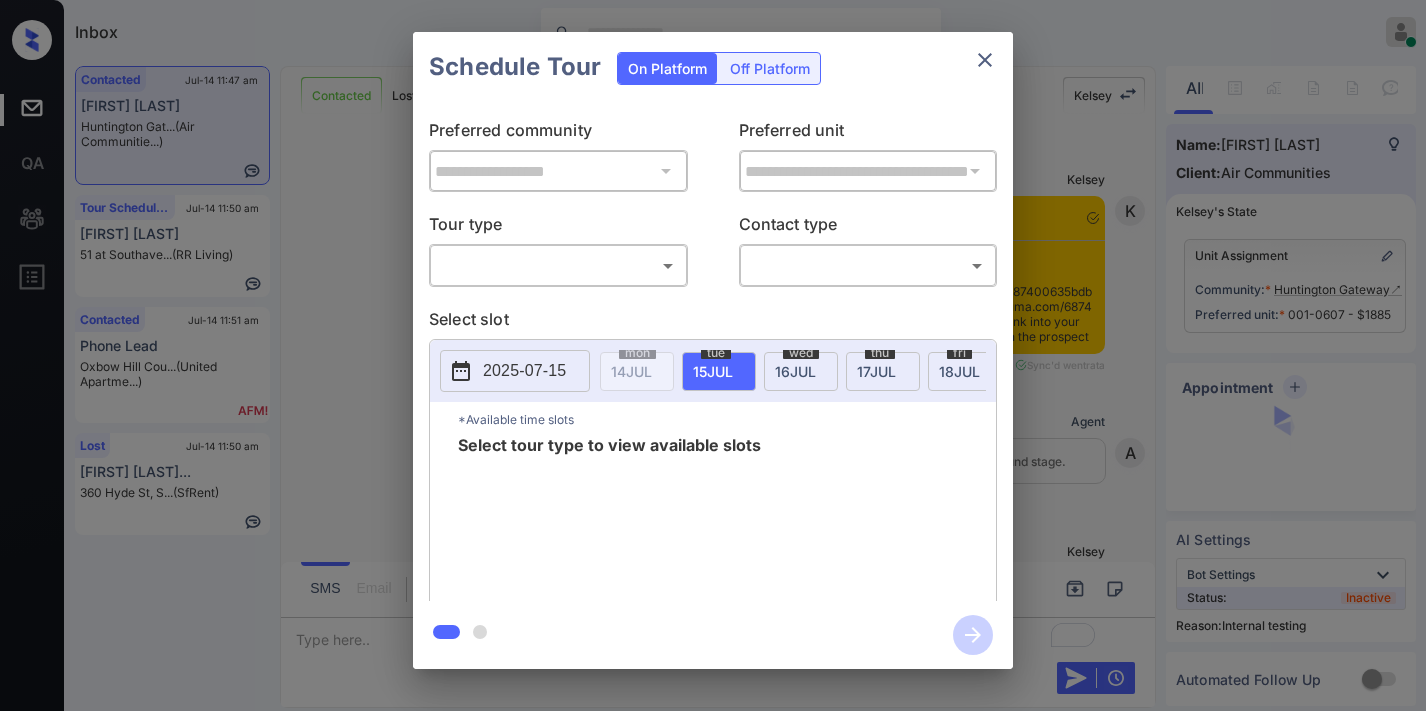 scroll, scrollTop: 0, scrollLeft: 0, axis: both 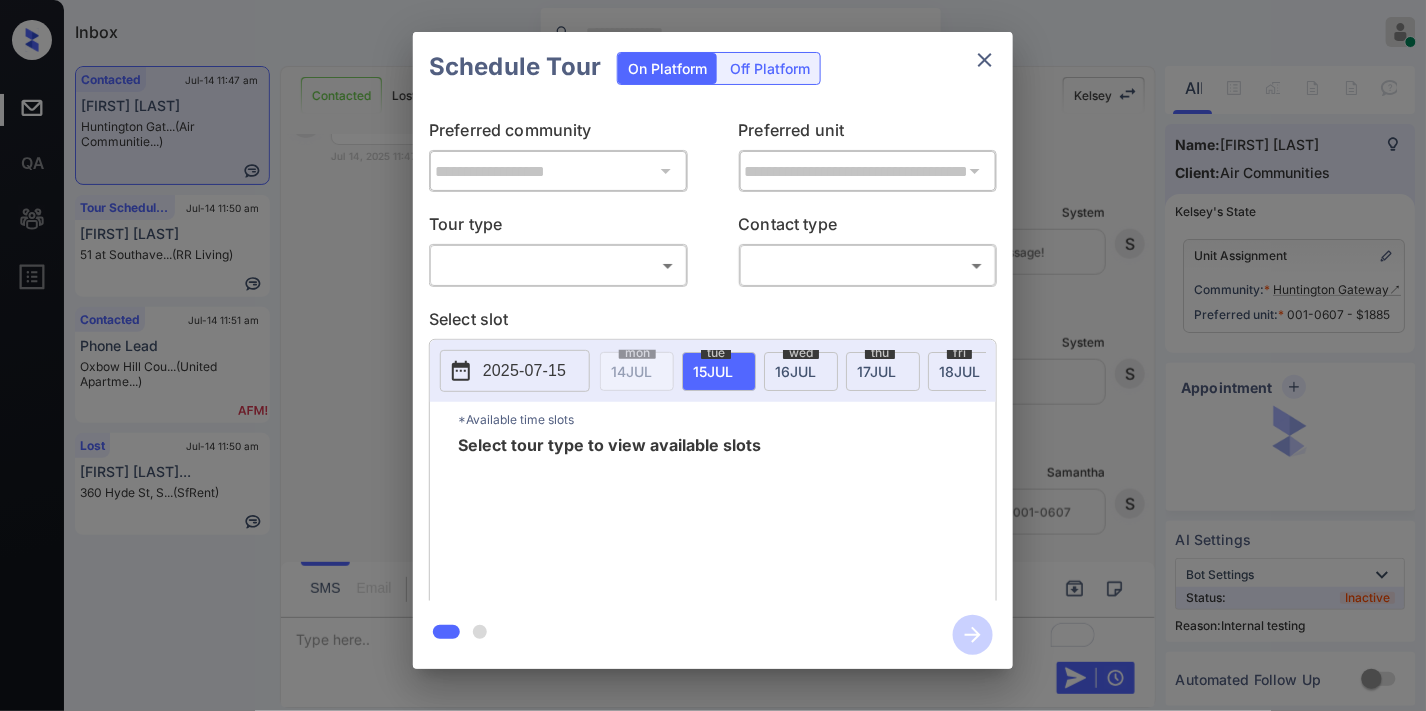 click on "Inbox [LAST] [LAST] Online Set yourself   offline Set yourself   on break Profile Switch to  dark  mode Sign out Contacted Jul-14 11:47 am   [LAST] [LAST] Huntington Gat...  (Air Communitie...) Tour Scheduled Jul-14 11:50 am   [LAST] [LAST] 51 at Southave...  (RR Living) Contacted Jul-14 11:51 am   Phone Lead Oxbow Hill Cou...  (United Apartme...) Lost Jul-14 11:50 am   [FIRST] [LAST]... [NUMBER] [STREET], [CITY]...  (SfRent) Contacted Lost Lead Sentiment: Angry Upon sliding the acknowledgement:  Lead will move to lost stage. * ​ SMS and call option will be set to opt out. AFM will be turned off for the lead. [LAST] New Message [LAST] Notes Note:  - Paste this link into your browser to view [LAST]’s conversation with the prospect Jul 13, 2025 11:52 am  Sync'd w  entrata [LAST] New Message Agent Lead created via emailParser in Inbound stage. Jul 13, 2025 11:52 am A New Message [LAST] [LAST]" at bounding box center (713, 355) 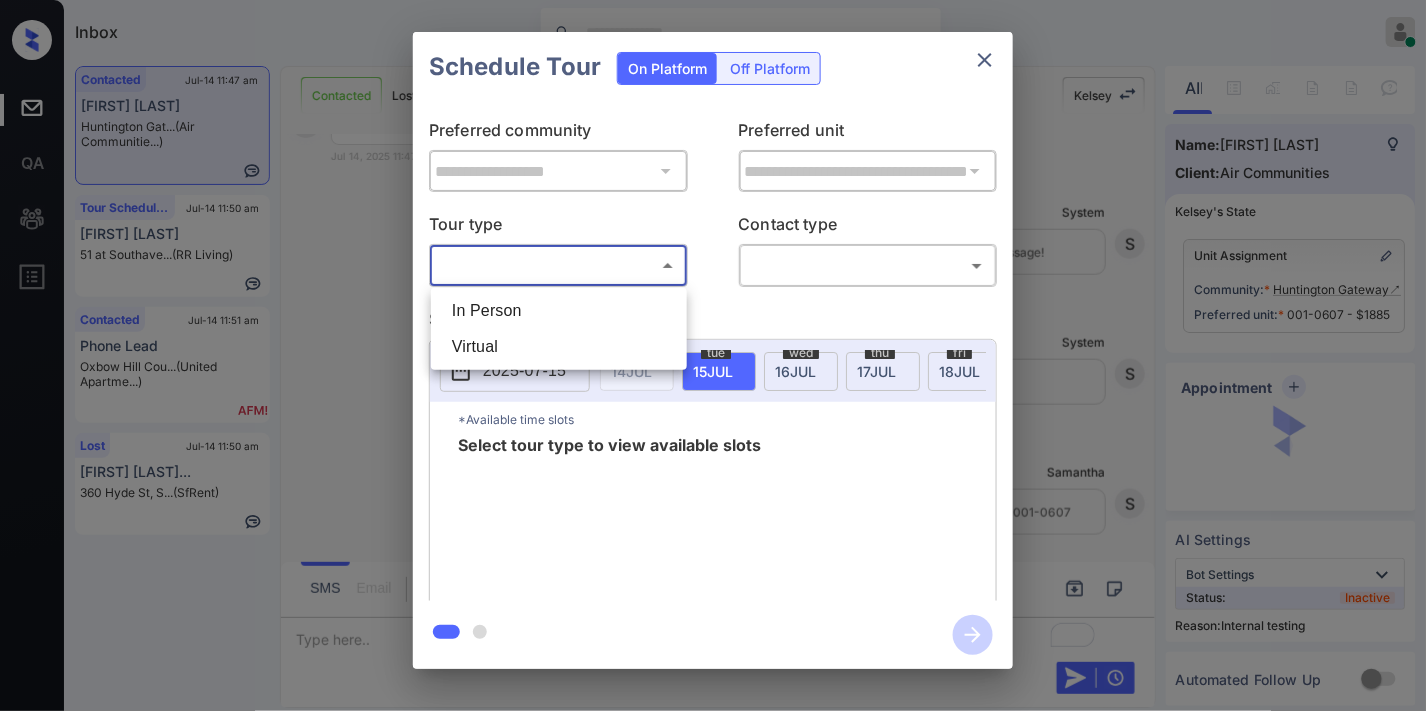 click on "In Person" at bounding box center [559, 311] 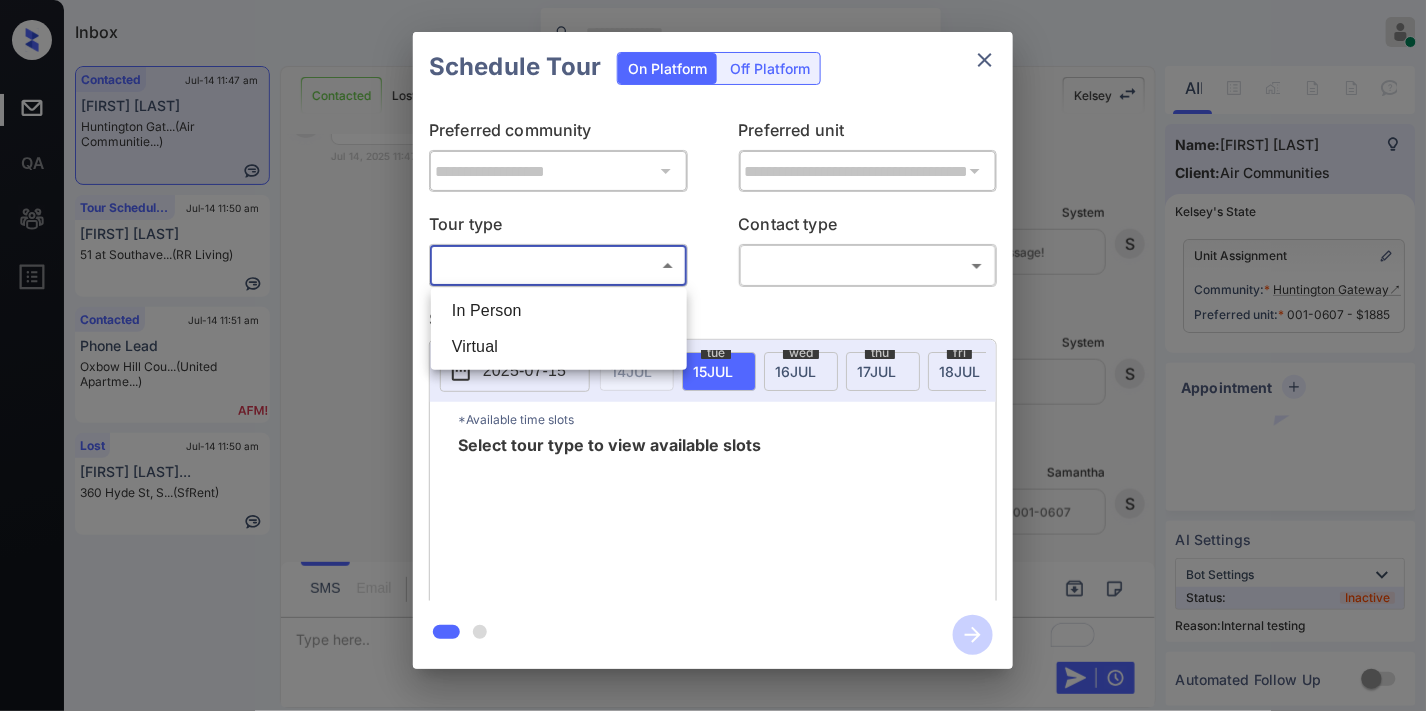 type on "********" 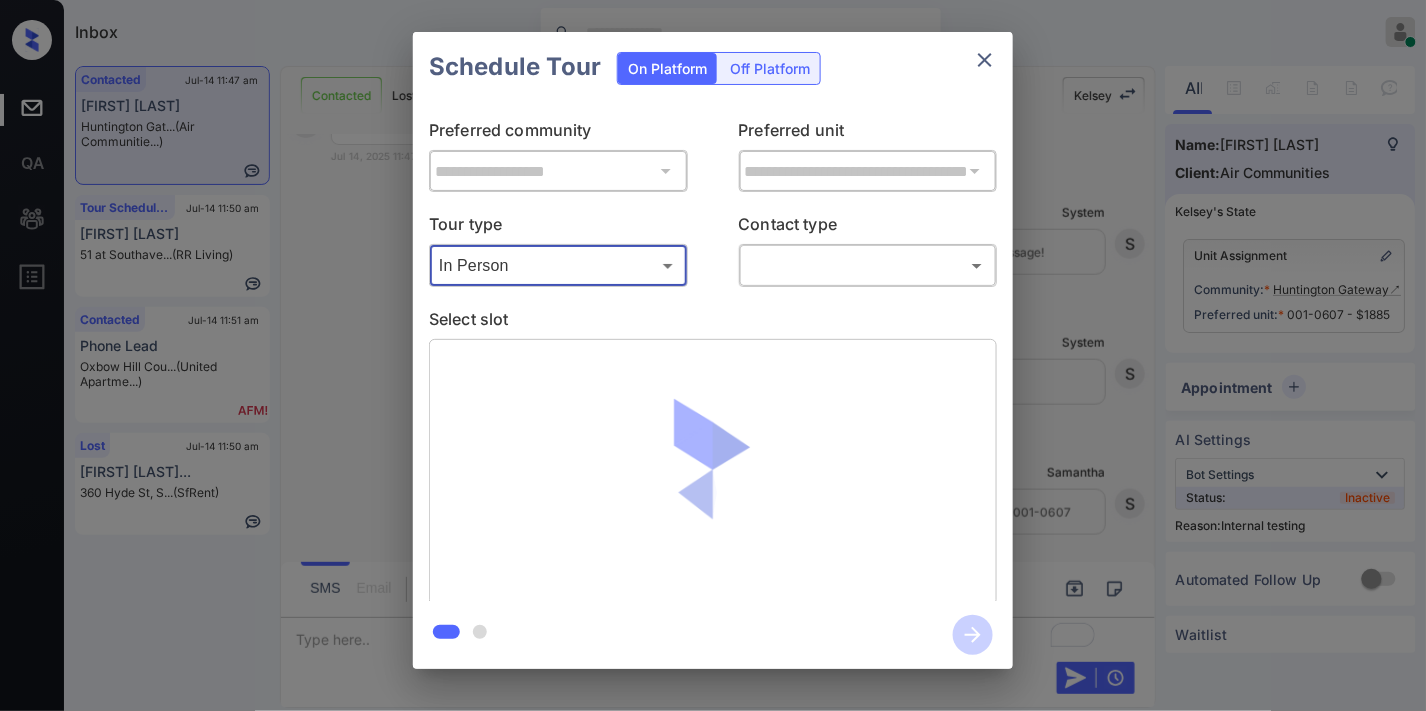 click on "Inbox [LAST] [LAST] Online Set yourself   offline Set yourself   on break Profile Switch to  dark  mode Sign out Contacted Jul-14 11:47 am   [LAST] [LAST] Huntington Gat...  (Air Communitie...) Tour Scheduled Jul-14 11:50 am   [LAST] [LAST] 51 at Southave...  (RR Living) Contacted Jul-14 11:51 am   Phone Lead Oxbow Hill Cou...  (United Apartme...) Lost Jul-14 11:50 am   [FIRST] [LAST]... [NUMBER] [STREET], [CITY]...  (SfRent) Contacted Lost Lead Sentiment: Angry Upon sliding the acknowledgement:  Lead will move to lost stage. * ​ SMS and call option will be set to opt out. AFM will be turned off for the lead. [LAST] New Message [LAST] Notes Note:  - Paste this link into your browser to view [LAST]’s conversation with the prospect Jul 13, 2025 11:52 am  Sync'd w  entrata [LAST] New Message Agent Lead created via emailParser in Inbound stage. Jul 13, 2025 11:52 am A New Message [LAST] [LAST]" at bounding box center [713, 355] 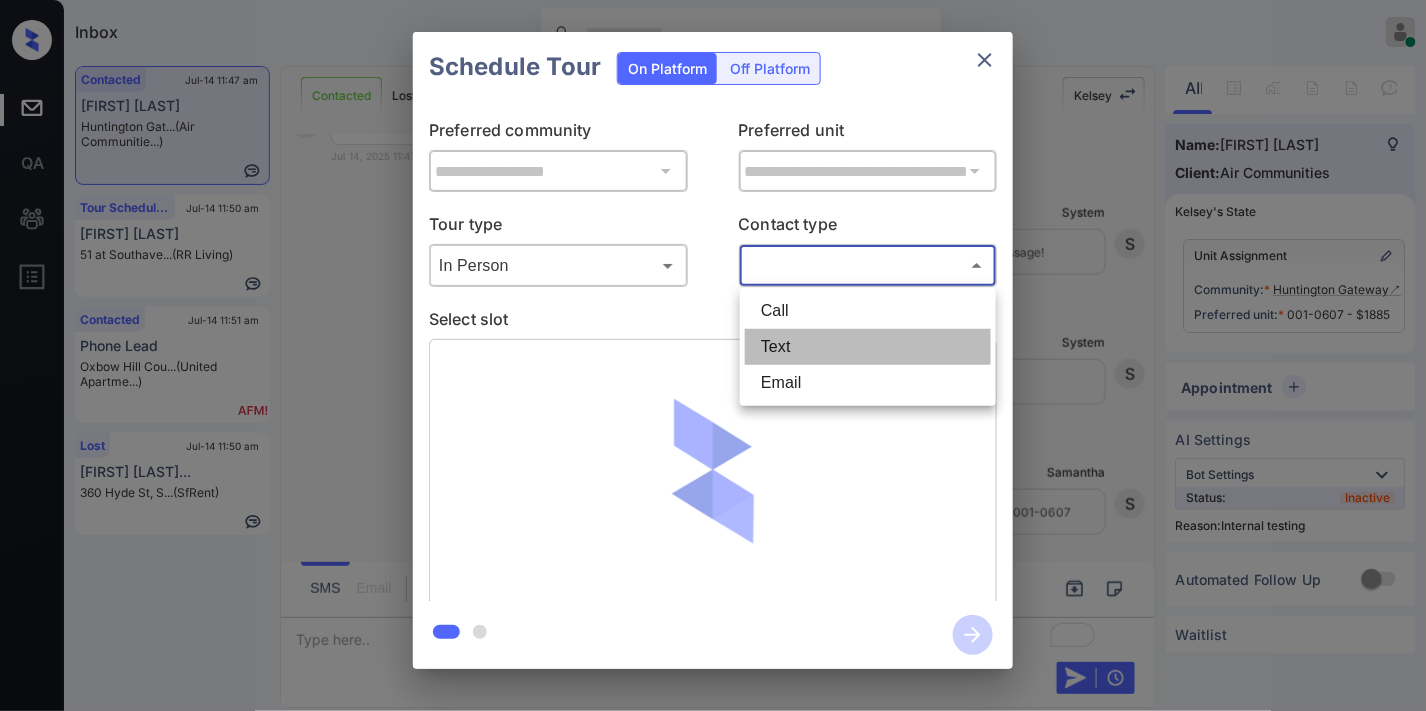 click on "Text" at bounding box center (868, 347) 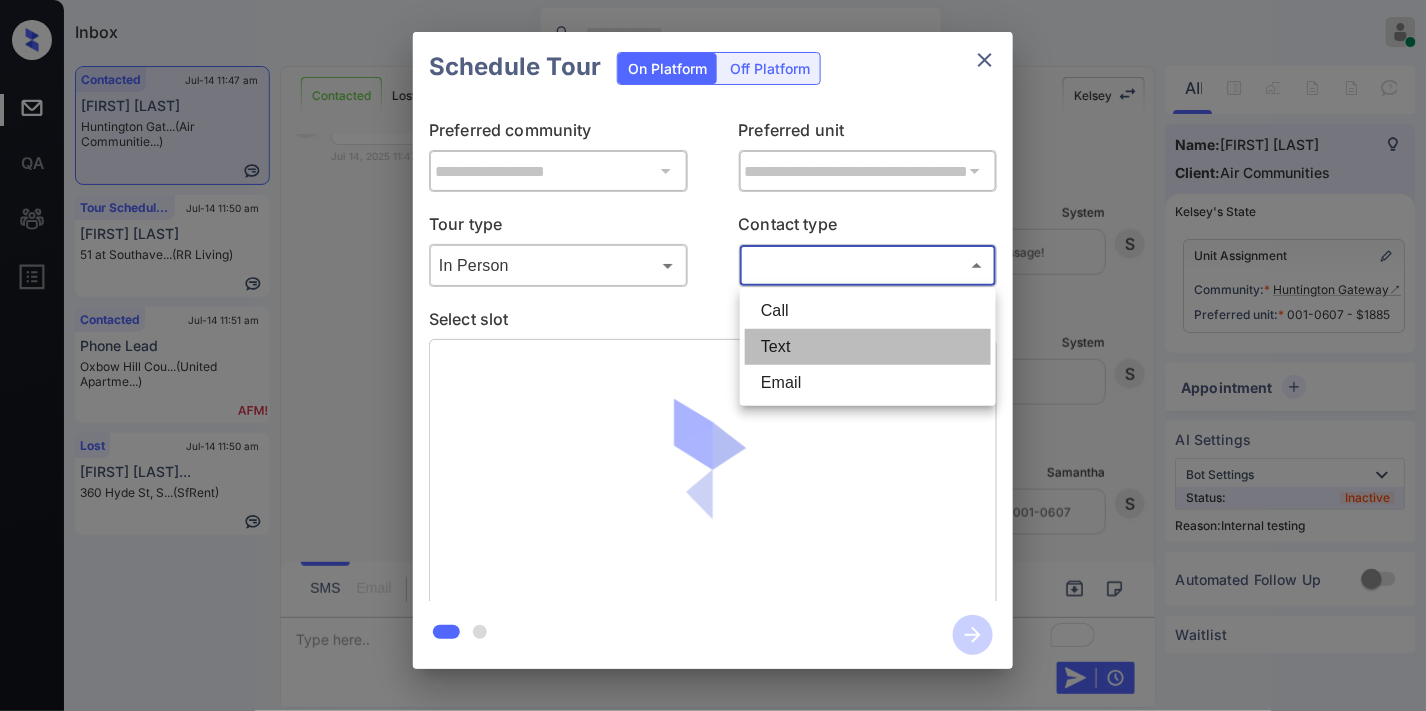 type on "****" 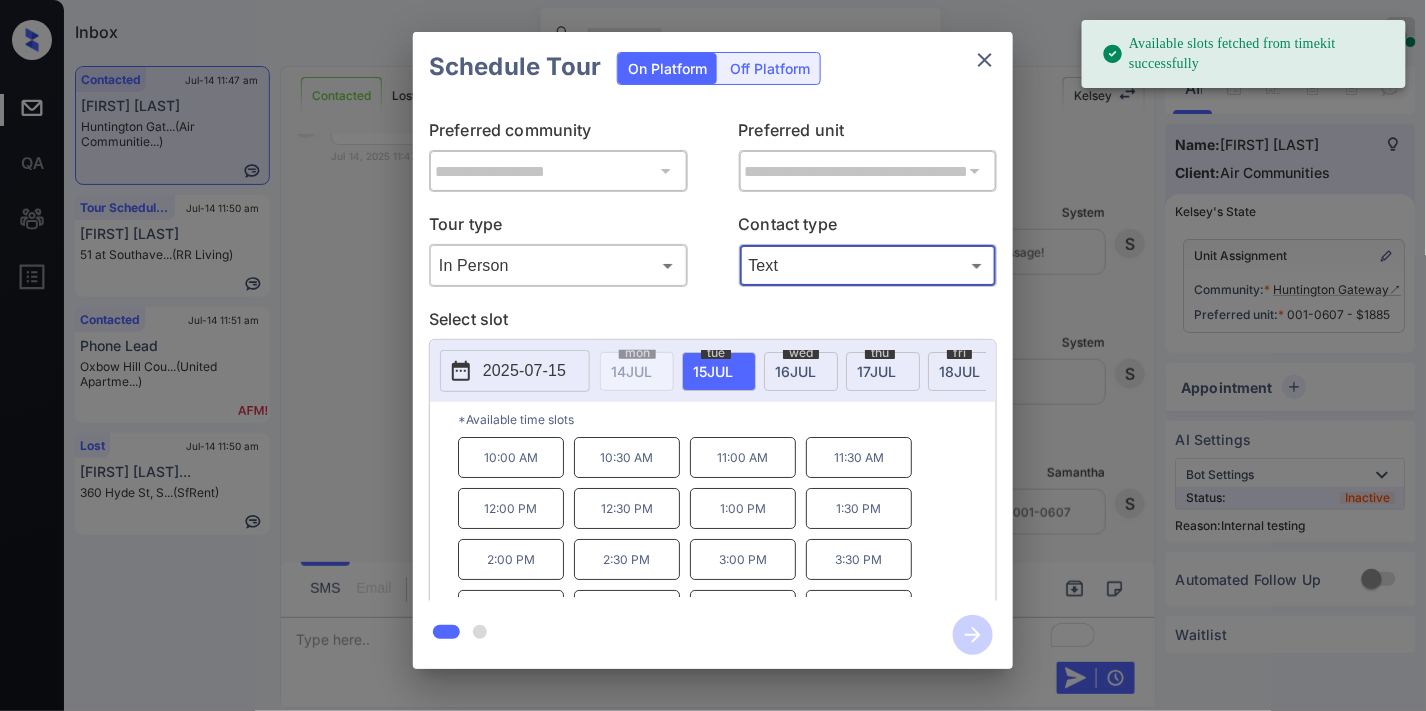 click 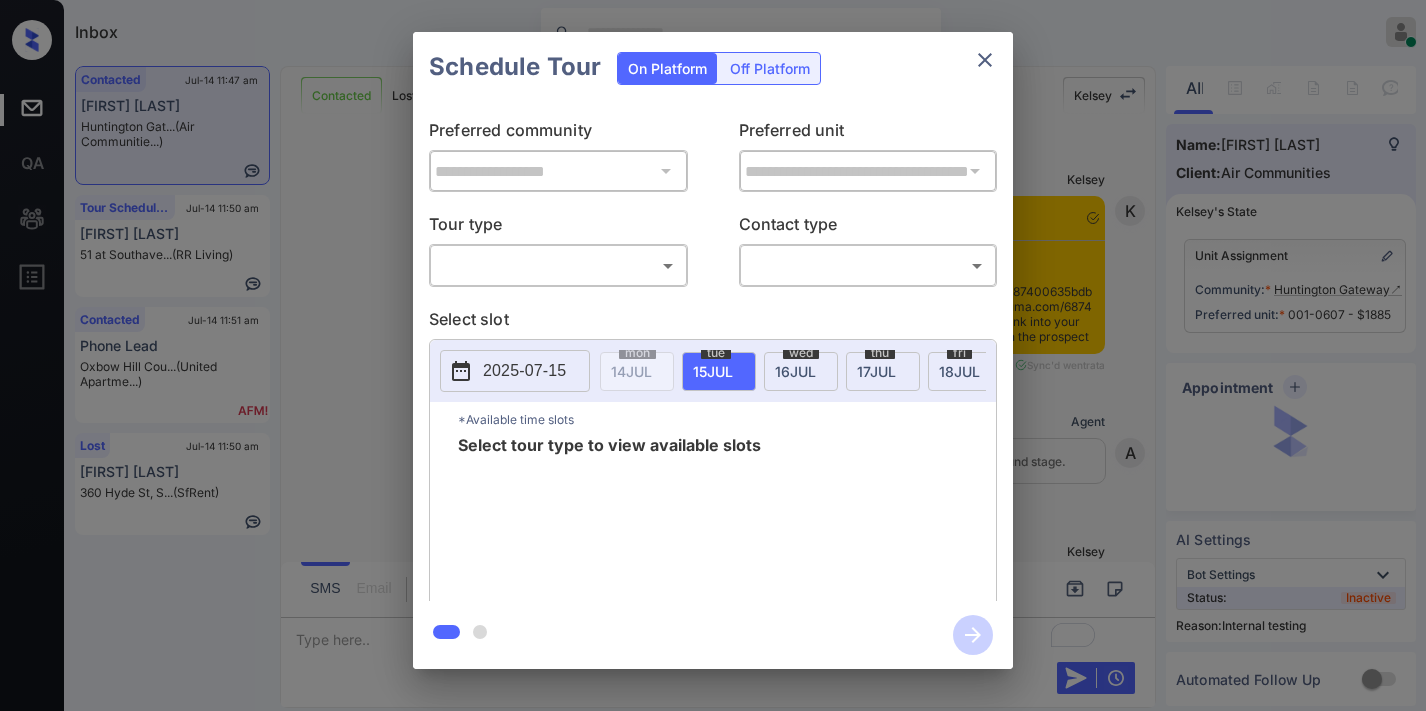 scroll, scrollTop: 0, scrollLeft: 0, axis: both 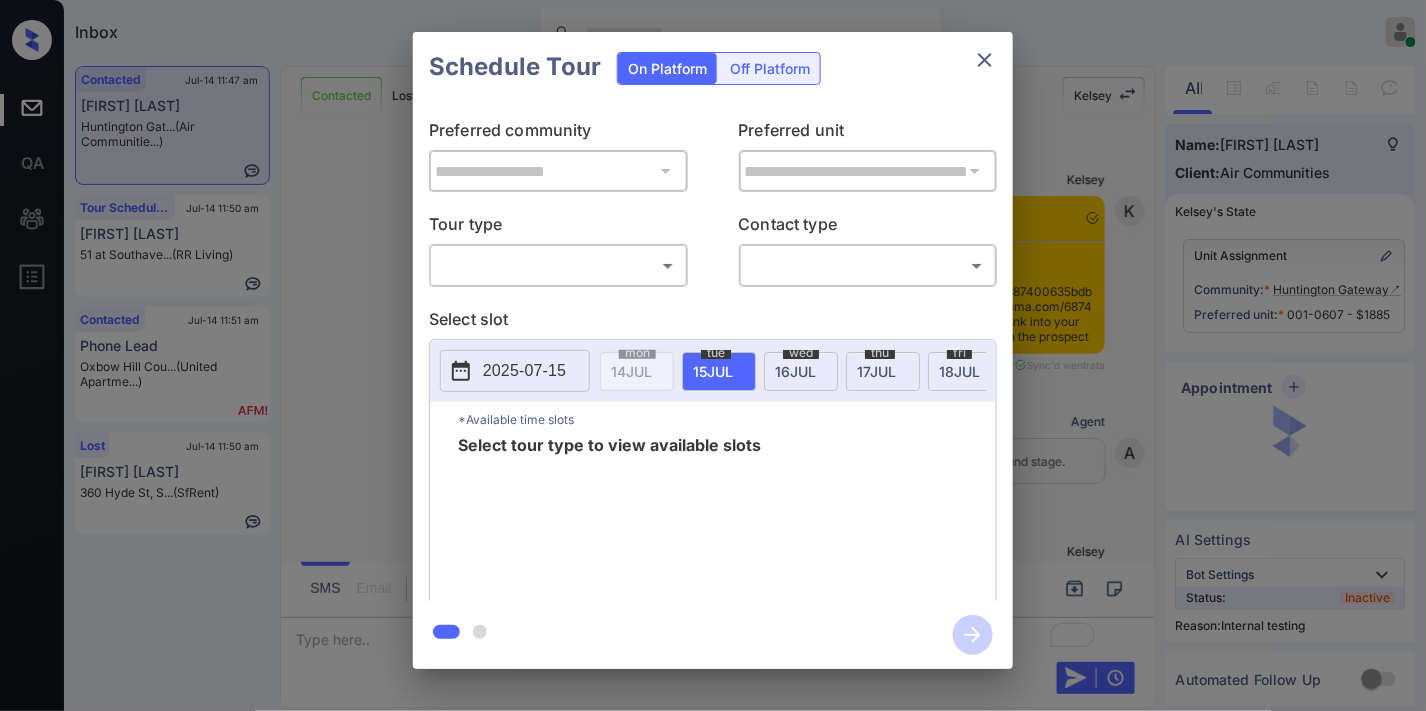 click on "Inbox [LAST] [LAST] Online Set yourself   offline Set yourself   on break Profile Switch to  dark  mode Sign out Contacted Jul-14 11:47 am   [LAST] [LAST] Huntington Gat...  (Air Communitie...) Tour Scheduled Jul-14 11:50 am   [LAST] [LAST] 51 at Southave...  (RR Living) Contacted Jul-14 11:51 am   Phone Lead Oxbow Hill Cou...  (United Apartme...) Lost Jul-14 11:50 am   [FIRST] [LAST]... [NUMBER] [STREET], [CITY]...  (SfRent) Contacted Lost Lead Sentiment: Angry Upon sliding the acknowledgement:  Lead will move to lost stage. * ​ SMS and call option will be set to opt out. AFM will be turned off for the lead. [LAST] New Message [LAST] Notes Note:  - Paste this link into your browser to view [LAST]’s conversation with the prospect Jul 13, 2025 11:52 am  Sync'd w  entrata [LAST] New Message Agent Lead created via emailParser in Inbound stage. Jul 13, 2025 11:52 am A New Message [LAST] [LAST]" at bounding box center [713, 355] 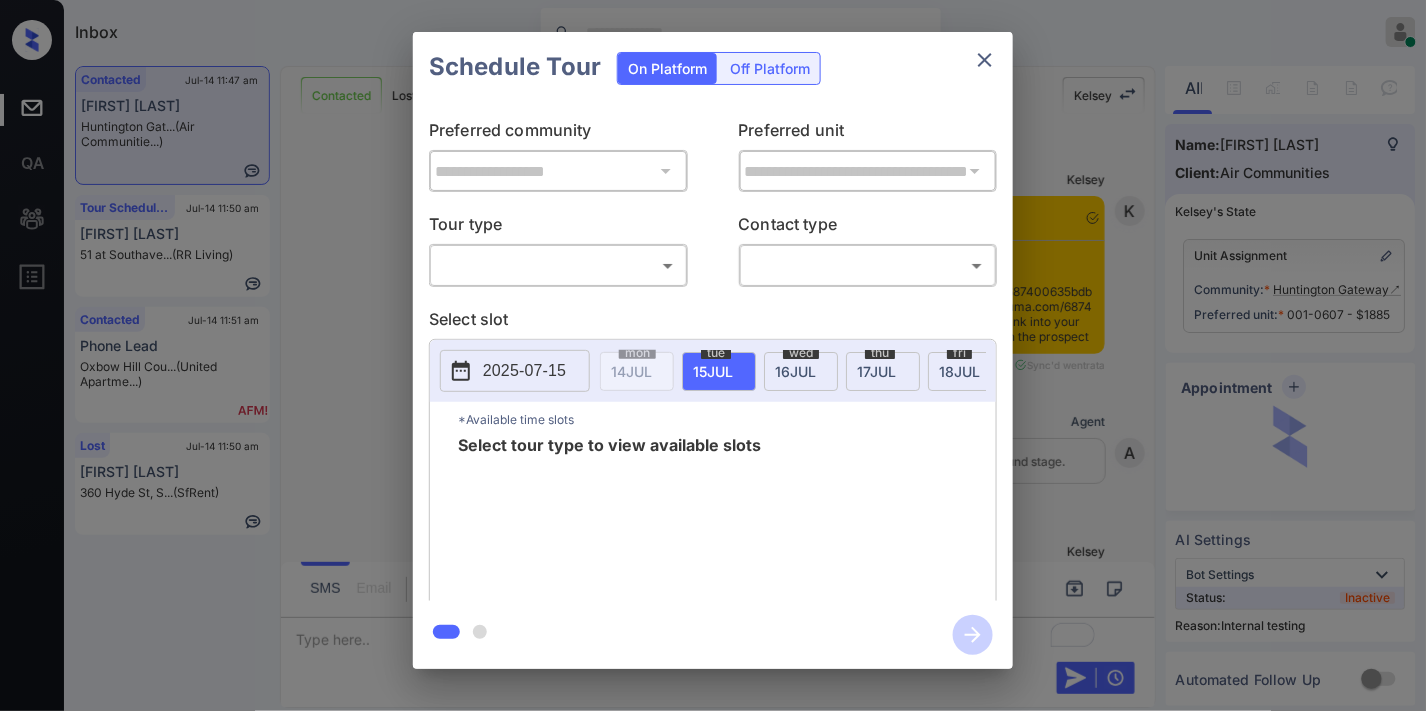 scroll, scrollTop: 2786, scrollLeft: 0, axis: vertical 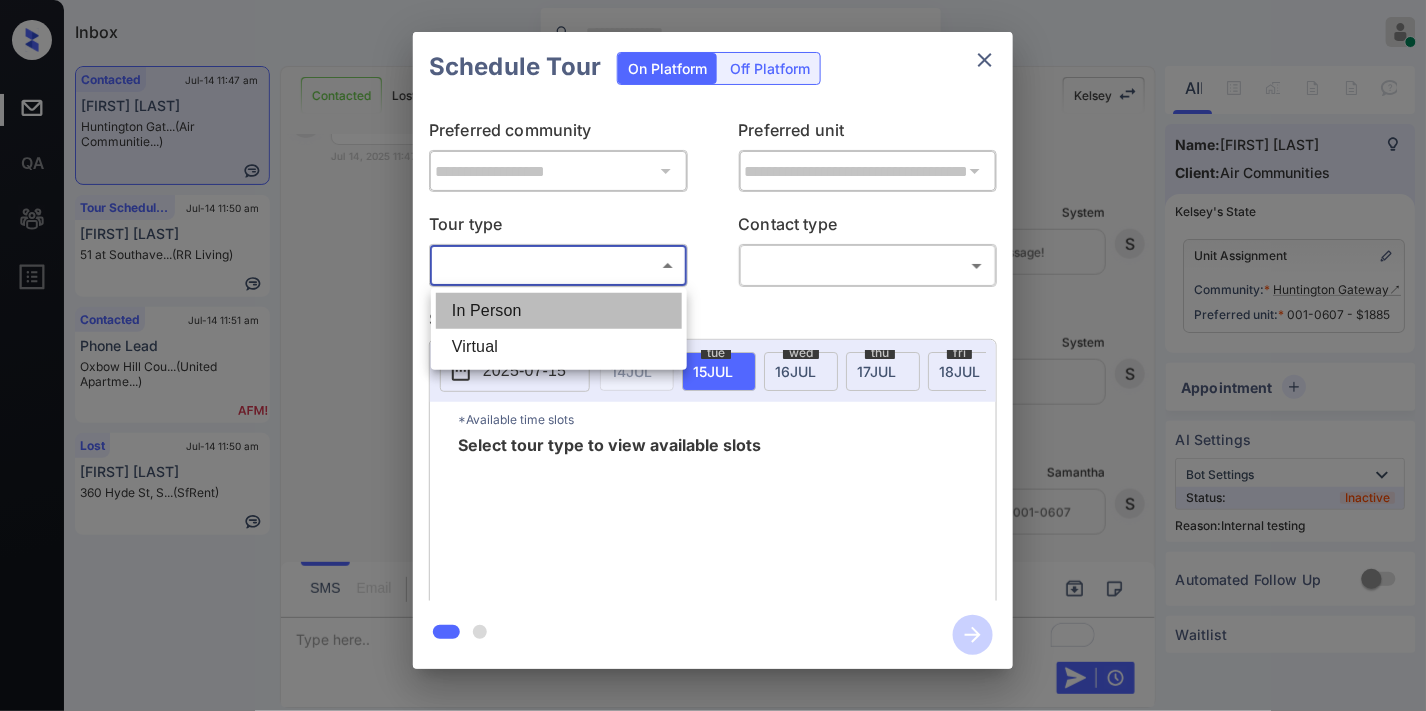 click on "In Person" at bounding box center [559, 311] 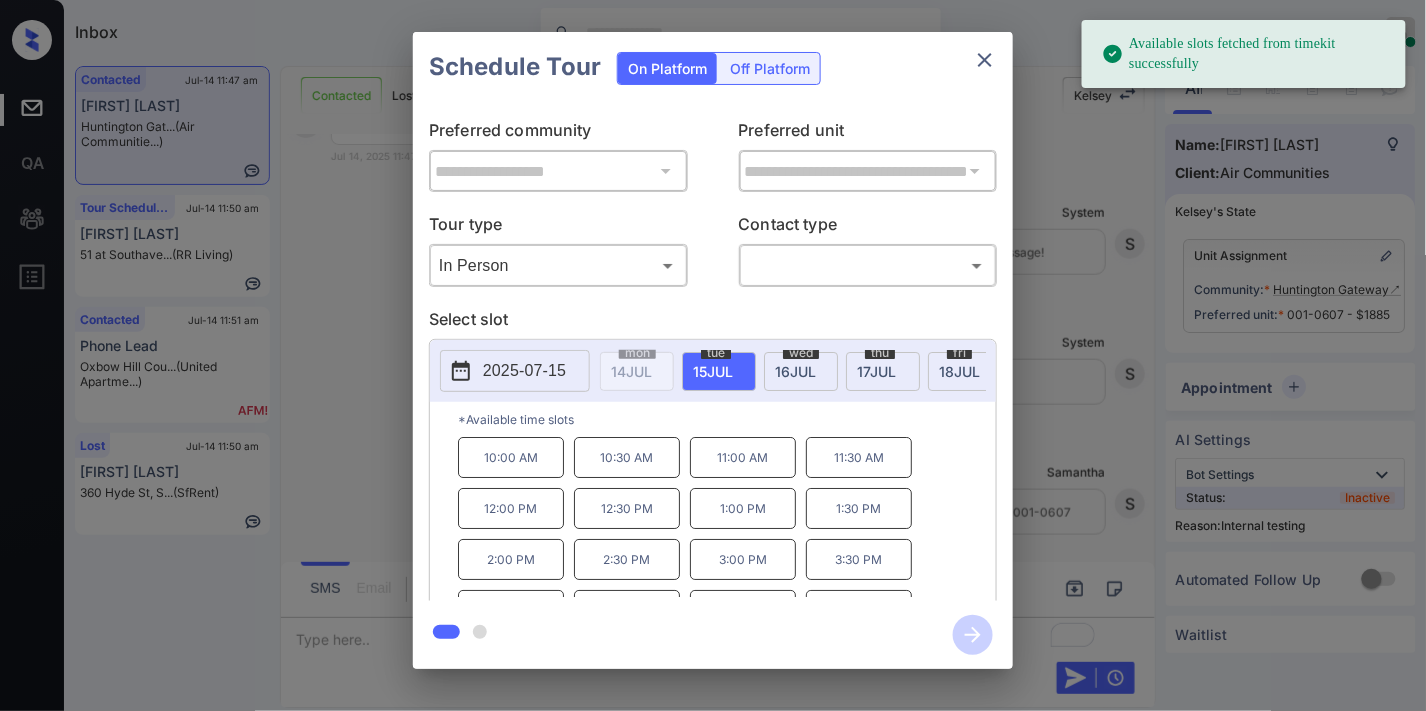 click on "2025-07-15" at bounding box center (524, 371) 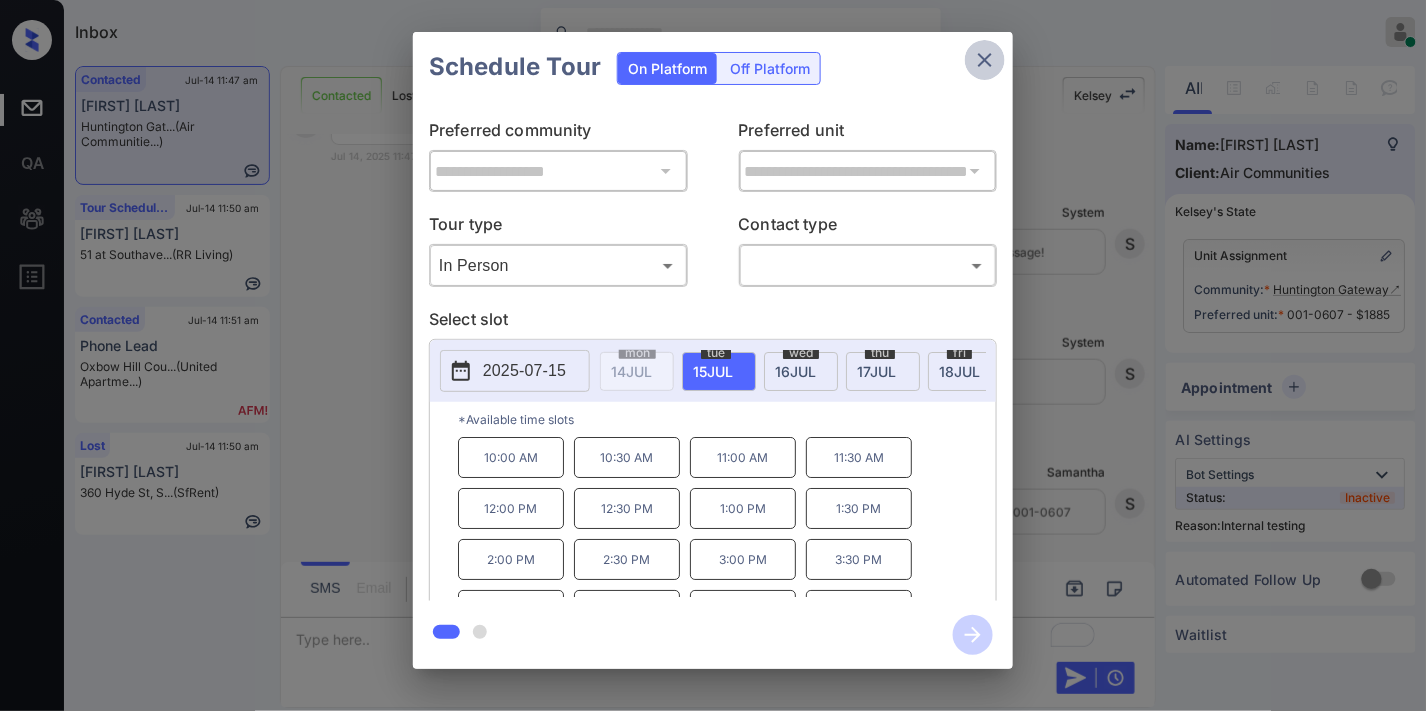 click 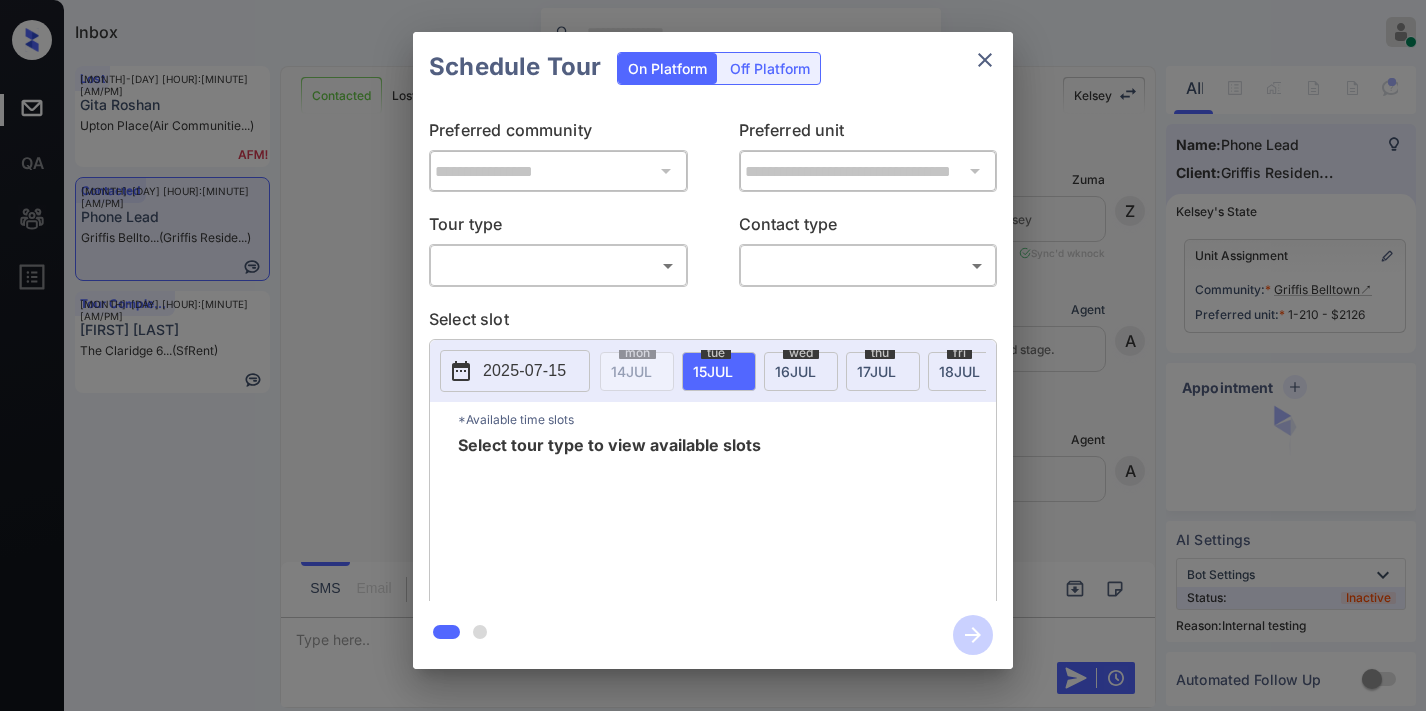 scroll, scrollTop: 0, scrollLeft: 0, axis: both 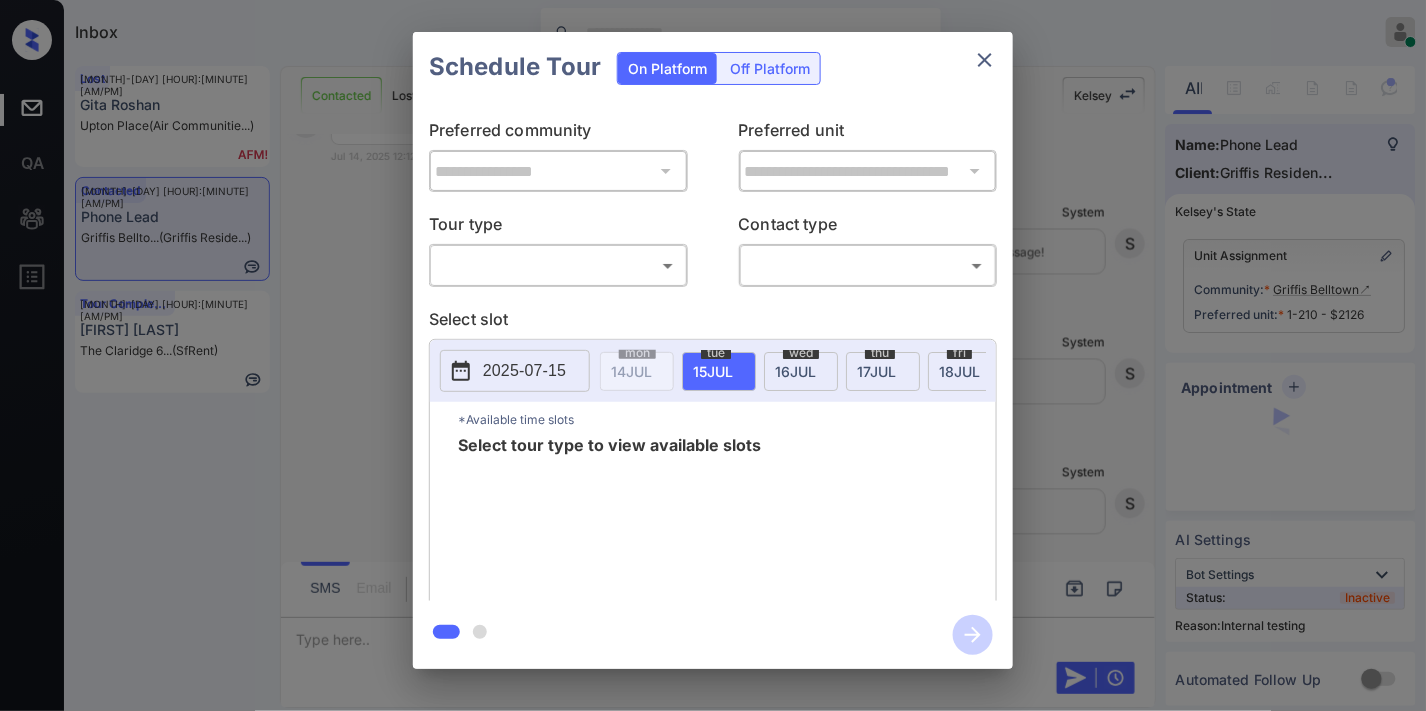 click on "​ ​" at bounding box center [558, 265] 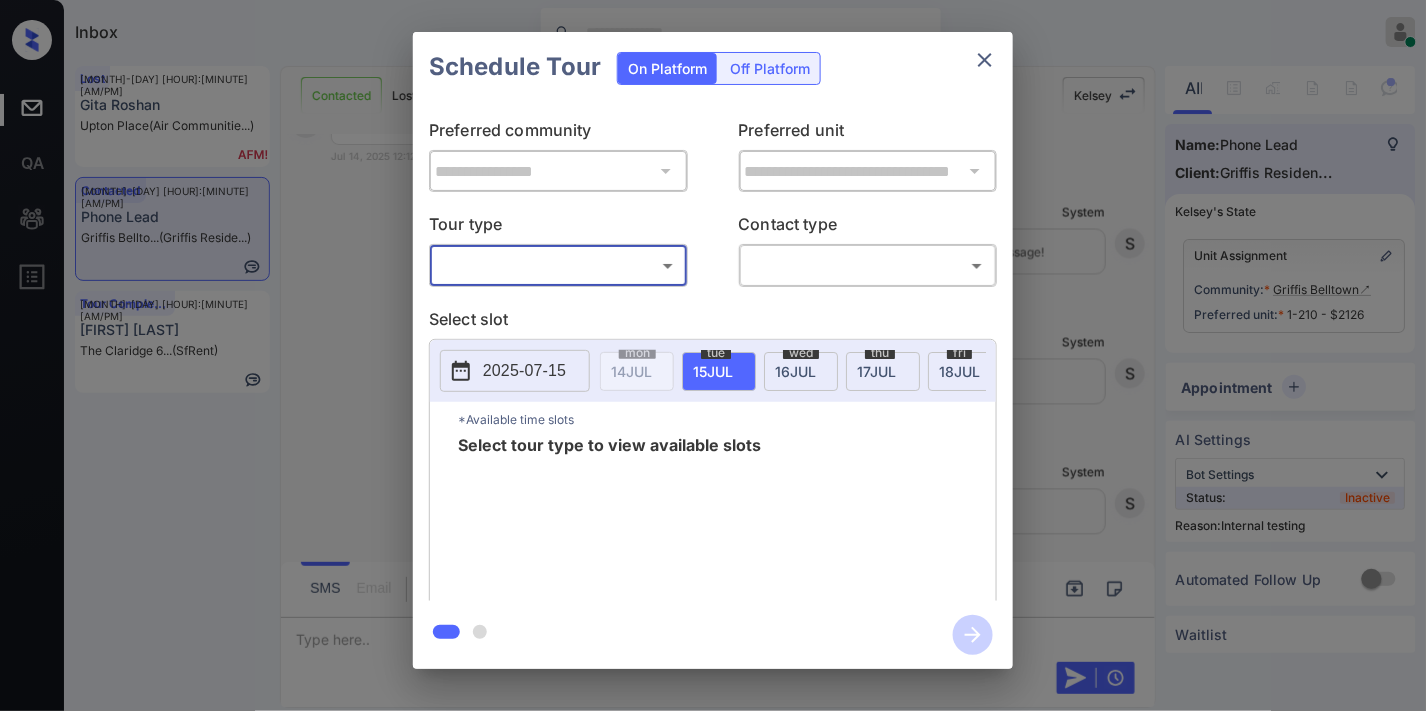 click on "Inbox [PERSON] Online Set yourself   offline Set yourself   on break Profile Switch to  dark  mode Sign out Lost [MONTH]-[DAY] [HOUR]:[MINUTE] [AM/PM]   Gita Roshan Upton Place  (Air Communitie...) Contacted [MONTH]-[DAY] [HOUR]:[MINUTE] [AM/PM]   Phone Lead Griffis Bellto...  (Griffis Reside...) Tour Completed [MONTH]-[DAY] [HOUR]:[MINUTE] [AM/PM]   [PERSON] The Claridge 6...  (SfRent) Contacted Lost Lead Sentiment: Angry Upon sliding the acknowledgement:  Lead will move to lost stage. * ​ SMS and call option will be set to opt out. AFM will be turned off for the lead. [PERSON] New Message Zuma Lead transferred to leasing agent: [PERSON] [MONTH] [DAY], [YEAR] [HOUR]:[MINUTE] [AM/PM]  Sync'd w  knock [PERSON] New Message Agent Lead created via callToText in Inbound stage. [MONTH] [DAY], [YEAR] [HOUR]:[MINUTE] [AM/PM] [PERSON] New Message Agent AFM Request sent to [PERSON]. [MONTH] [DAY], [YEAR] [HOUR]:[MINUTE] [AM/PM] [PERSON] New Message [PERSON] [MONTH] [DAY], [YEAR] [HOUR]:[MINUTE] [AM/PM]   | TemplateAFMSms  Sync'd w  knock [PERSON] New Message [PERSON] Lead archived by [PERSON]! [MONTH] [DAY], [YEAR] [HOUR]:[MINUTE] [AM/PM] [PERSON] New Message Phone Lead Hello, I'm looking for a 1 bedroom for [DATE]. [MONTH] [DAY], [YEAR] [HOUR]:[MINUTE] [AM/PM]   P" at bounding box center [713, 355] 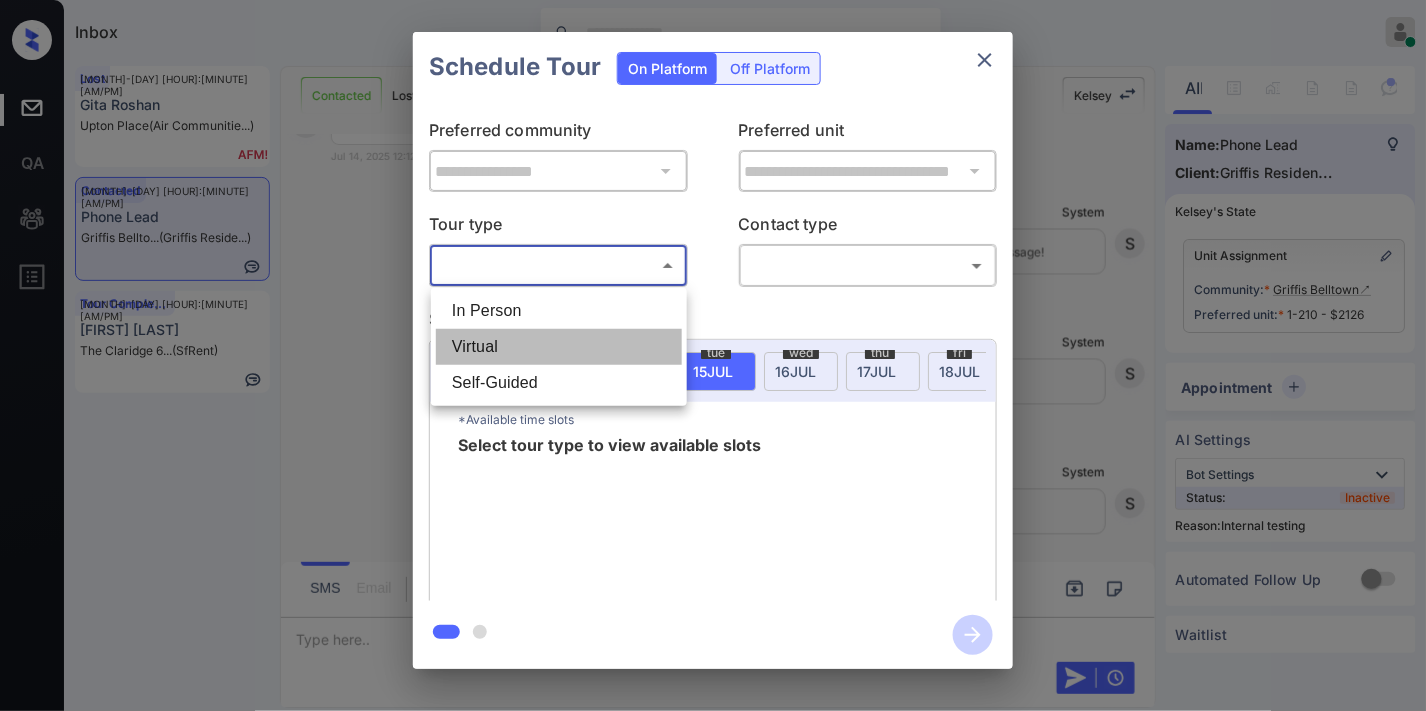 click on "Virtual" at bounding box center [559, 347] 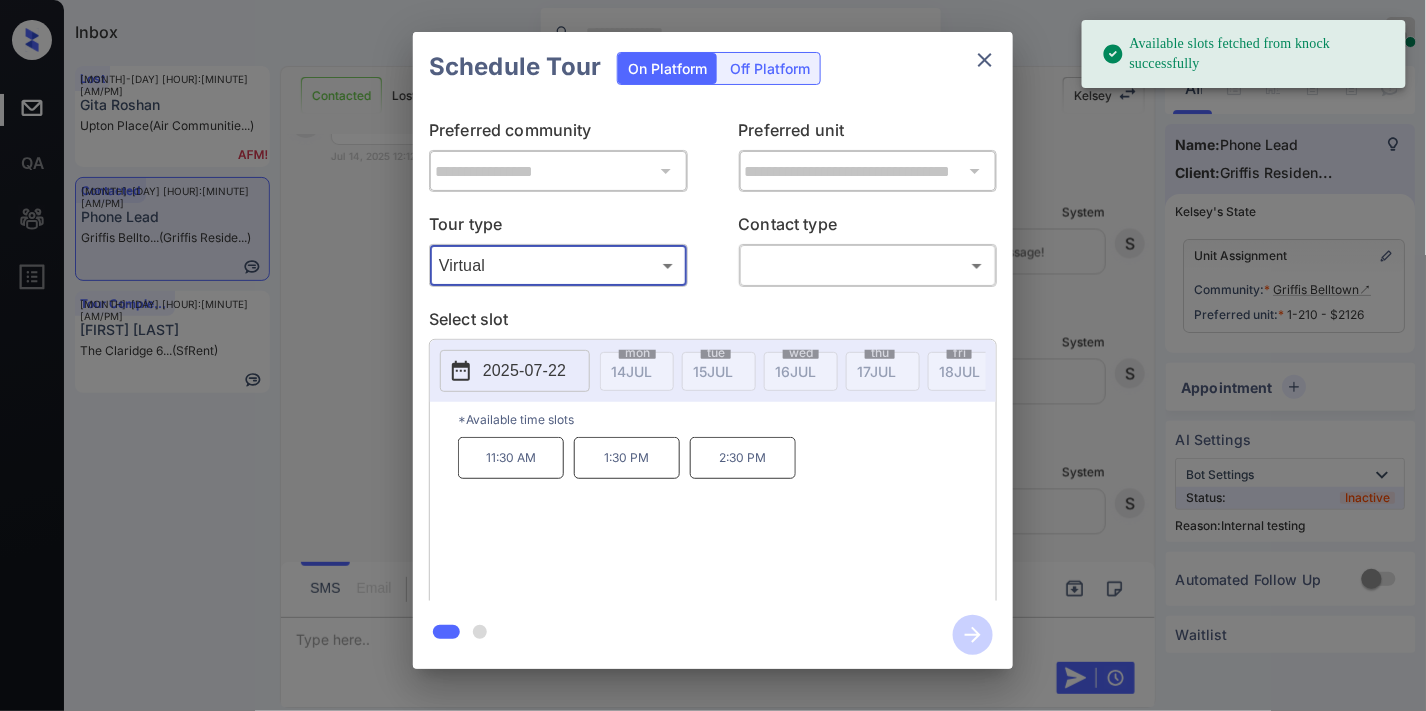click on "2025-07-22" at bounding box center [524, 371] 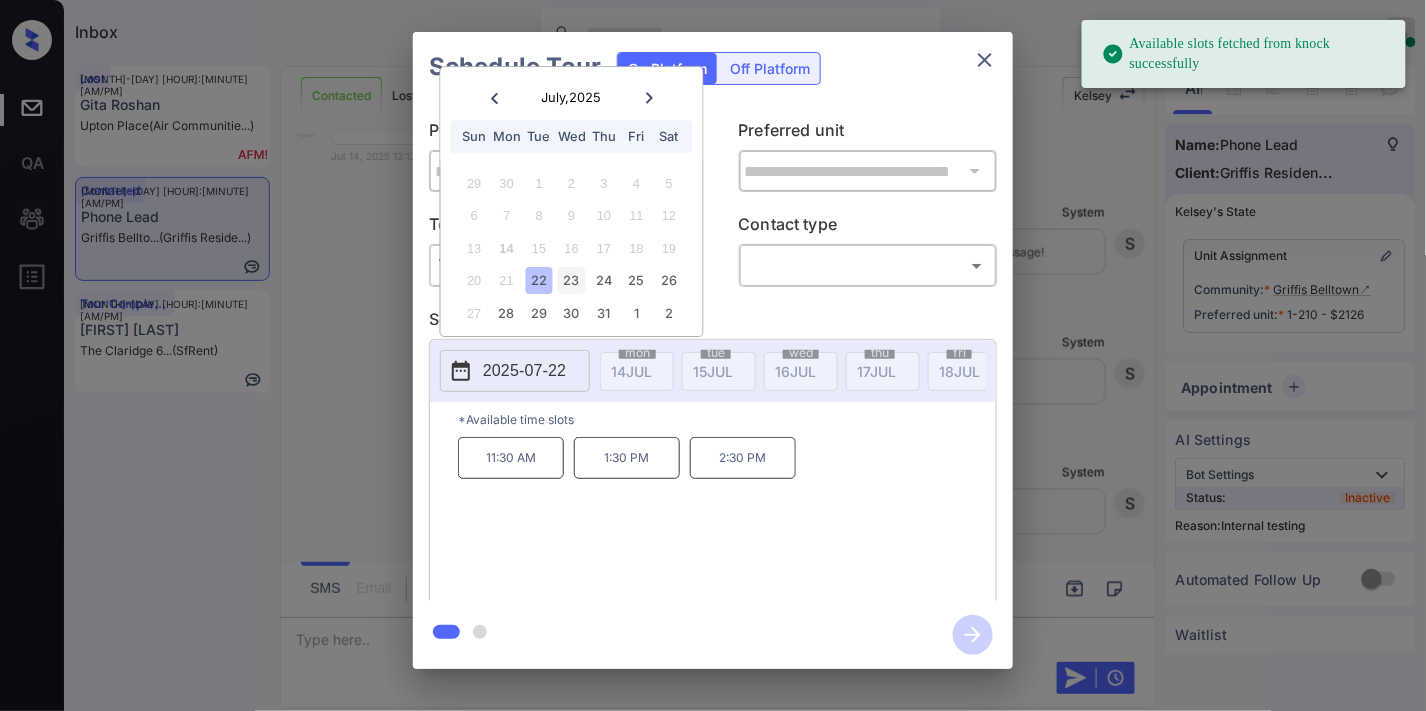 click on "23" at bounding box center [571, 281] 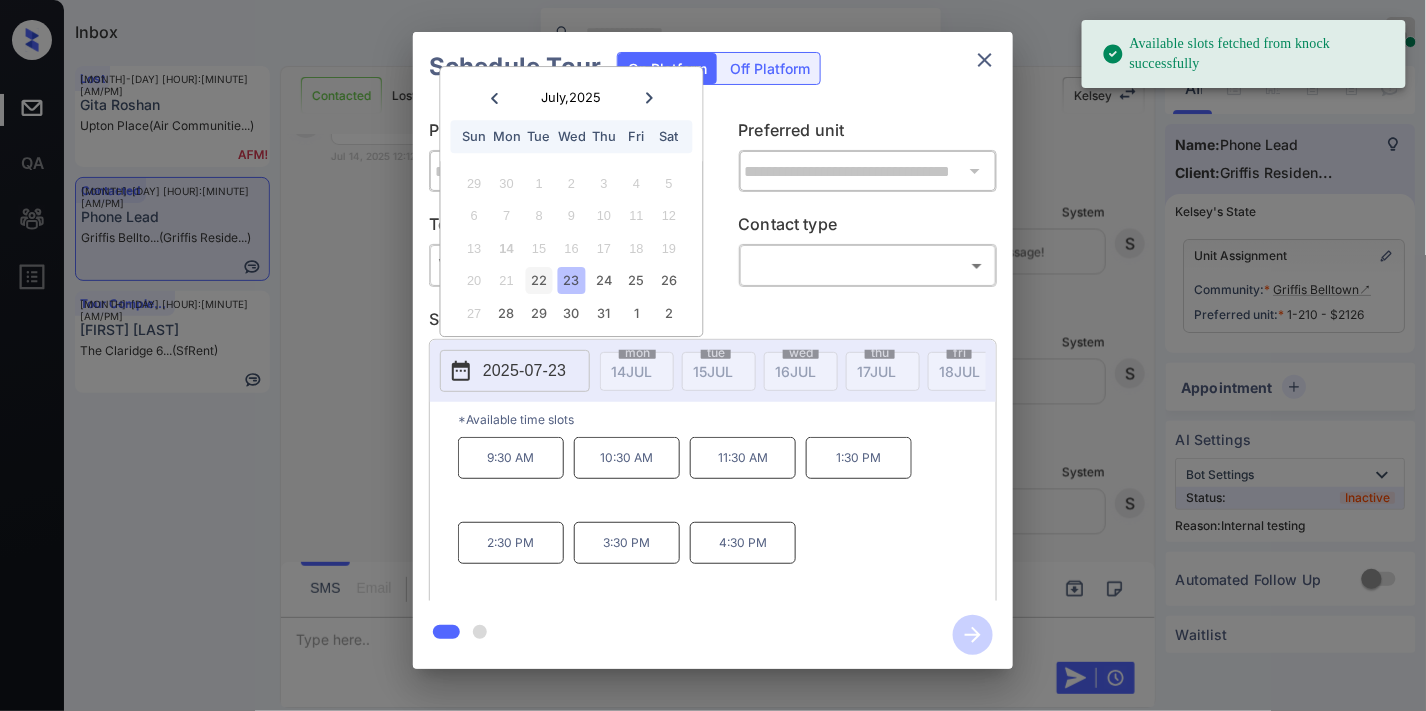 click on "22" at bounding box center [539, 281] 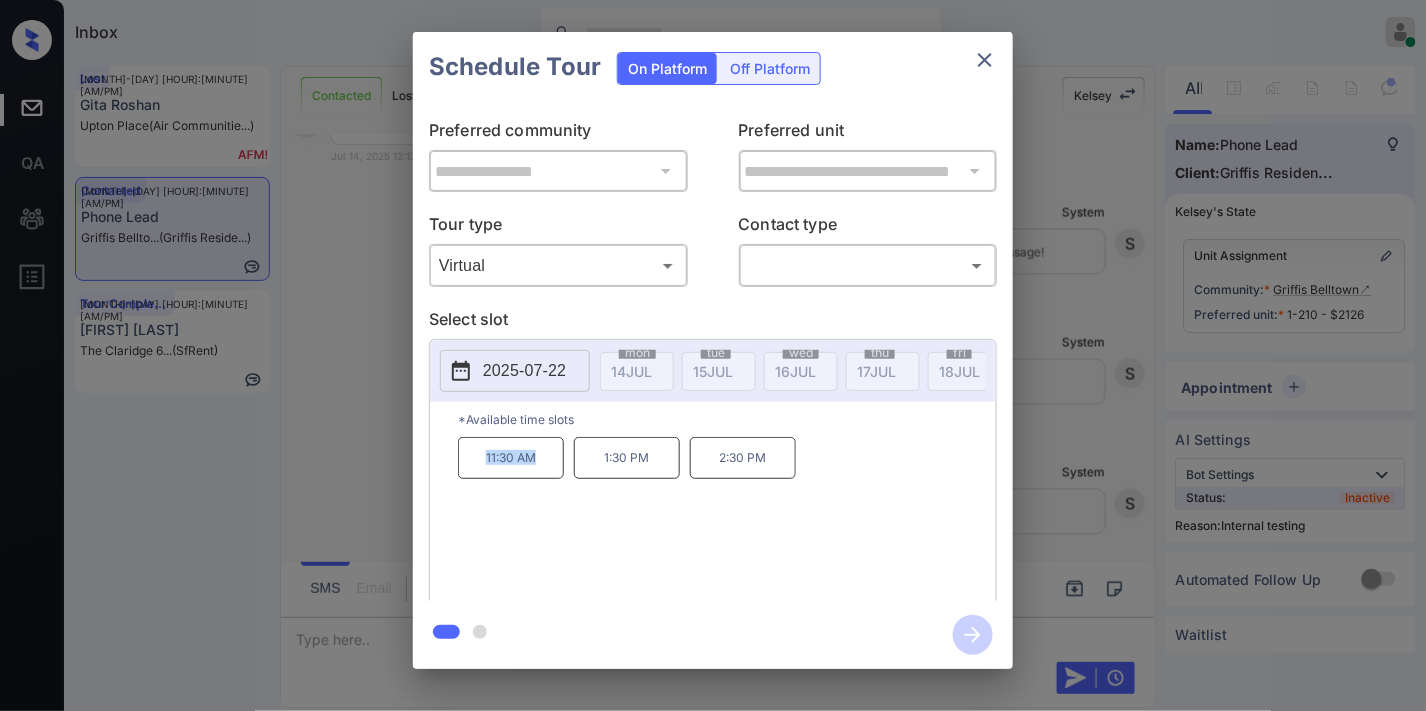 drag, startPoint x: 550, startPoint y: 470, endPoint x: 473, endPoint y: 466, distance: 77.10383 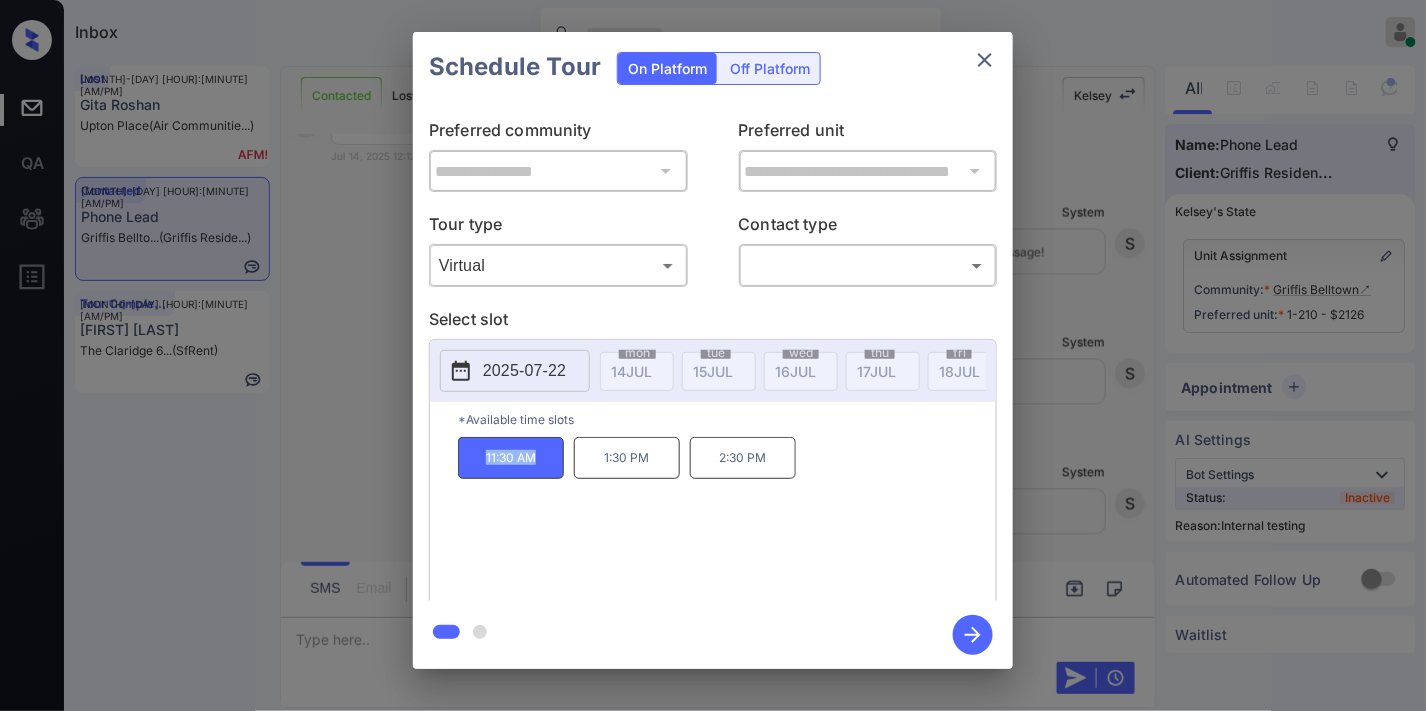copy on "11:30 AM" 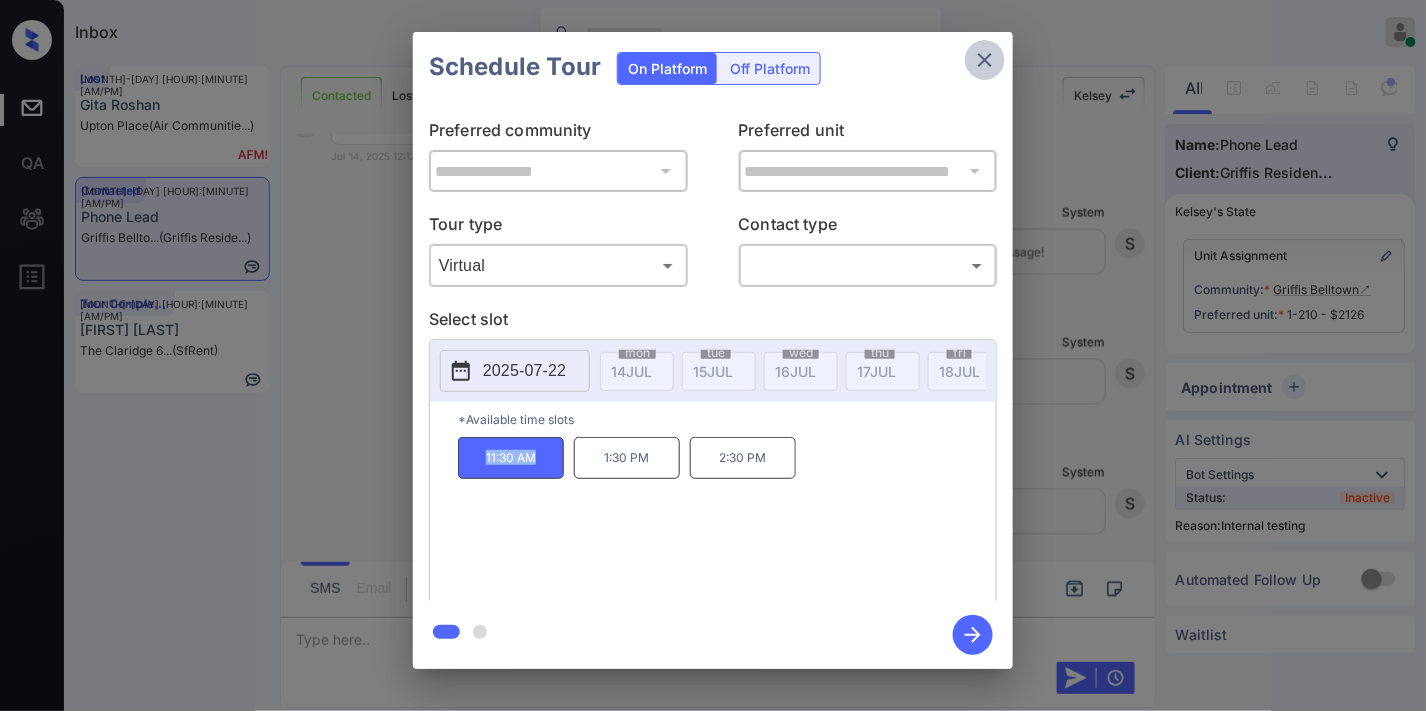 click 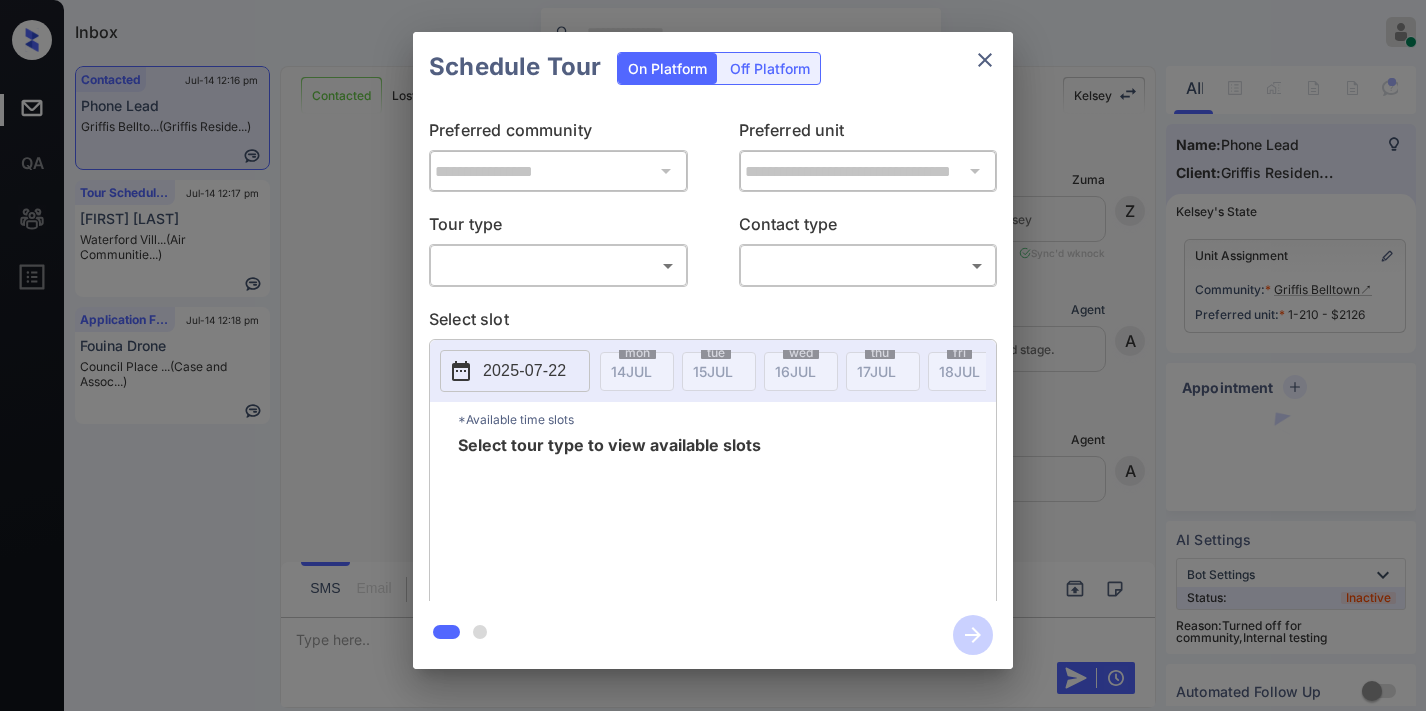 click on "Inbox [FIRST] [LAST] Online Set yourself   offline Set yourself   on break Profile Switch to  dark  mode Sign out Contacted Jul-14 12:16 pm   Phone Lead [LAST] [LAST]to...  ([LAST] Reside...) Tour Scheduled Jul-14 12:17 pm   [FIRST] [LAST] [CITY] Vill...  (Air Communitie...) Application Filed Jul-14 12:18 pm   [FIRST] [LAST] [CITY] Place ...  (Case and Assoc...) Contacted Lost Lead Sentiment: Angry Upon sliding the acknowledgement:  Lead will move to lost stage. * ​ SMS and call option will be set to opt out. AFM will be turned off for the lead. [FIRST] New Message [LAST] Lead transferred to leasing agent: [FIRST] Jul 14, 2025 11:59 am  Sync'd w  knock [LAST] New Message Agent Lead created via callToText in Inbound stage. Jul 14, 2025 11:59 am A New Message Agent AFM Request sent to [FIRST]. Jul 14, 2025 11:59 am A New Message [FIRST] Jul 14, 2025 11:59 am   | TemplateAFMSms  Sync'd w  knock [FIRST] New Message [FIRST] Lead archived by [FIRST]! Jul 14, 2025 11:59 am [FIRST] New Message Phone Lead Jul 14, 2025 12:01 pm   knock [FIRST]" at bounding box center [713, 355] 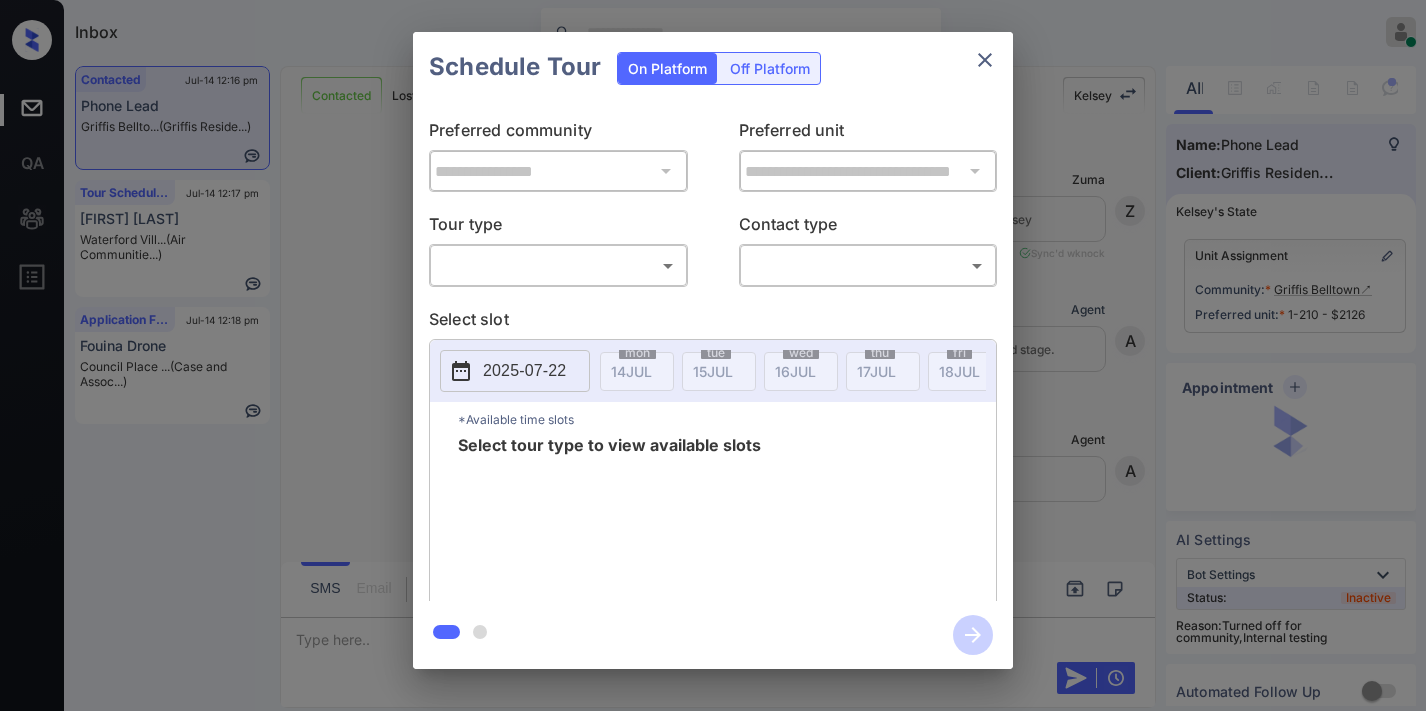 scroll, scrollTop: 0, scrollLeft: 0, axis: both 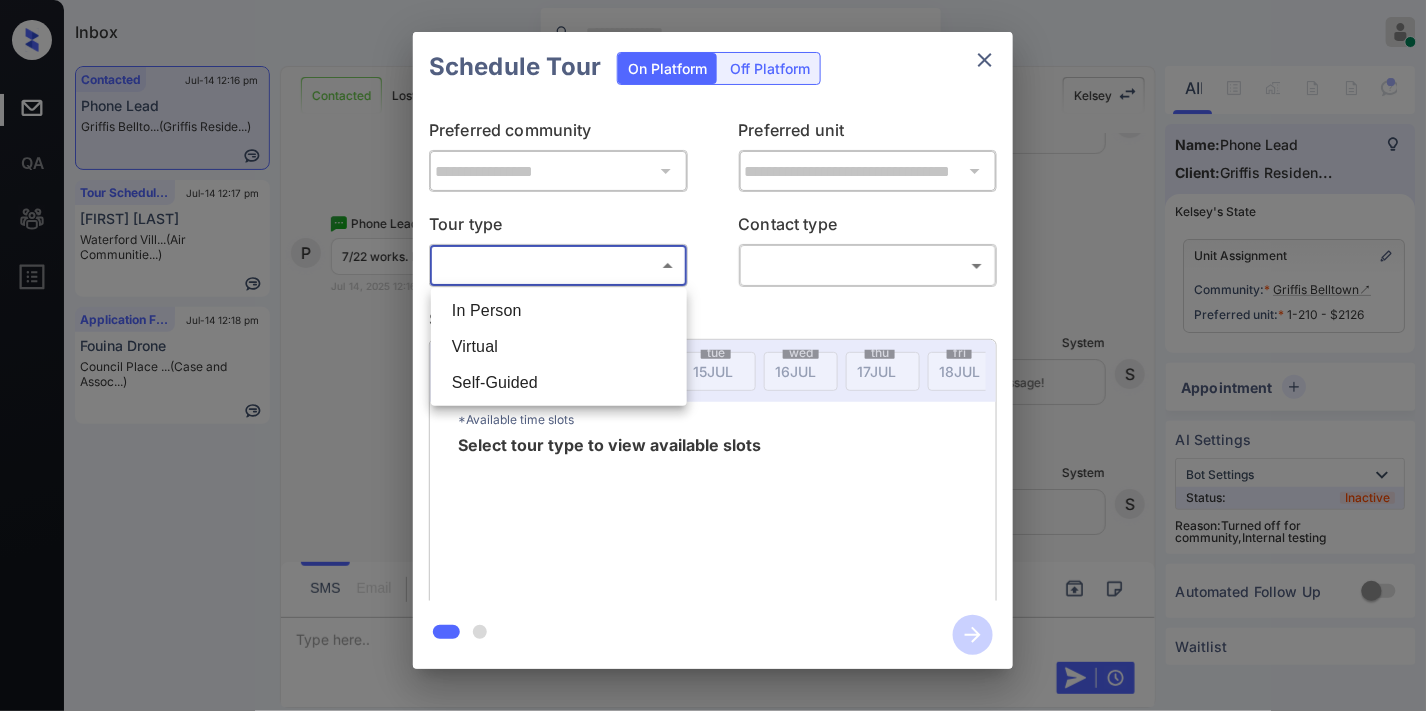 click on "In Person" at bounding box center (559, 311) 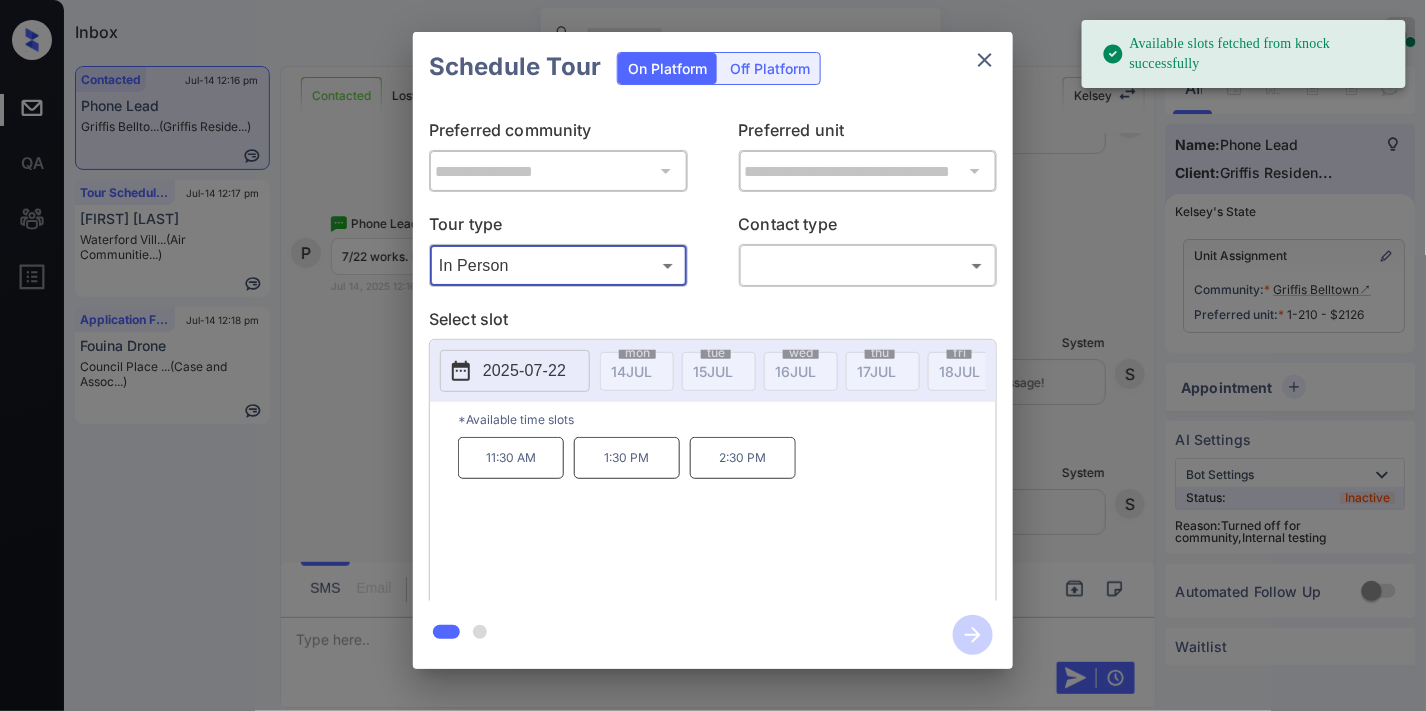 click on "2025-07-22" at bounding box center (524, 371) 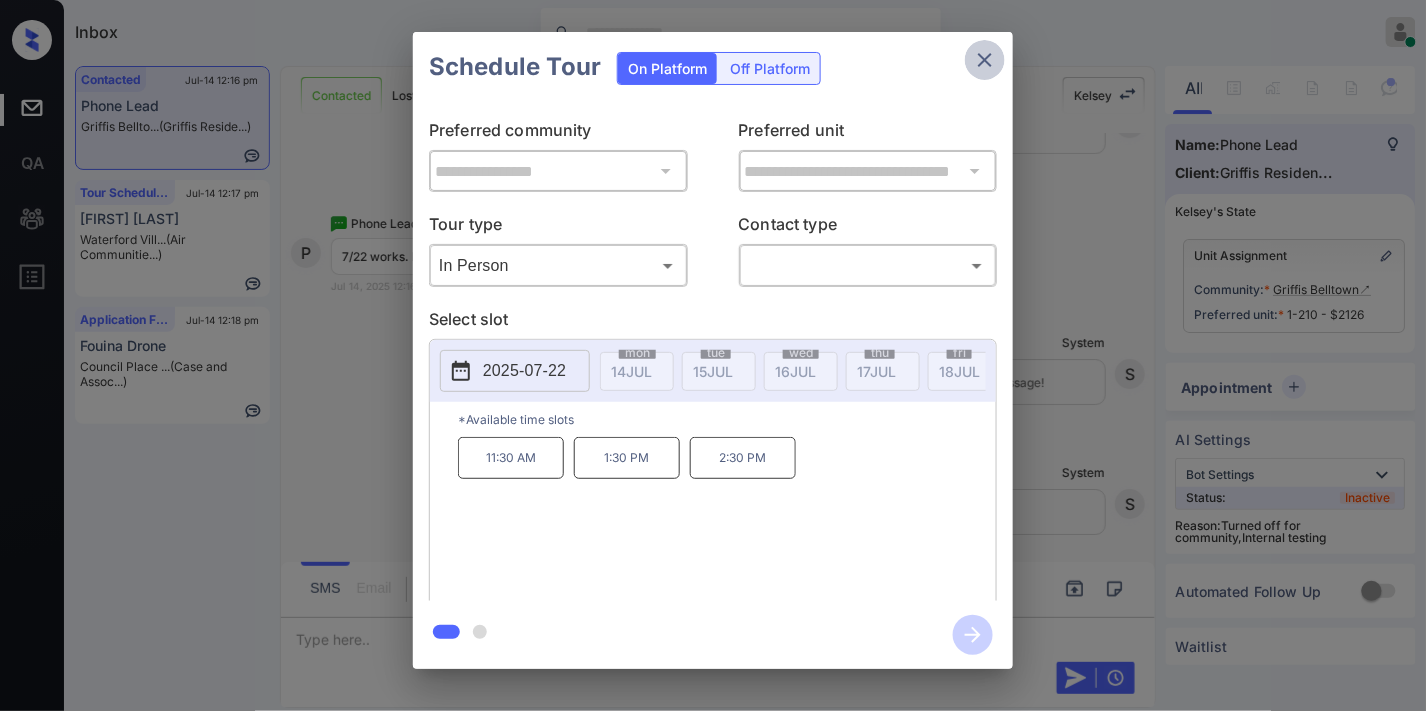 click 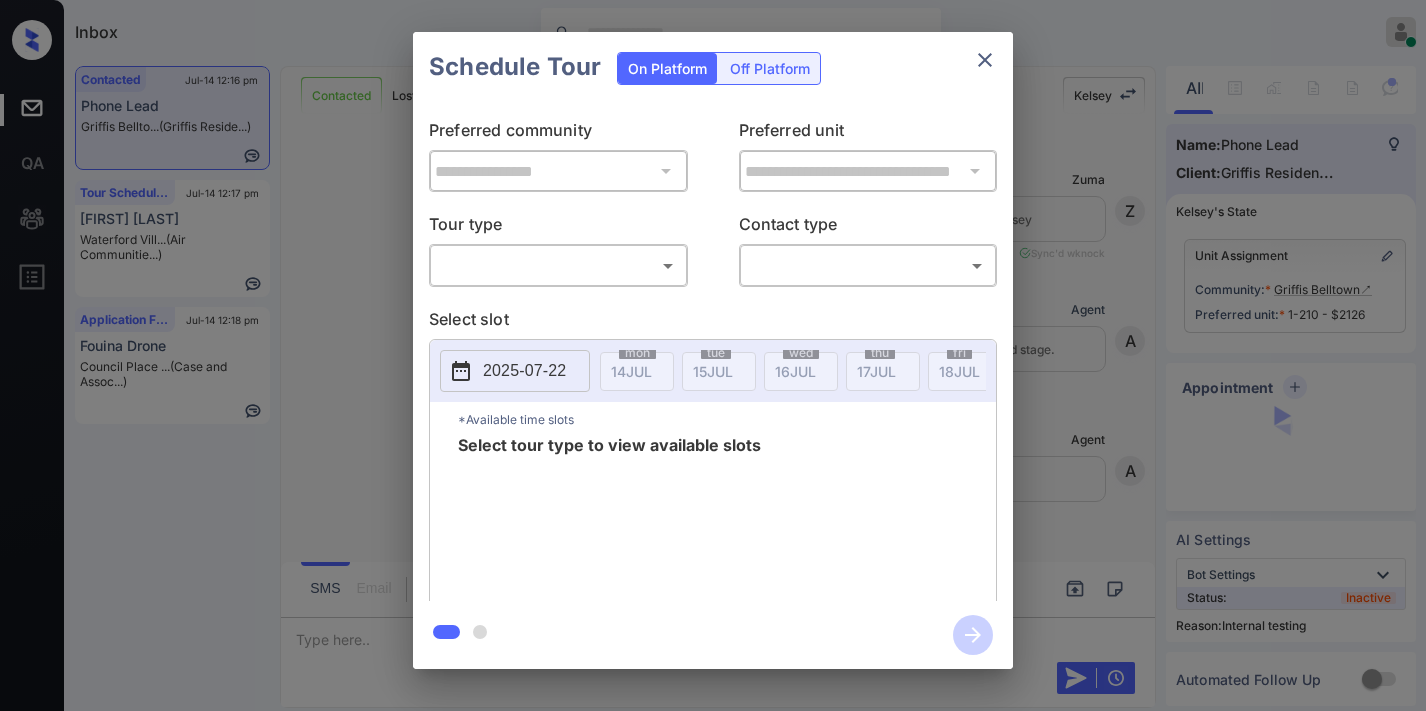 click on "Inbox [FIRST] [LAST] Online Set yourself   offline Set yourself   on break Profile Switch to  dark  mode Sign out Contacted Jul-14 12:16 pm   Phone Lead [LAST] [LAST]to...  ([LAST] Reside...) Tour Scheduled Jul-14 12:17 pm   [FIRST] [LAST] [CITY] Vill...  (Air Communitie...) Application Filed Jul-14 12:18 pm   [FIRST] [LAST] [CITY] Place ...  (Case and Assoc...) Contacted Lost Lead Sentiment: Angry Upon sliding the acknowledgement:  Lead will move to lost stage. * ​ SMS and call option will be set to opt out. AFM will be turned off for the lead. [FIRST] New Message [LAST] Lead transferred to leasing agent: [FIRST] Jul 14, 2025 11:59 am  Sync'd w  knock [LAST] New Message Agent Lead created via callToText in Inbound stage. Jul 14, 2025 11:59 am A New Message Agent AFM Request sent to [FIRST]. Jul 14, 2025 11:59 am A New Message [FIRST] Jul 14, 2025 11:59 am   | TemplateAFMSms  Sync'd w  knock [FIRST] New Message [FIRST] Lead archived by [FIRST]! Jul 14, 2025 11:59 am [FIRST] New Message Phone Lead Jul 14, 2025 12:01 pm   knock [FIRST]" at bounding box center [713, 355] 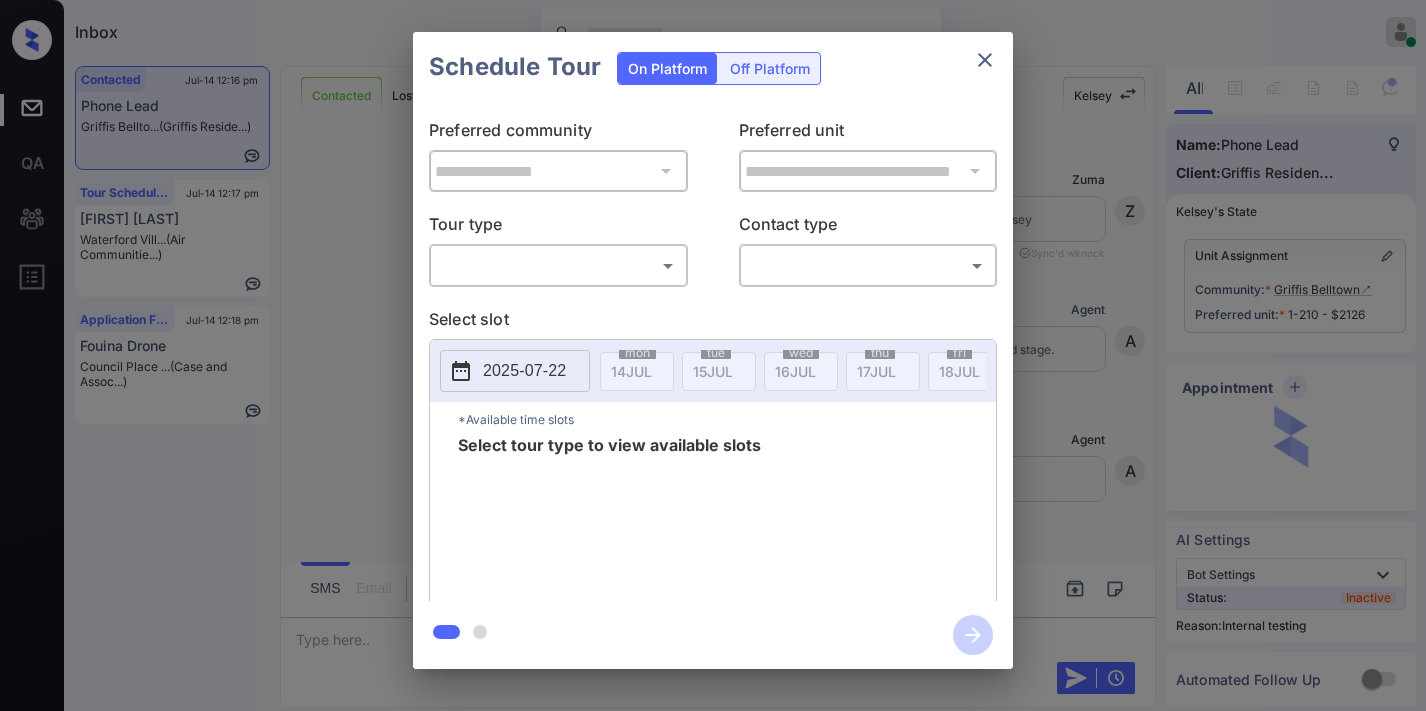 scroll, scrollTop: 0, scrollLeft: 0, axis: both 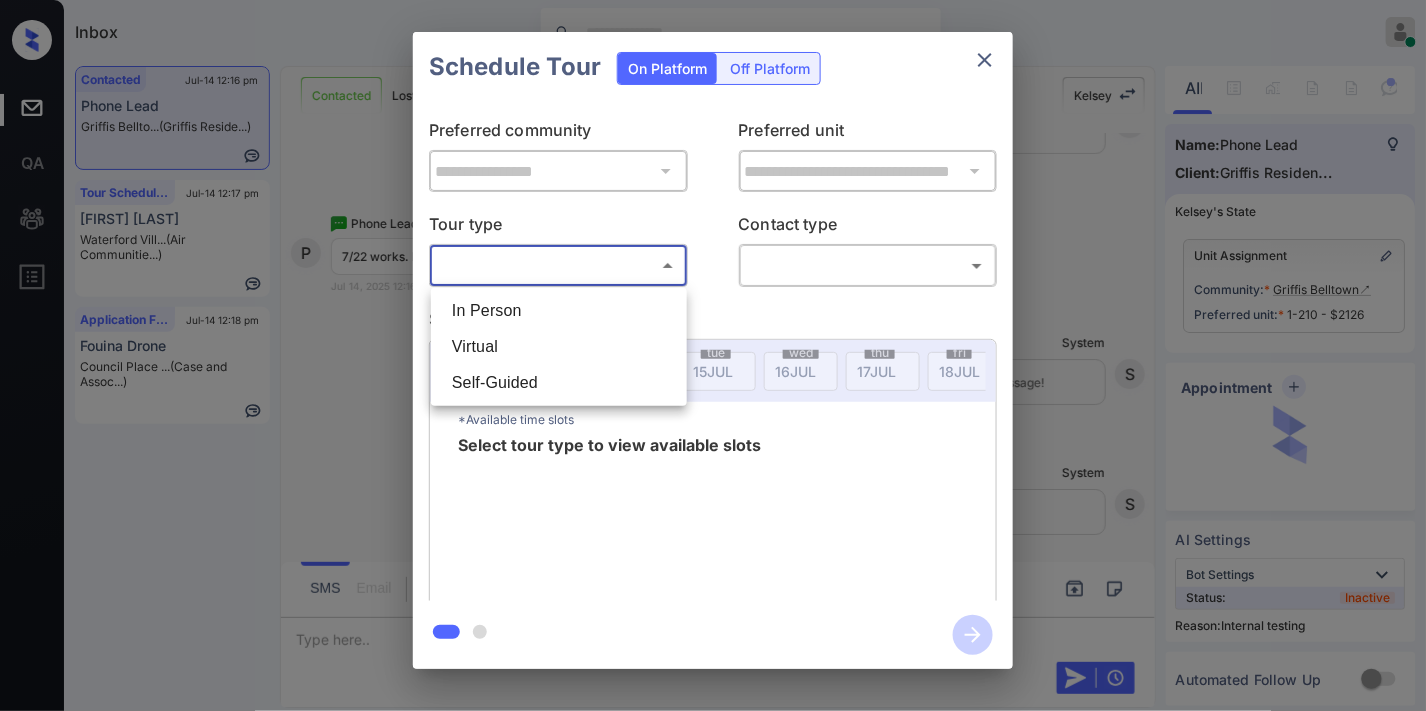 click at bounding box center (713, 355) 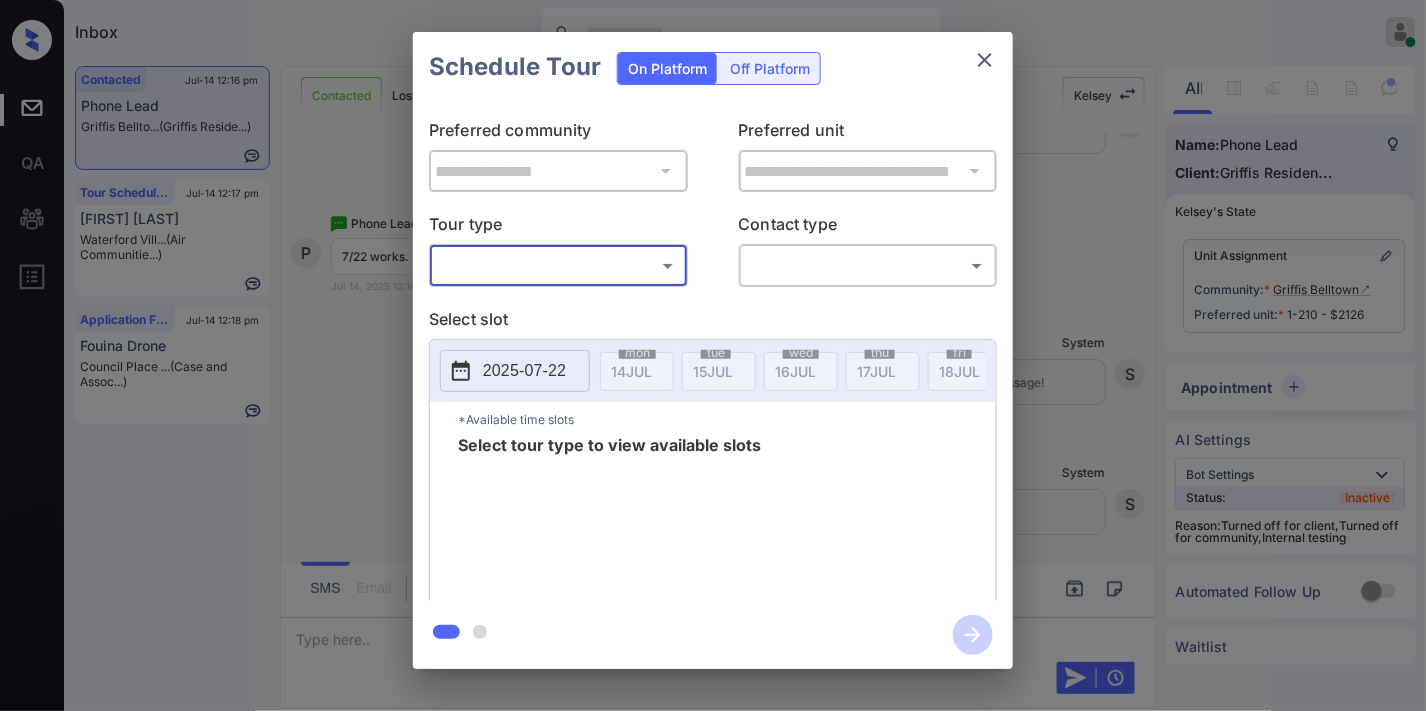 click on "Inbox [FIRST] [LAST] Online Set yourself   offline Set yourself   on break Profile Switch to  dark  mode Sign out Contacted Jul-14 12:16 pm   Phone Lead [LAST] [LAST]to...  ([LAST] Reside...) Tour Scheduled Jul-14 12:17 pm   [FIRST] [LAST] [CITY] Vill...  (Air Communitie...) Application Filed Jul-14 12:18 pm   [FIRST] [LAST] [CITY] Place ...  (Case and Assoc...) Contacted Lost Lead Sentiment: Angry Upon sliding the acknowledgement:  Lead will move to lost stage. * ​ SMS and call option will be set to opt out. AFM will be turned off for the lead. [FIRST] New Message [LAST] Lead transferred to leasing agent: [FIRST] Jul 14, 2025 11:59 am  Sync'd w  knock [LAST] New Message Agent Lead created via callToText in Inbound stage. Jul 14, 2025 11:59 am A New Message Agent AFM Request sent to [FIRST]. Jul 14, 2025 11:59 am A New Message [FIRST] Jul 14, 2025 11:59 am   | TemplateAFMSms  Sync'd w  knock [FIRST] New Message [FIRST] Lead archived by [FIRST]! Jul 14, 2025 11:59 am [FIRST] New Message Phone Lead Jul 14, 2025 12:01 pm   knock [FIRST]" at bounding box center (713, 355) 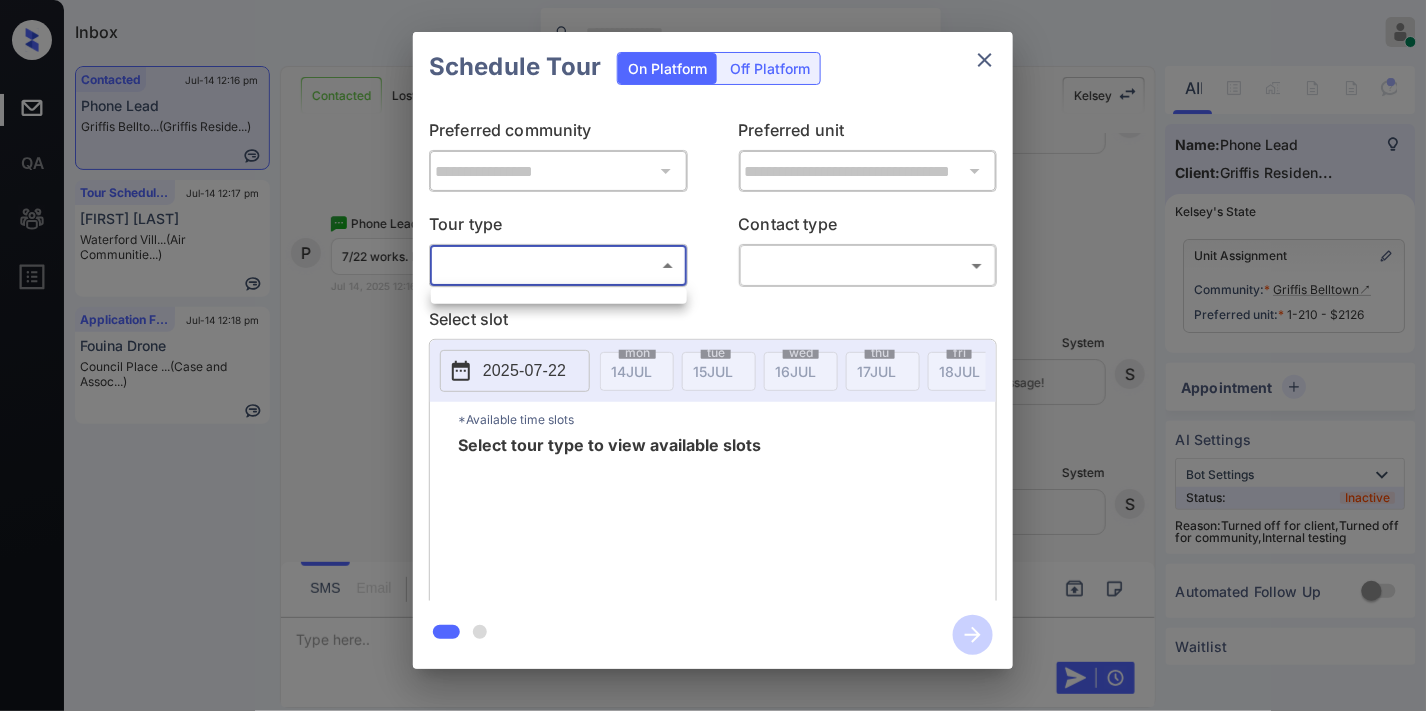 click at bounding box center [713, 355] 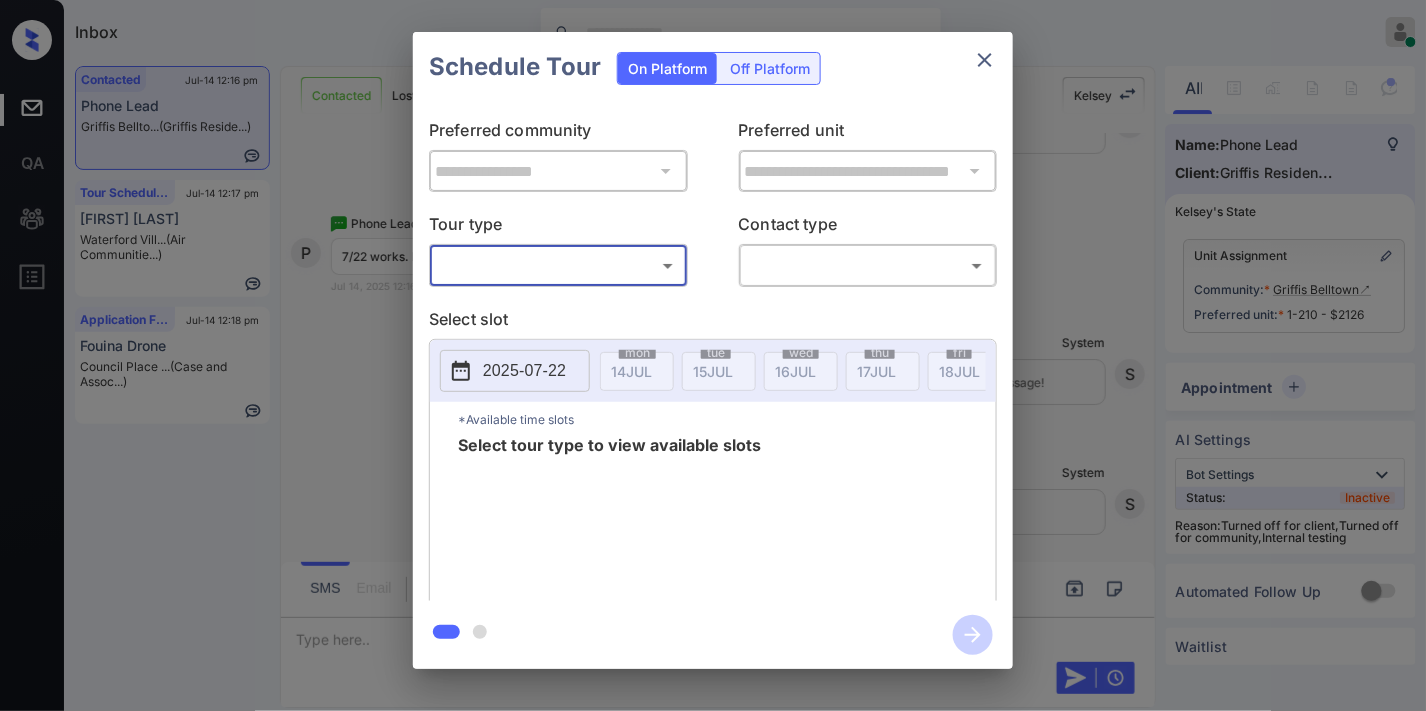 click on "**********" at bounding box center (713, 350) 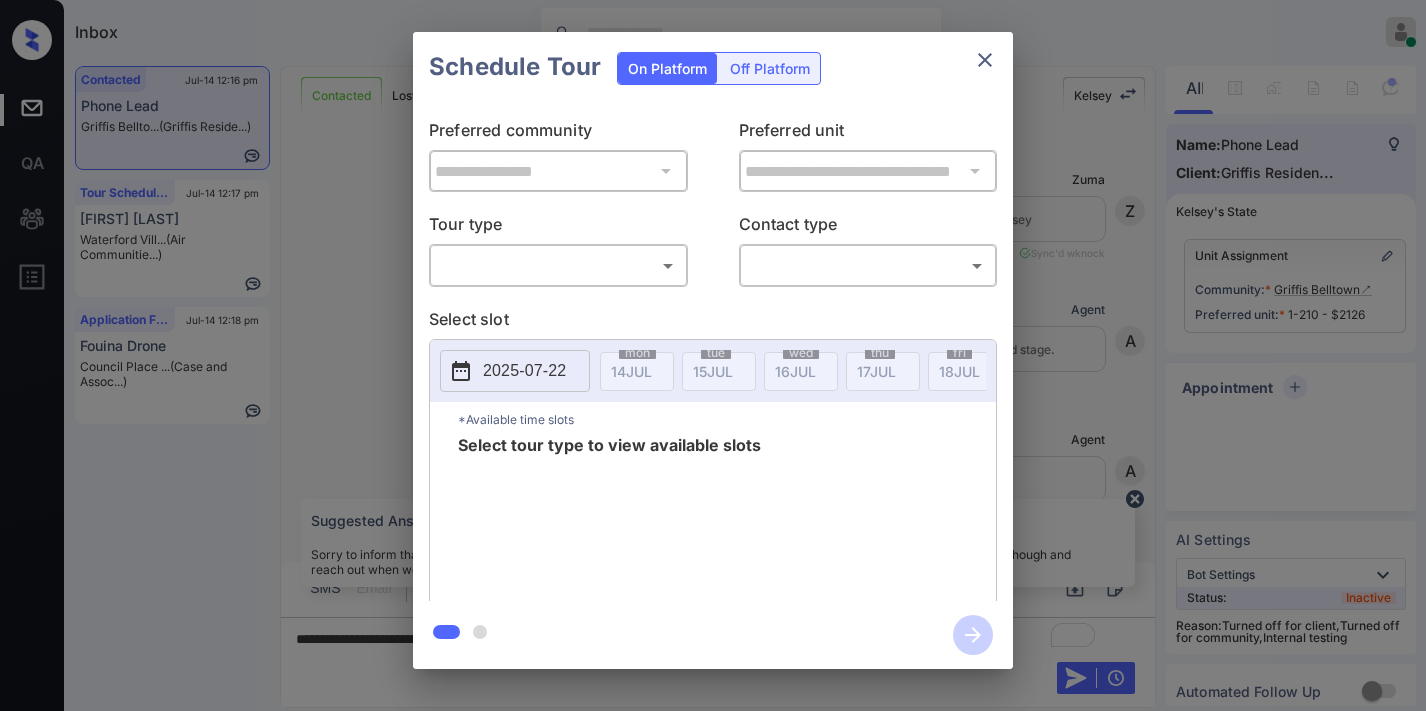 click on "Inbox [FIRST] [LAST] Online Set yourself   offline Set yourself   on break Profile Switch to  dark  mode Sign out Contacted Jul-14 12:16 pm   Phone Lead [LAST] [LAST]to...  ([LAST] Reside...) Tour Scheduled Jul-14 12:17 pm   [FIRST] [LAST] [CITY] Vill...  (Air Communitie...) Application Filed Jul-14 12:18 pm   [FIRST] [LAST] [CITY] Place ...  (Case and Assoc...) Contacted Lost Lead Sentiment: Angry Upon sliding the acknowledgement:  Lead will move to lost stage. * ​ SMS and call option will be set to opt out. AFM will be turned off for the lead. [FIRST] New Message [LAST] Lead transferred to leasing agent: [FIRST] Jul 14, 2025 11:59 am  Sync'd w  knock [LAST] New Message Agent Lead created via callToText in Inbound stage. Jul 14, 2025 11:59 am A New Message Agent AFM Request sent to [FIRST]. Jul 14, 2025 11:59 am A New Message [FIRST] Jul 14, 2025 11:59 am   | TemplateAFMSms  Sync'd w  knock [FIRST] New Message [FIRST] Lead archived by [FIRST]! Jul 14, 2025 11:59 am [FIRST] New Message Phone Lead Jul 14, 2025 12:01 pm   knock [FIRST]" at bounding box center [713, 355] 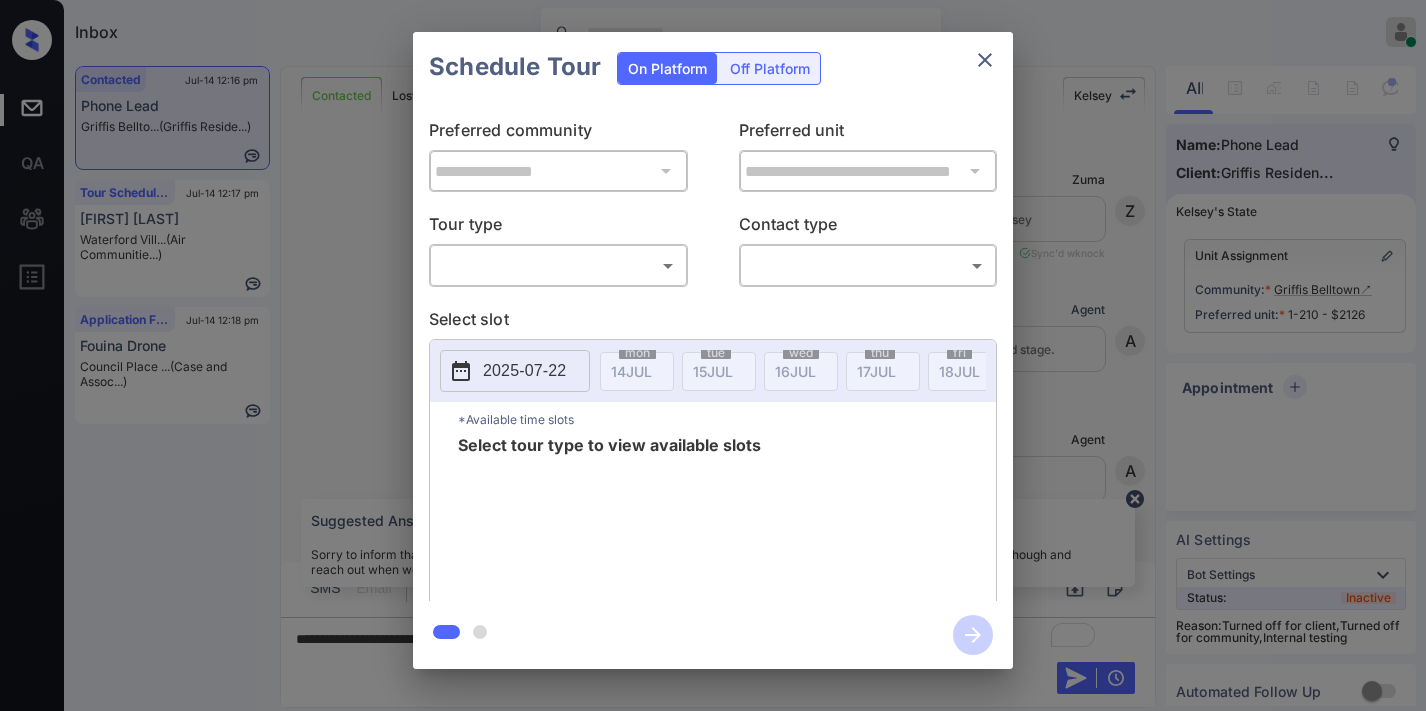 scroll, scrollTop: 0, scrollLeft: 0, axis: both 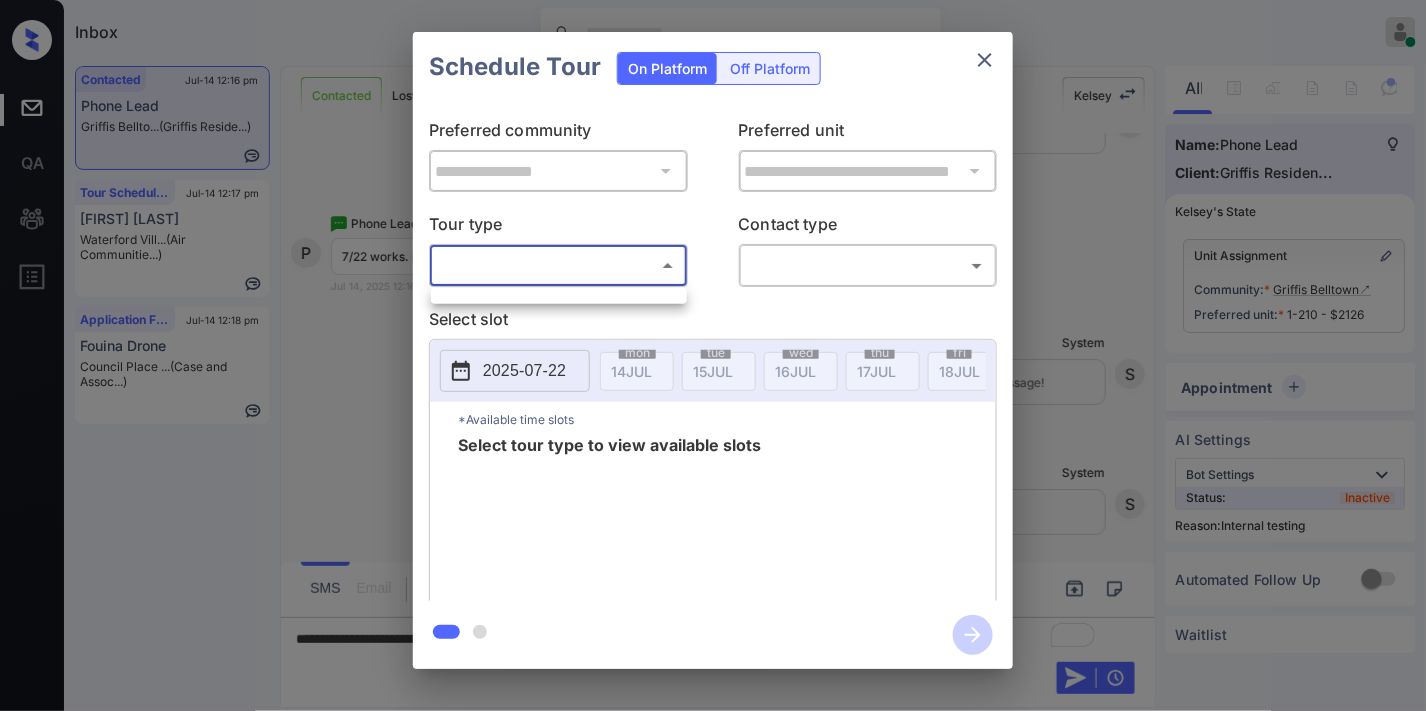 click at bounding box center [713, 355] 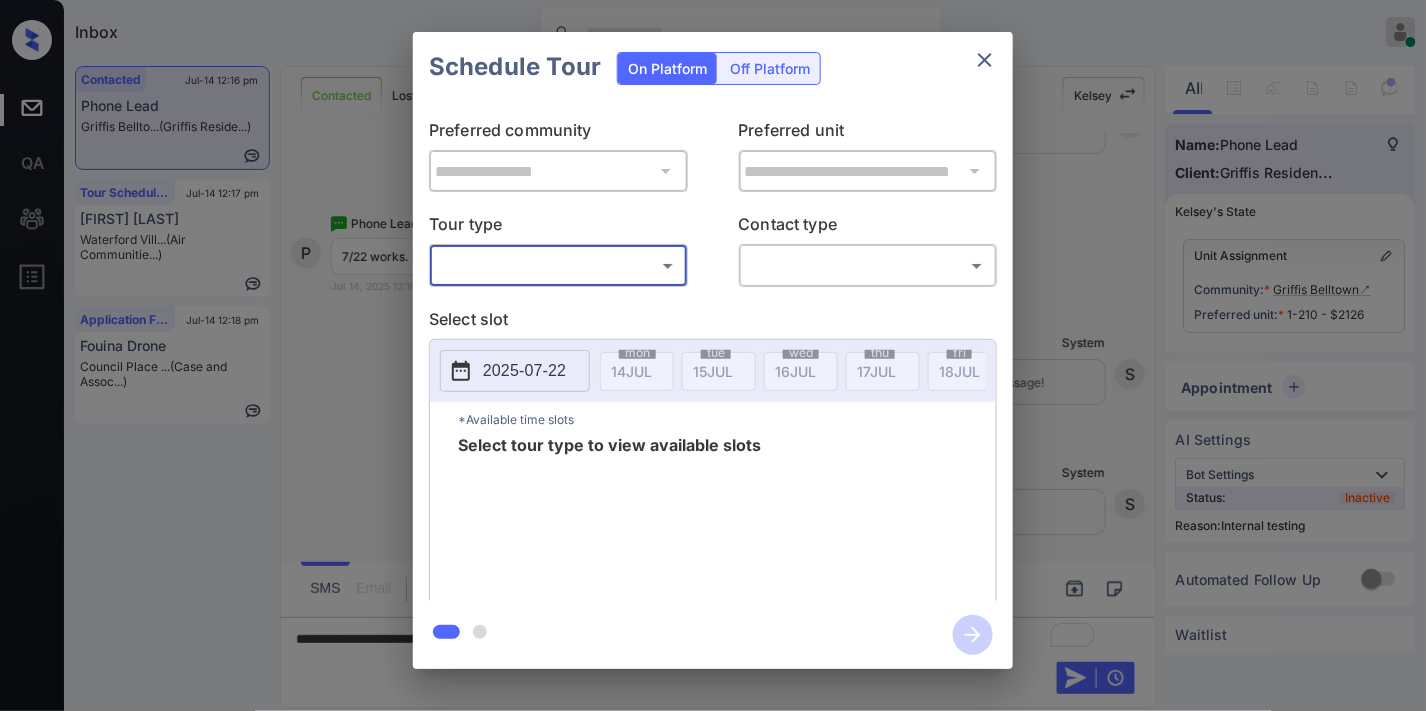 click 